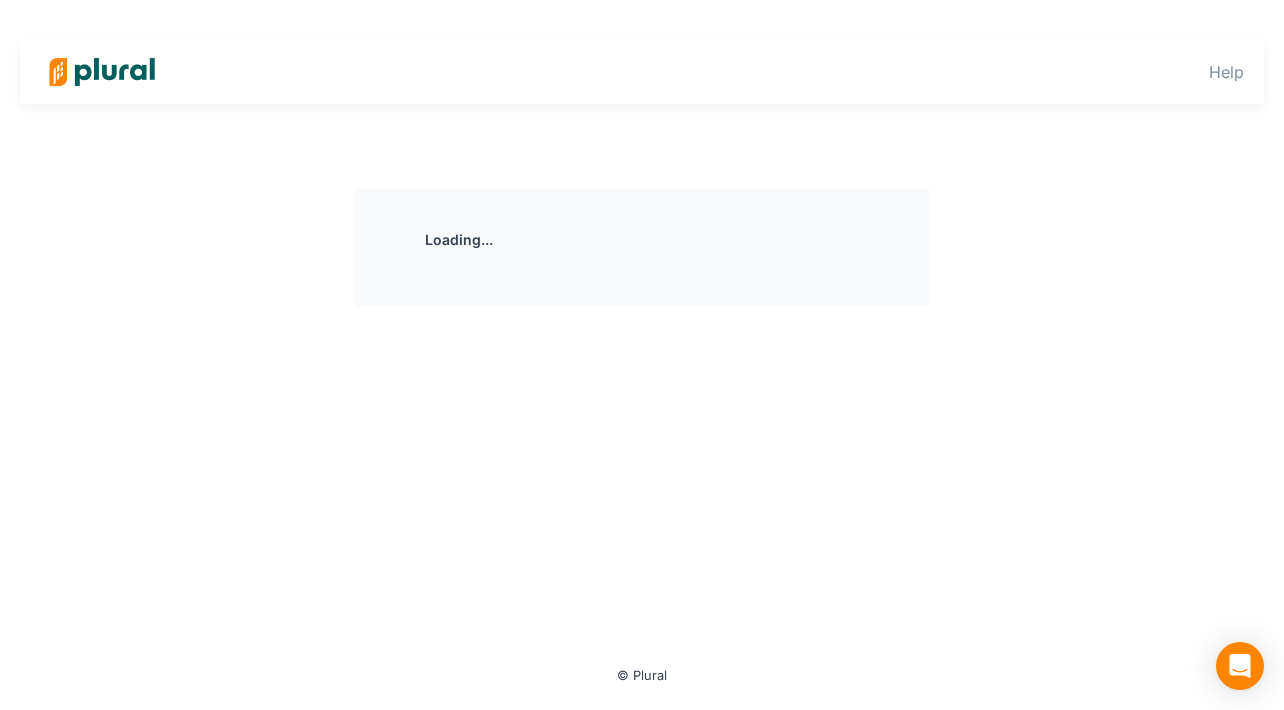 scroll, scrollTop: 0, scrollLeft: 0, axis: both 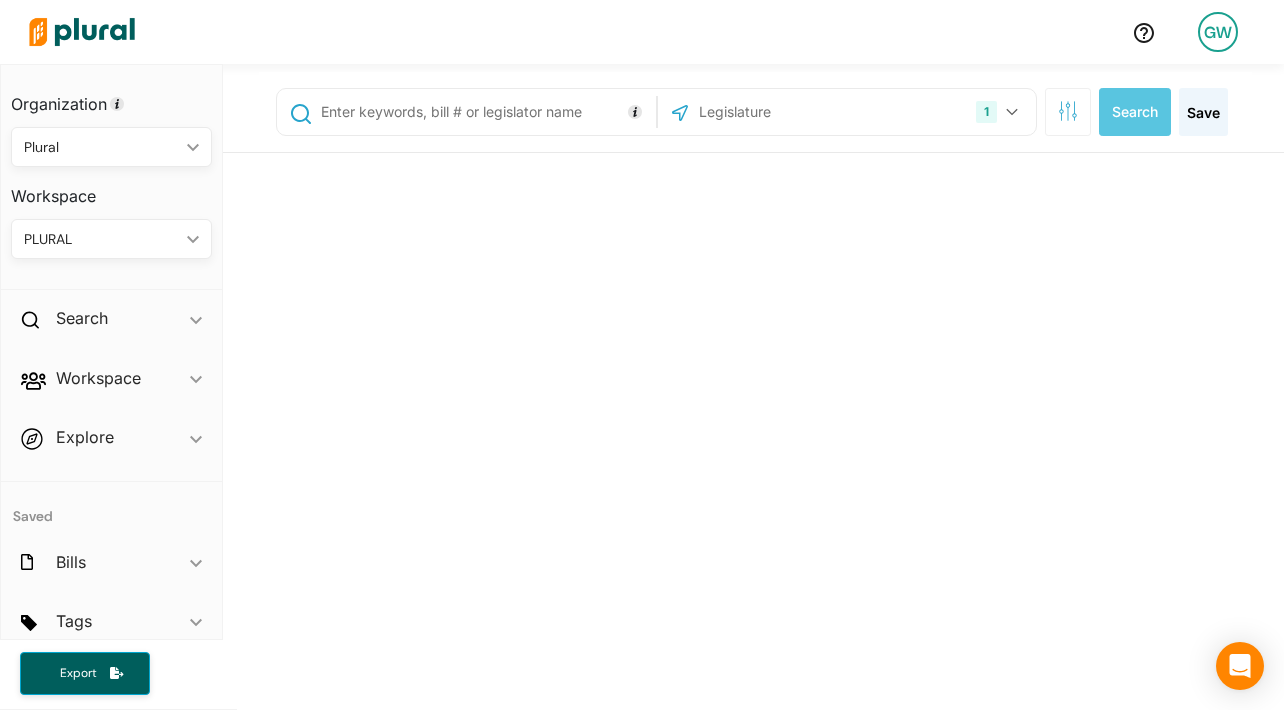 click on "Workspace PLURAL ic_keyboard_arrow_down PLURAL NEW WORKSPACE" at bounding box center [111, 213] 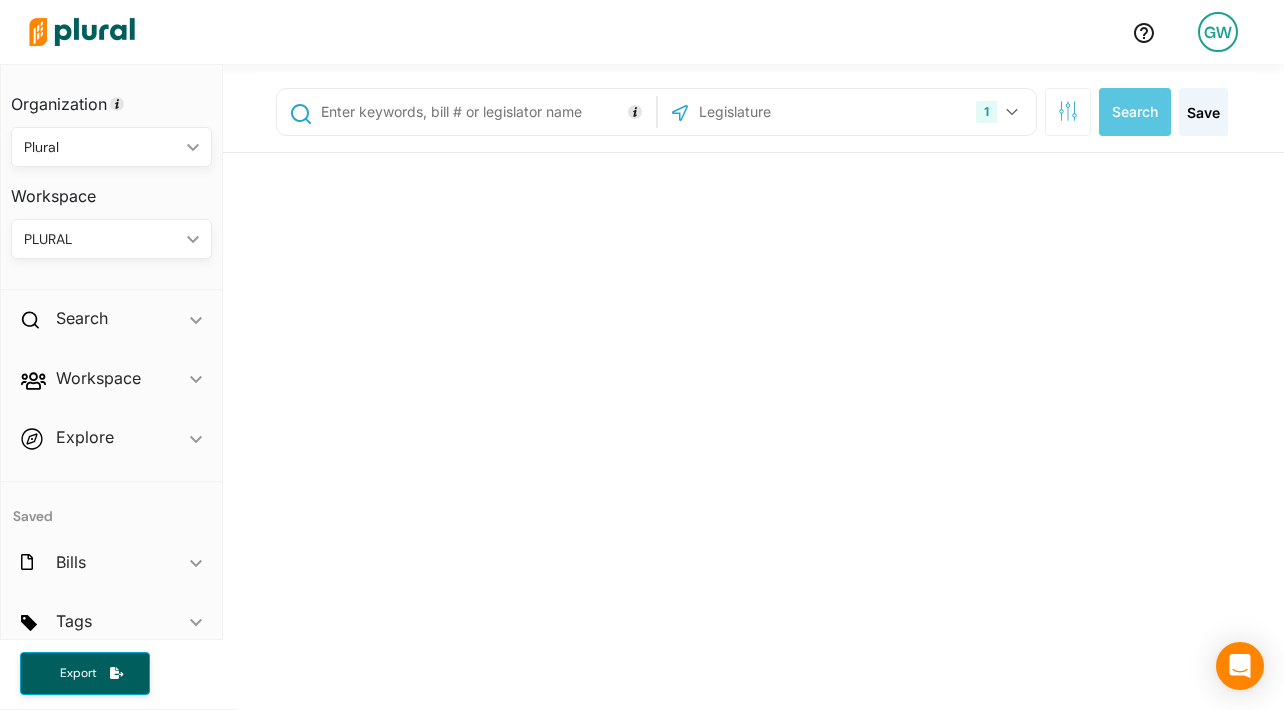 scroll, scrollTop: 71, scrollLeft: 0, axis: vertical 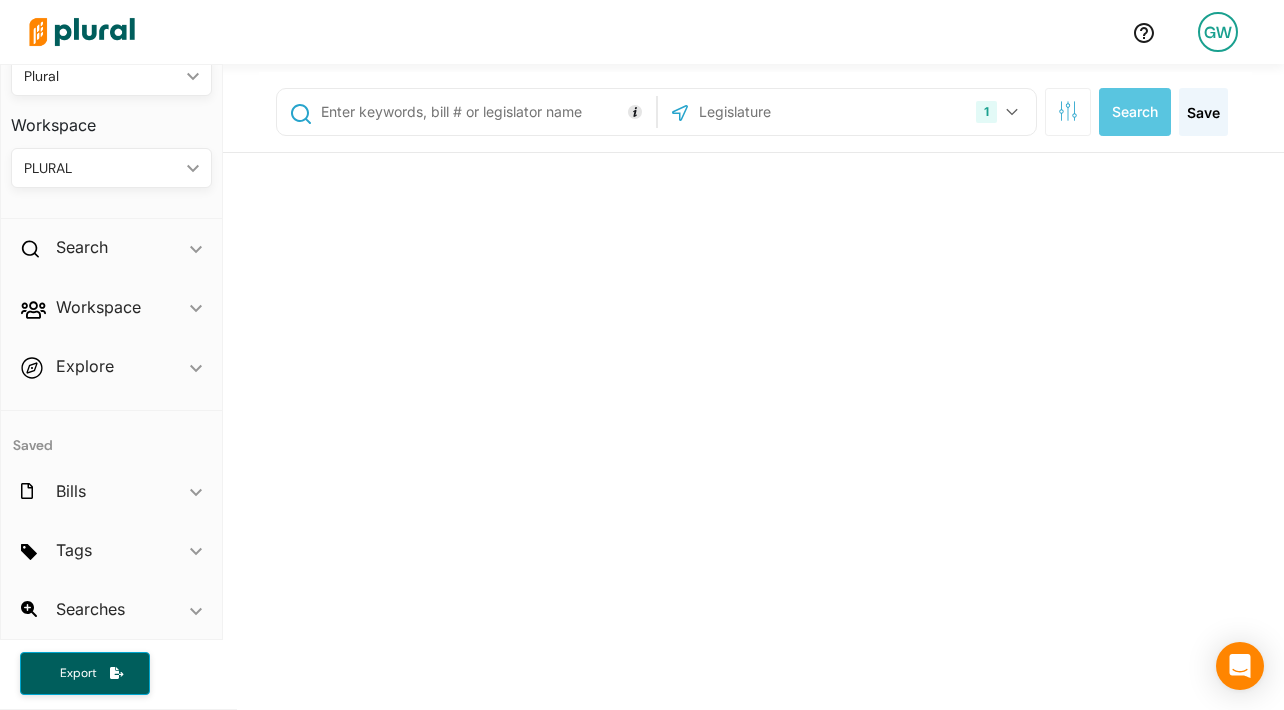 click on "PLURAL" at bounding box center [101, 168] 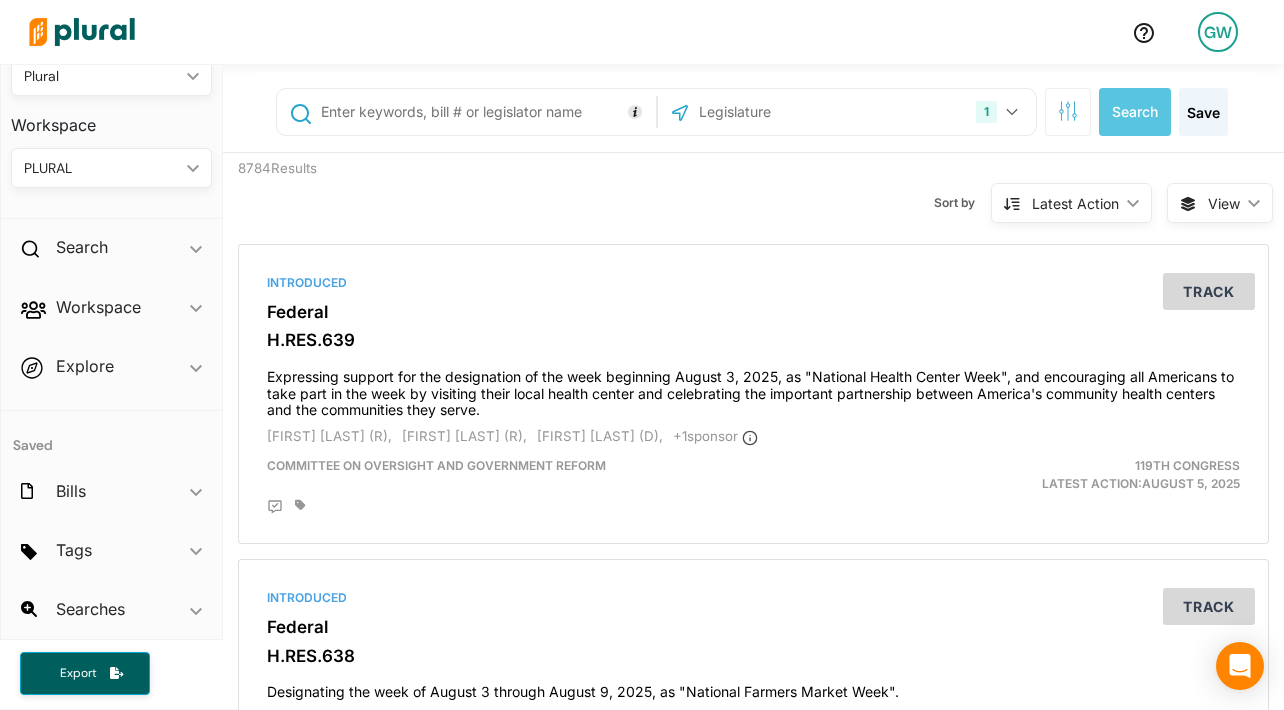 click on "8784  Results" at bounding box center [355, 191] 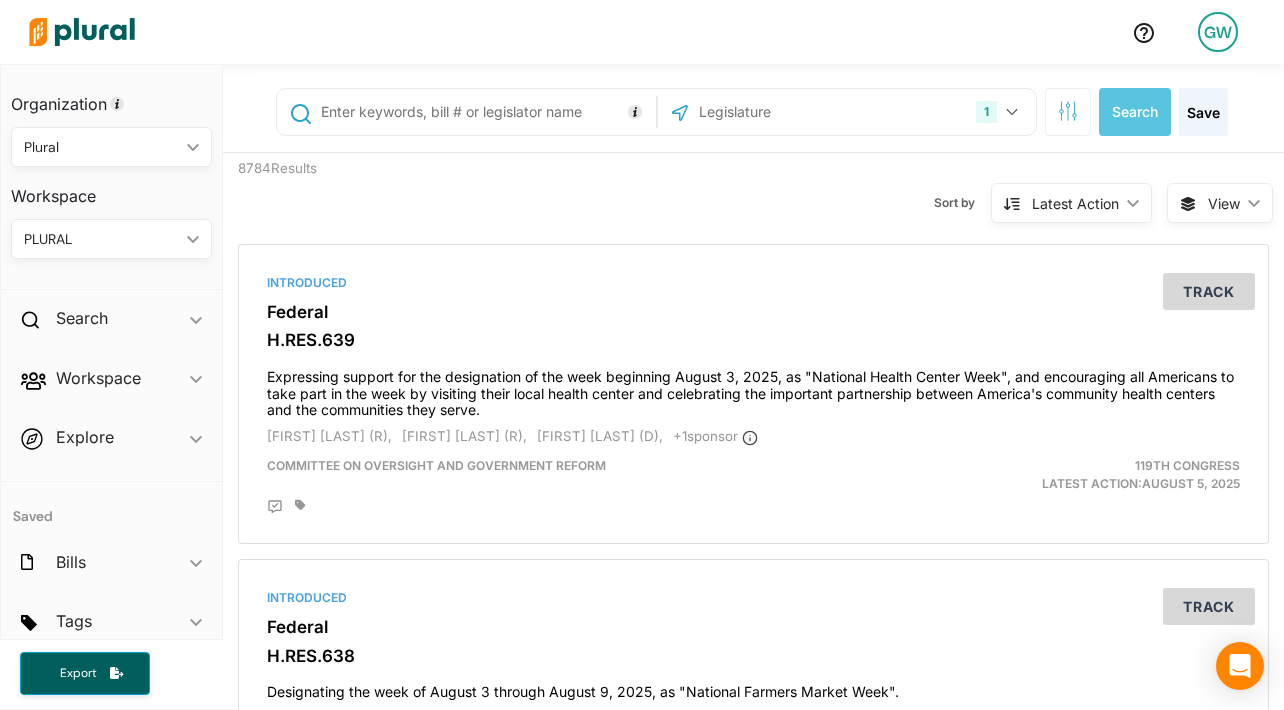 click on "Plural" at bounding box center [101, 147] 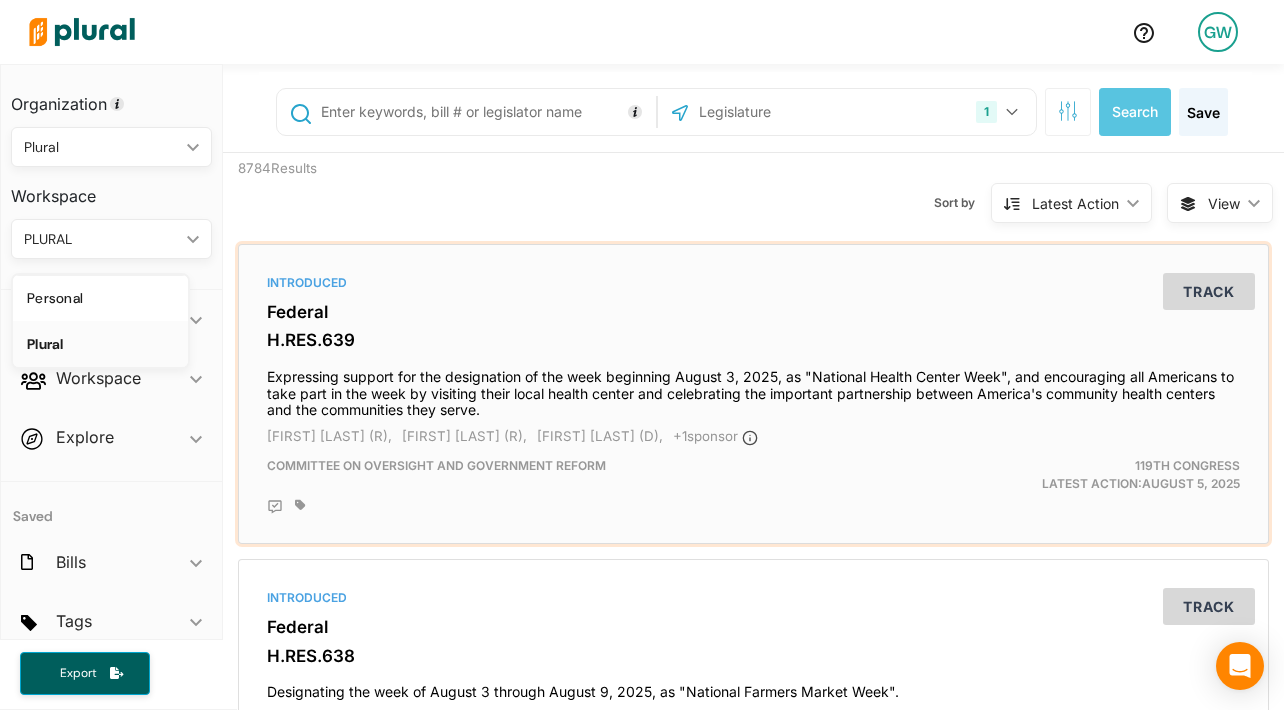 click on "Introduced Federal H.RES.639 Expressing support for the designation of the week beginning August 3, 2025, as "National Health Center Week", and encouraging all Americans to take part in the week by visiting their local health center and celebrating the important partnership between America's community health centers and the communities they serve. David Valadao (R), Troy Balderson (R), Danny Davis (D), + 1  sponsor Committee on Oversight and Government Reform 119th Congress    Latest Action:  August 5, 2025   Track" at bounding box center (753, 394) 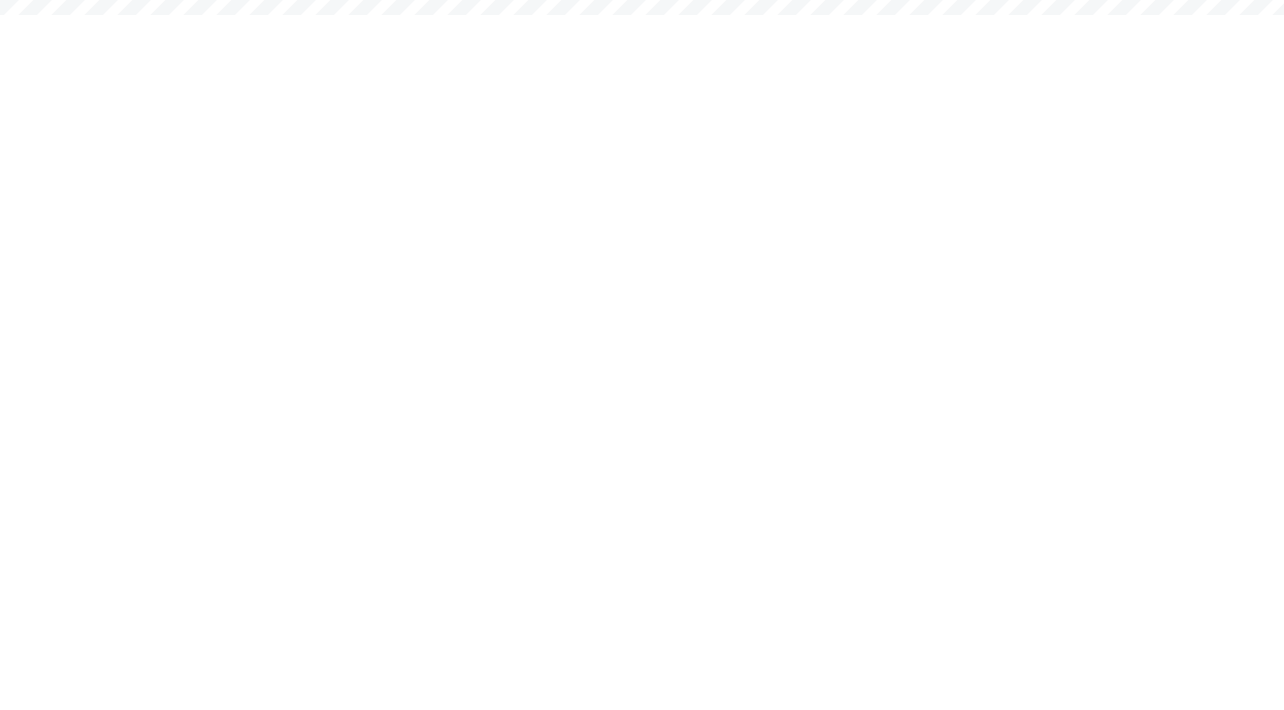 scroll, scrollTop: 0, scrollLeft: 0, axis: both 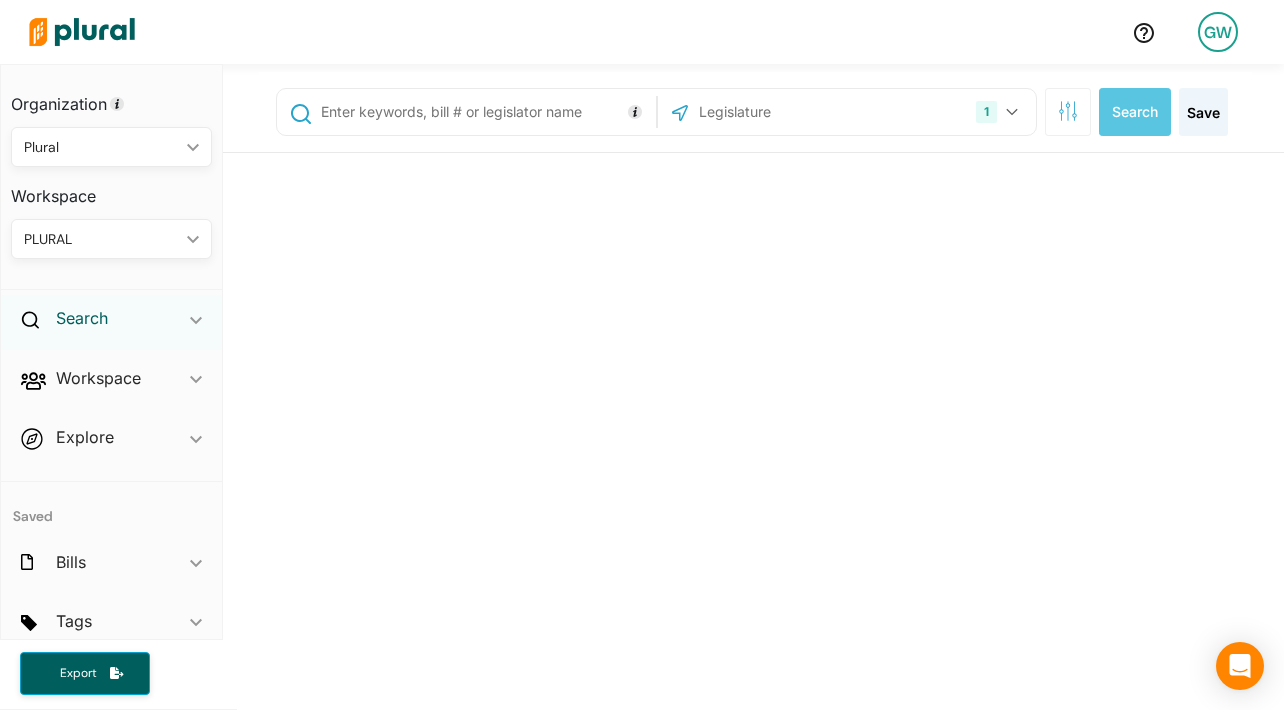click on "Search" at bounding box center (82, 318) 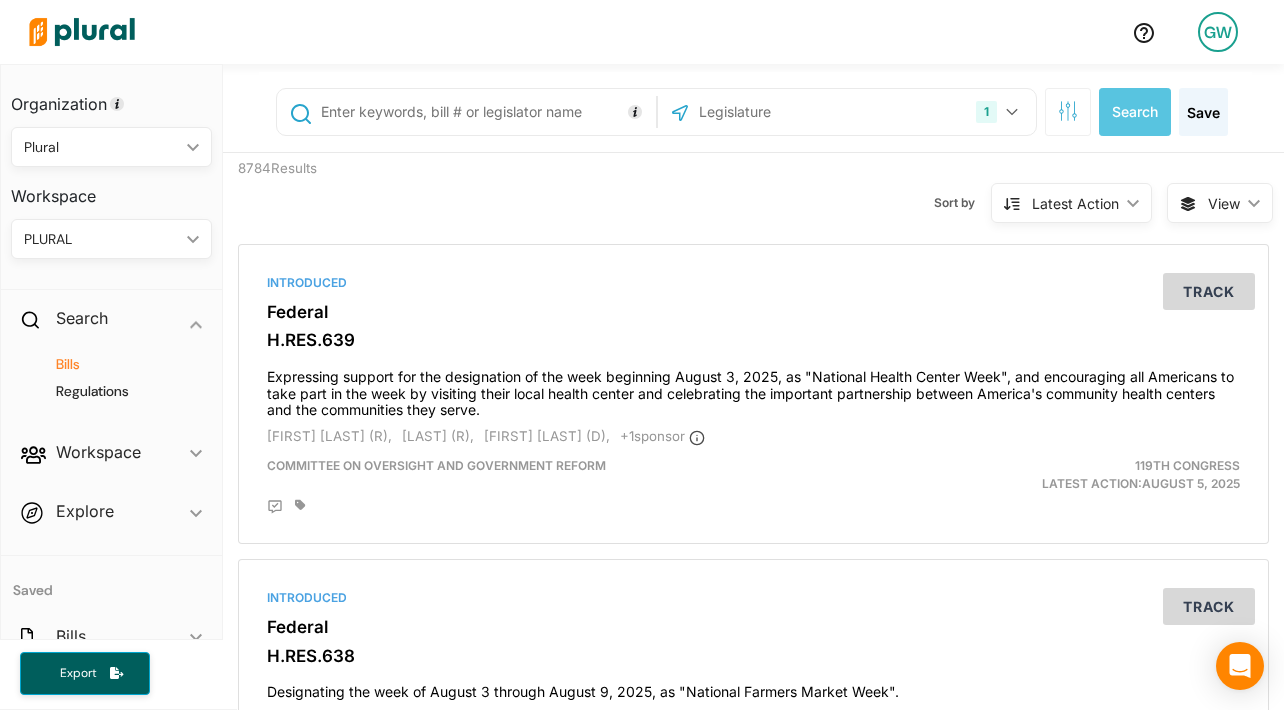 click on "Bills" at bounding box center [116, 364] 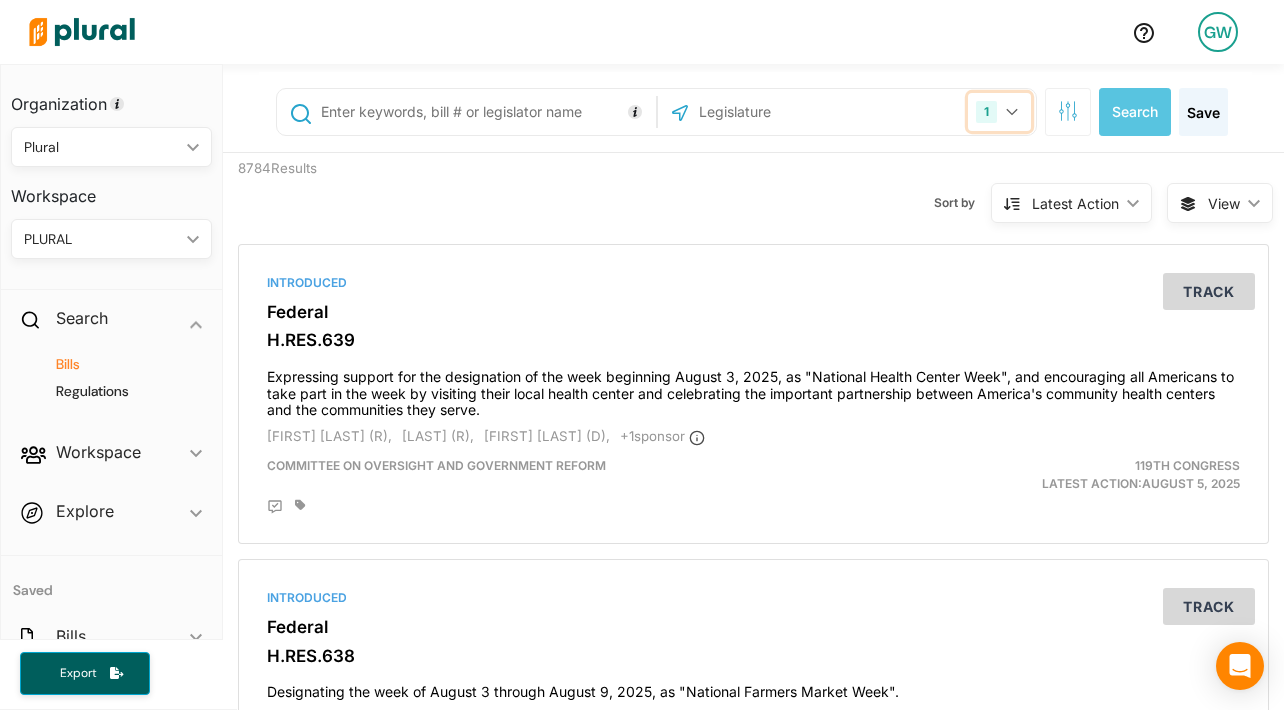 click on "1" at bounding box center [999, 112] 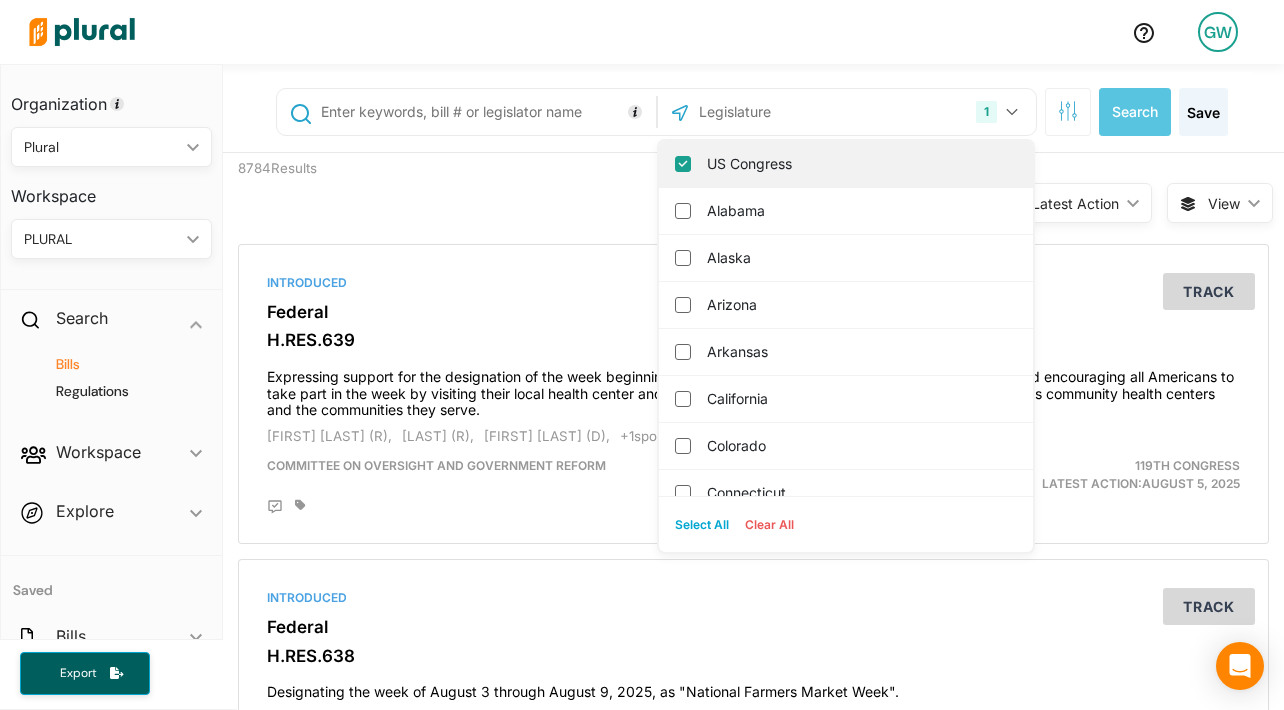 click on "US Congress" at bounding box center (860, 164) 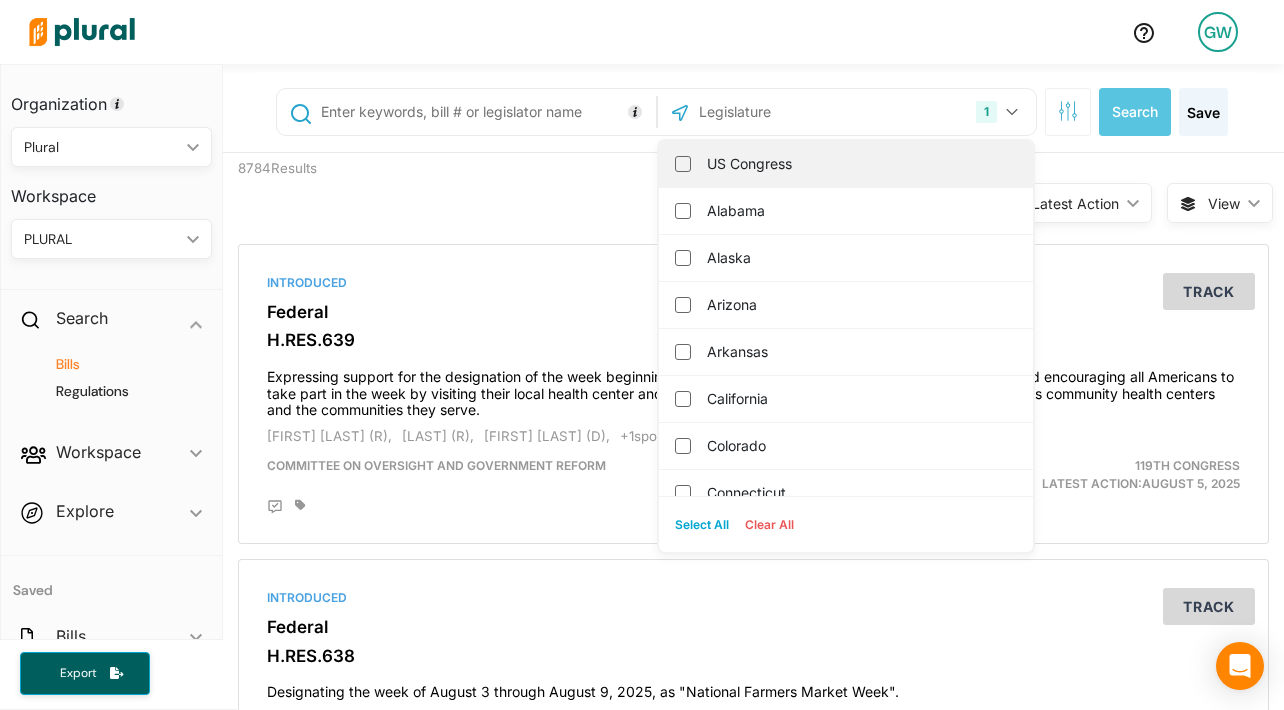 checkbox on "false" 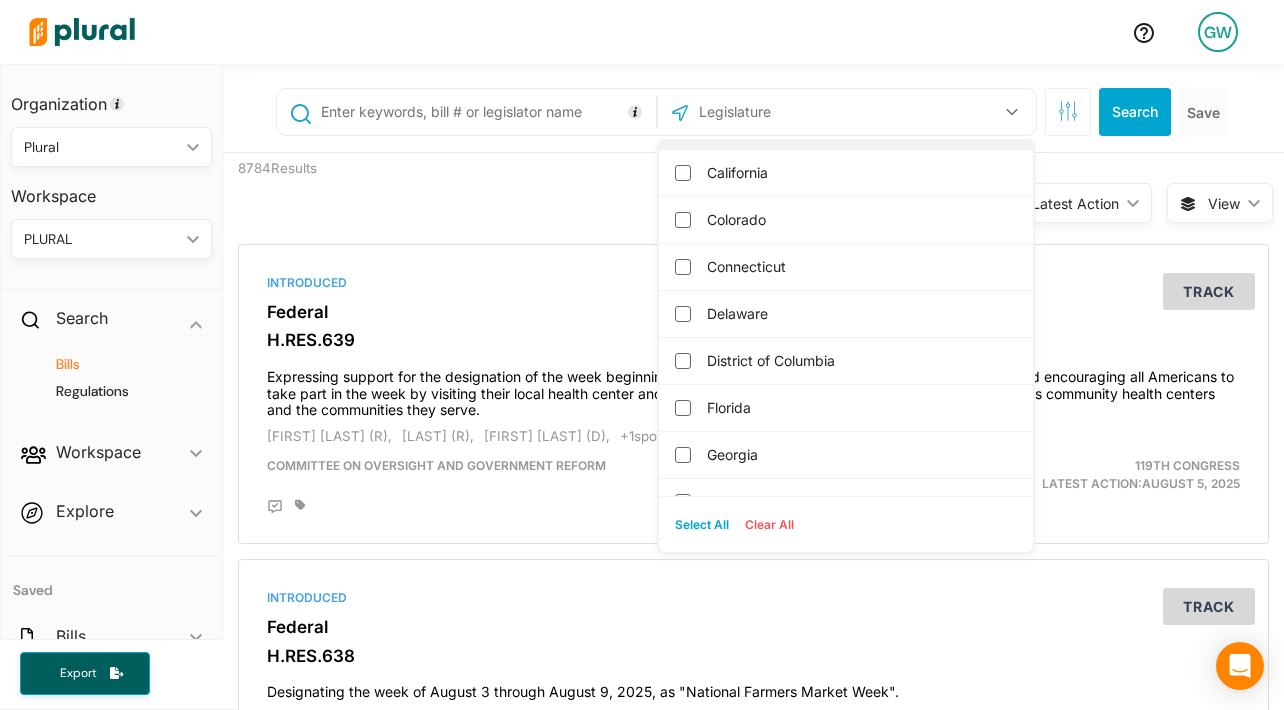 scroll, scrollTop: 225, scrollLeft: 0, axis: vertical 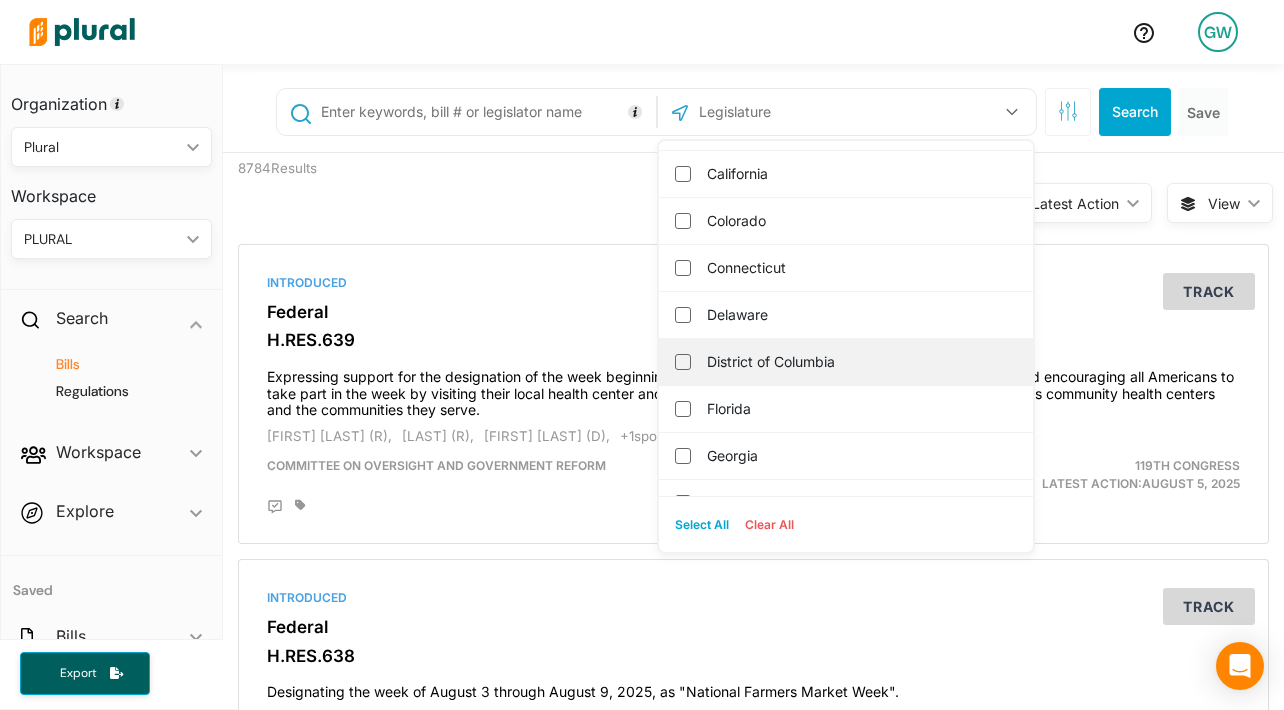 click on "District of Columbia" at bounding box center [860, 362] 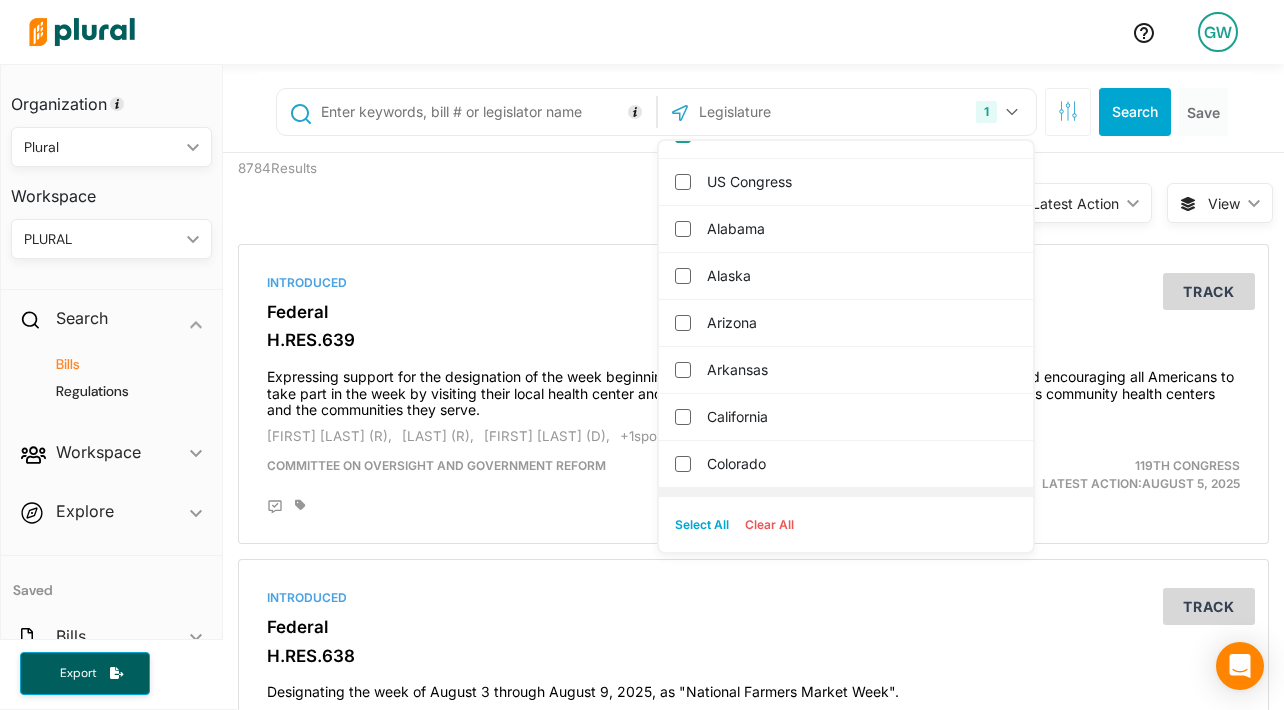 scroll, scrollTop: 0, scrollLeft: 0, axis: both 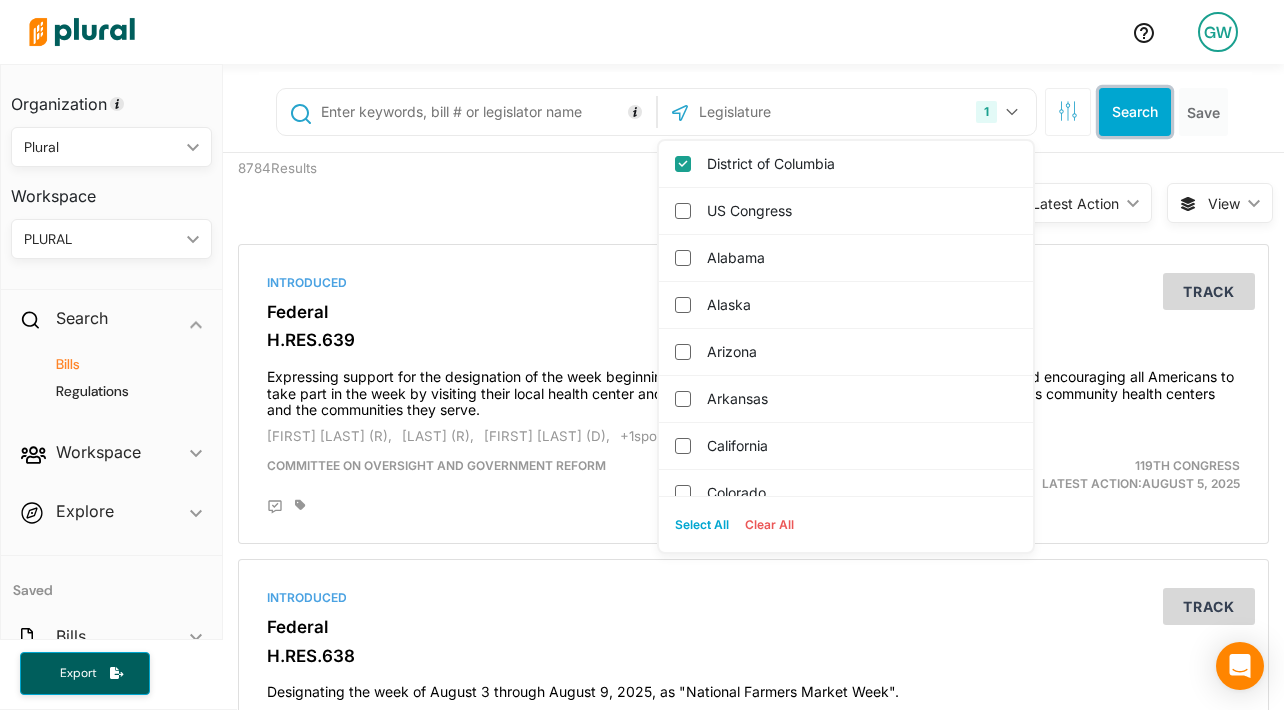 click on "Search" at bounding box center [1135, 112] 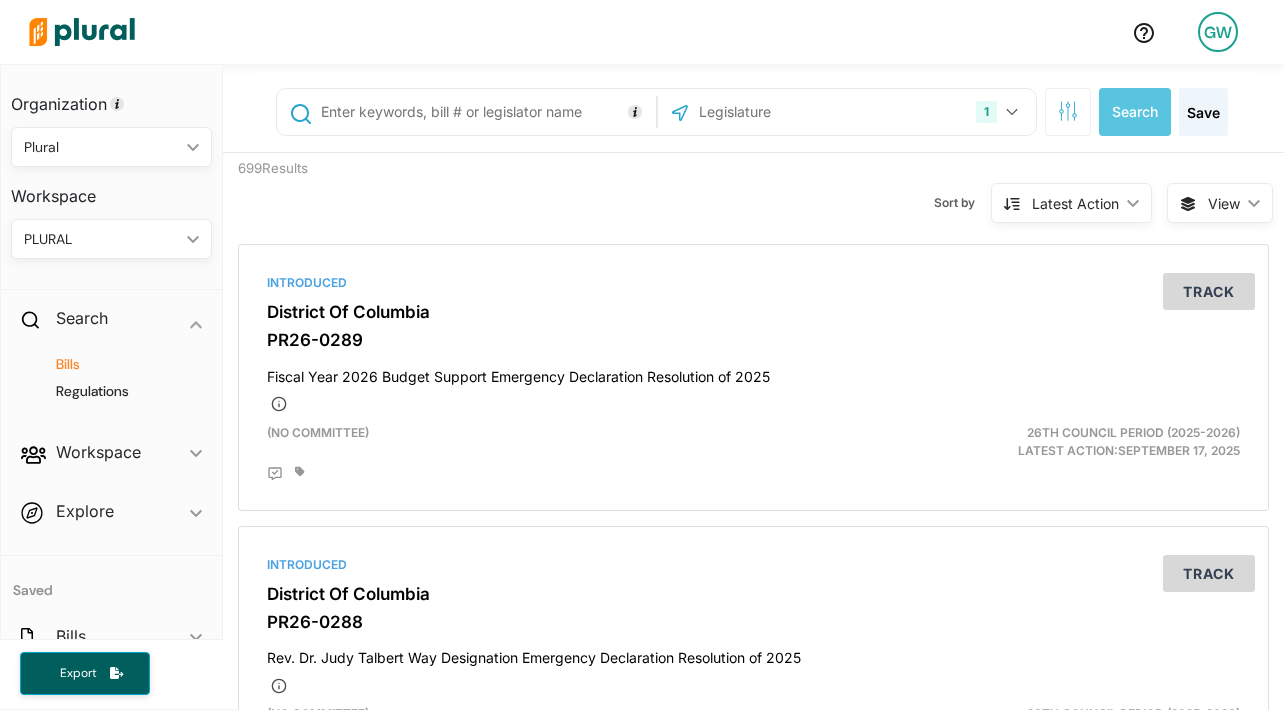 click on "View" at bounding box center (1224, 203) 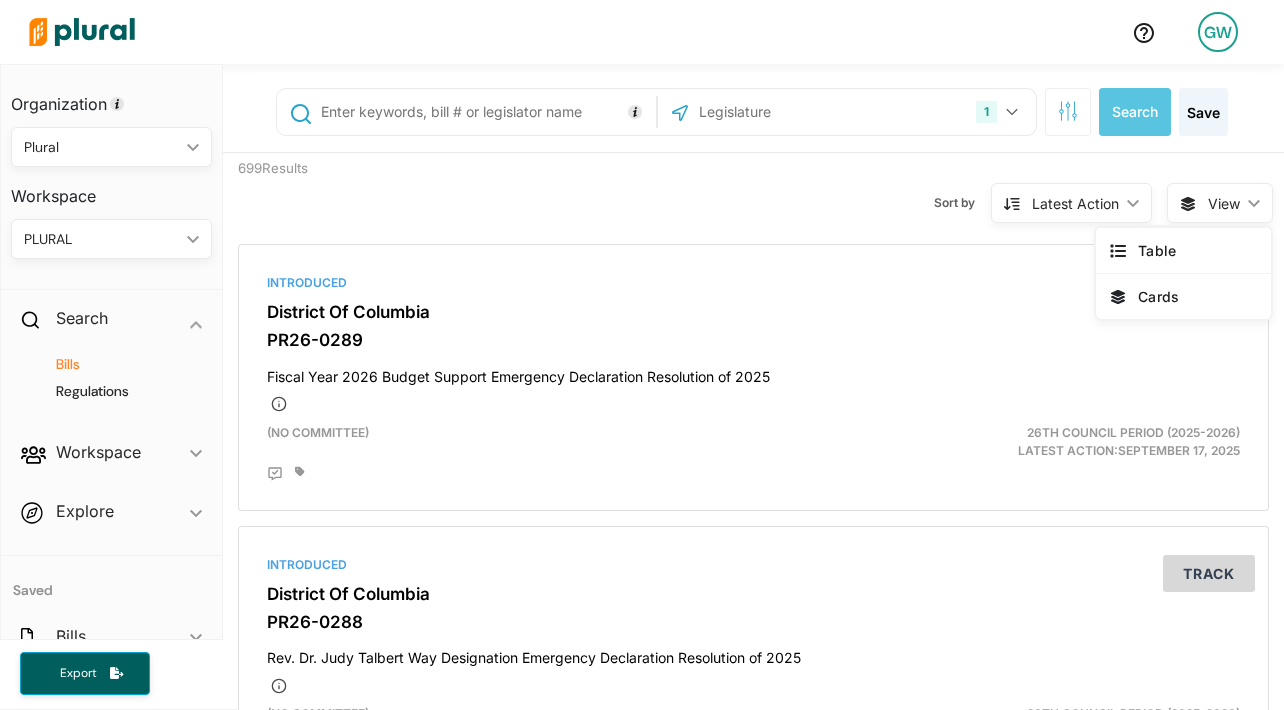 click on "Sort by Latest Action ic_keyboard_arrow_down Relevance Latest Action Latest Action Alphanumerical Alphanumerical" at bounding box center (858, 191) 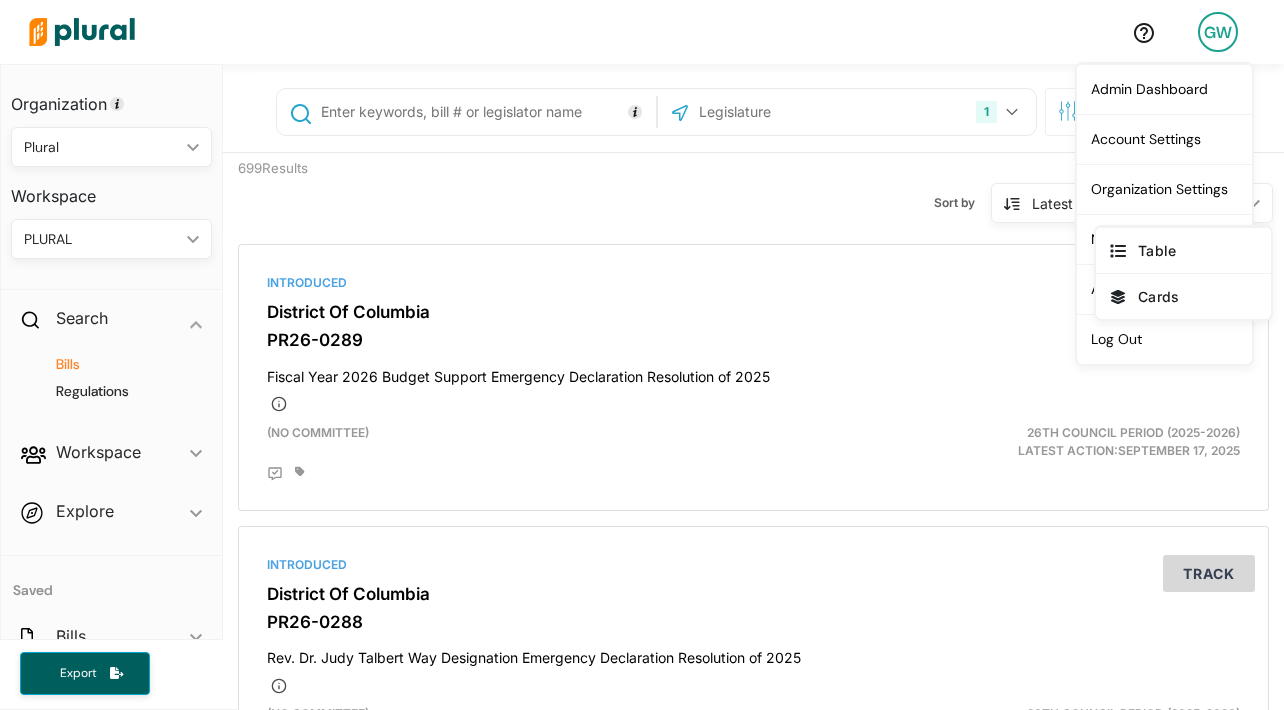 scroll, scrollTop: 48, scrollLeft: 0, axis: vertical 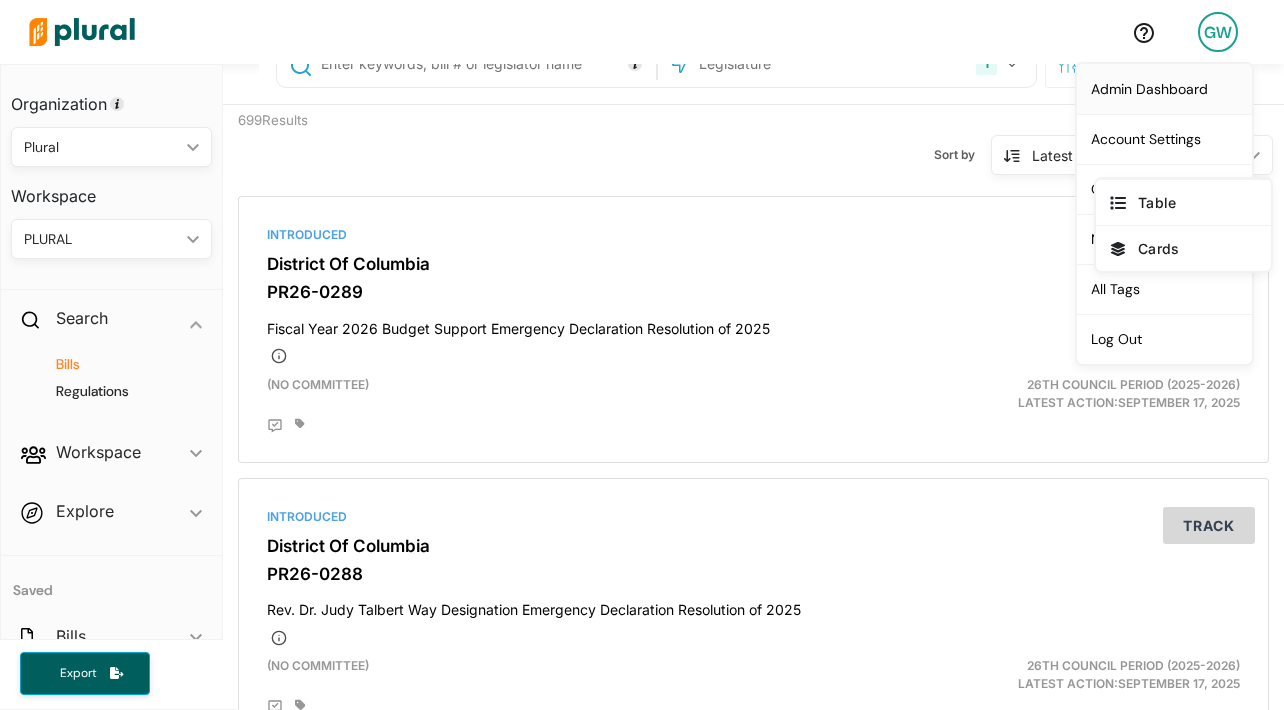 click on "Admin Dashboard" at bounding box center [1164, 89] 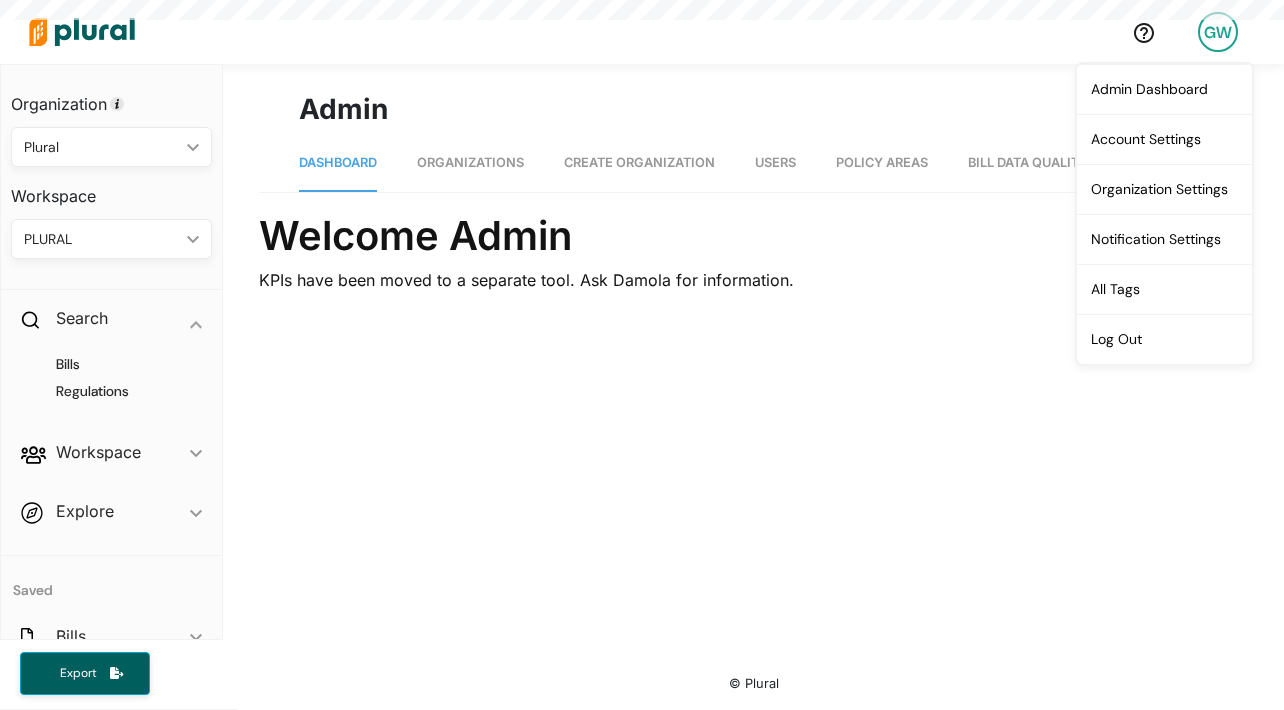 scroll, scrollTop: 0, scrollLeft: 0, axis: both 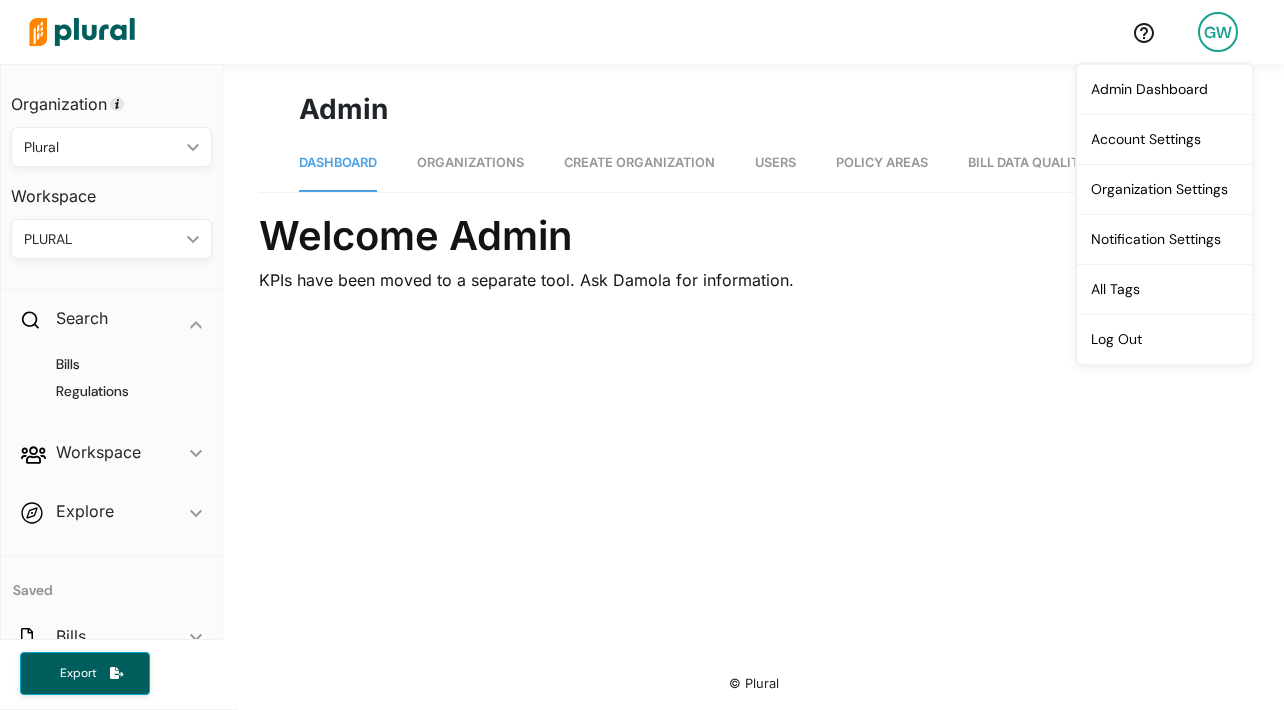 click on "KPIs have been moved to a separate tool. Ask Damola for information." at bounding box center (753, 280) 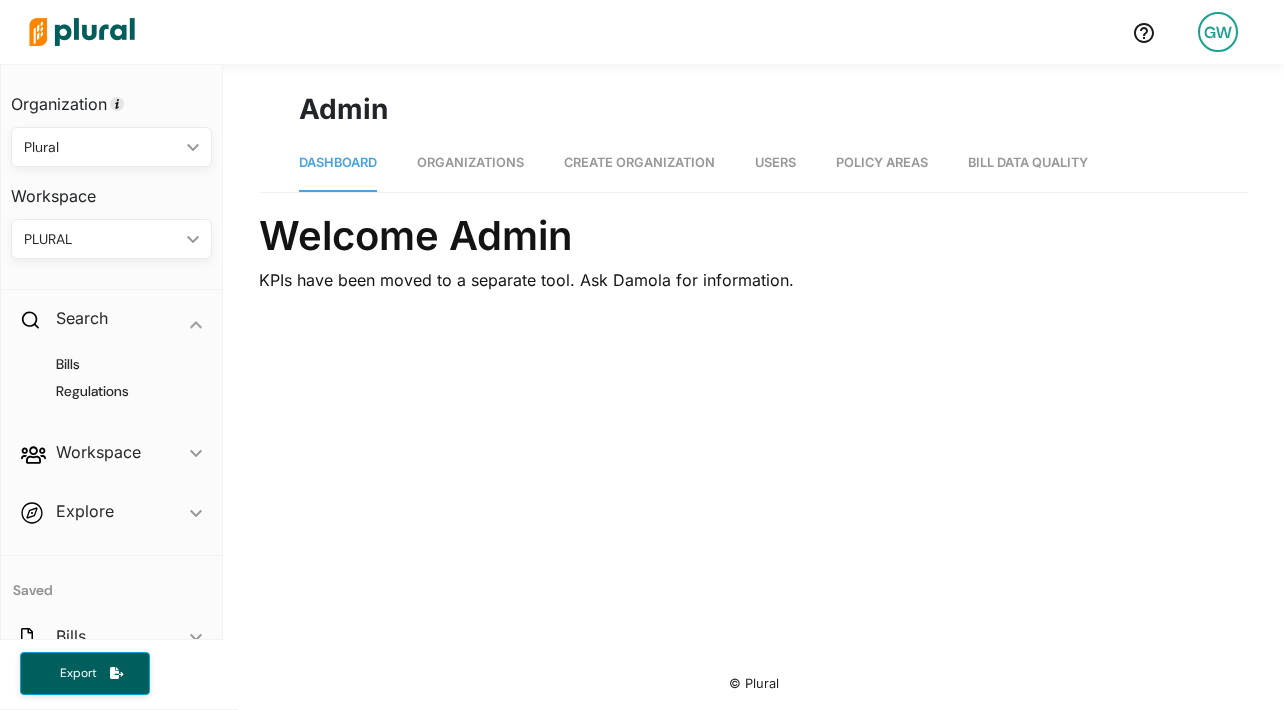 click on "Organizations" at bounding box center [470, 162] 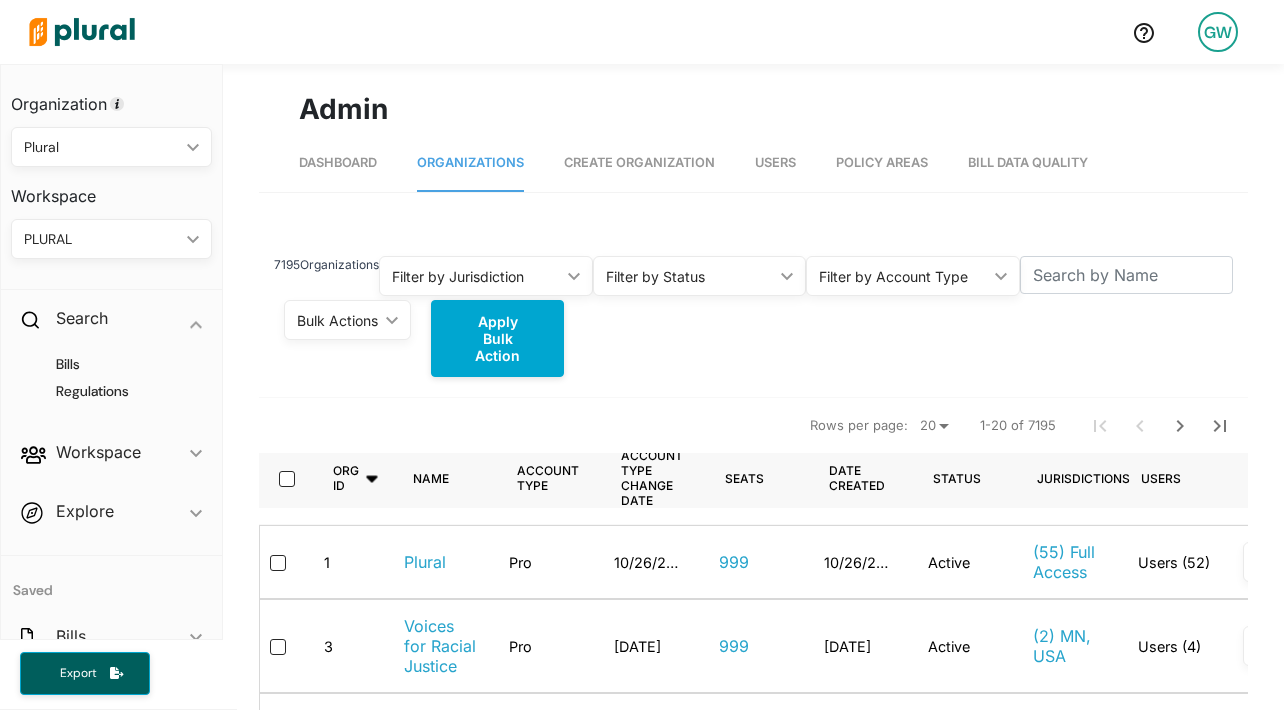click on "Rows per page: 20 50 100 1-20 of 7195" at bounding box center (753, 425) 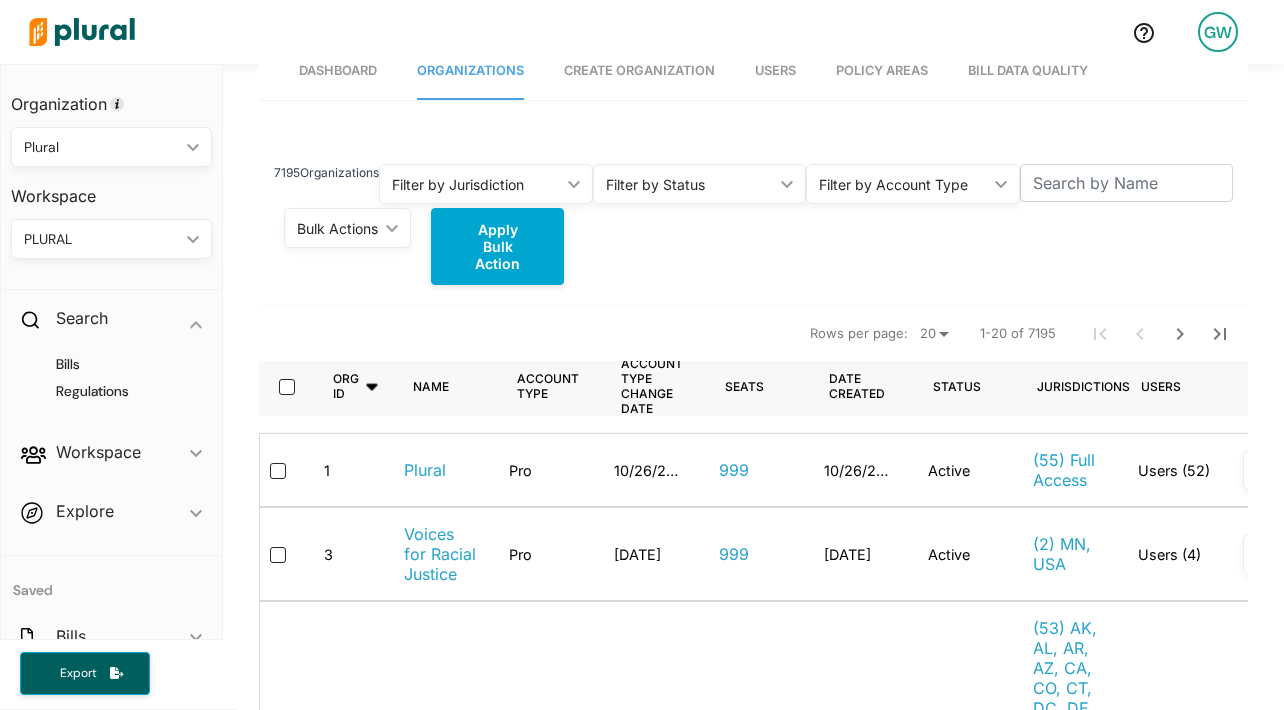 scroll, scrollTop: 0, scrollLeft: 0, axis: both 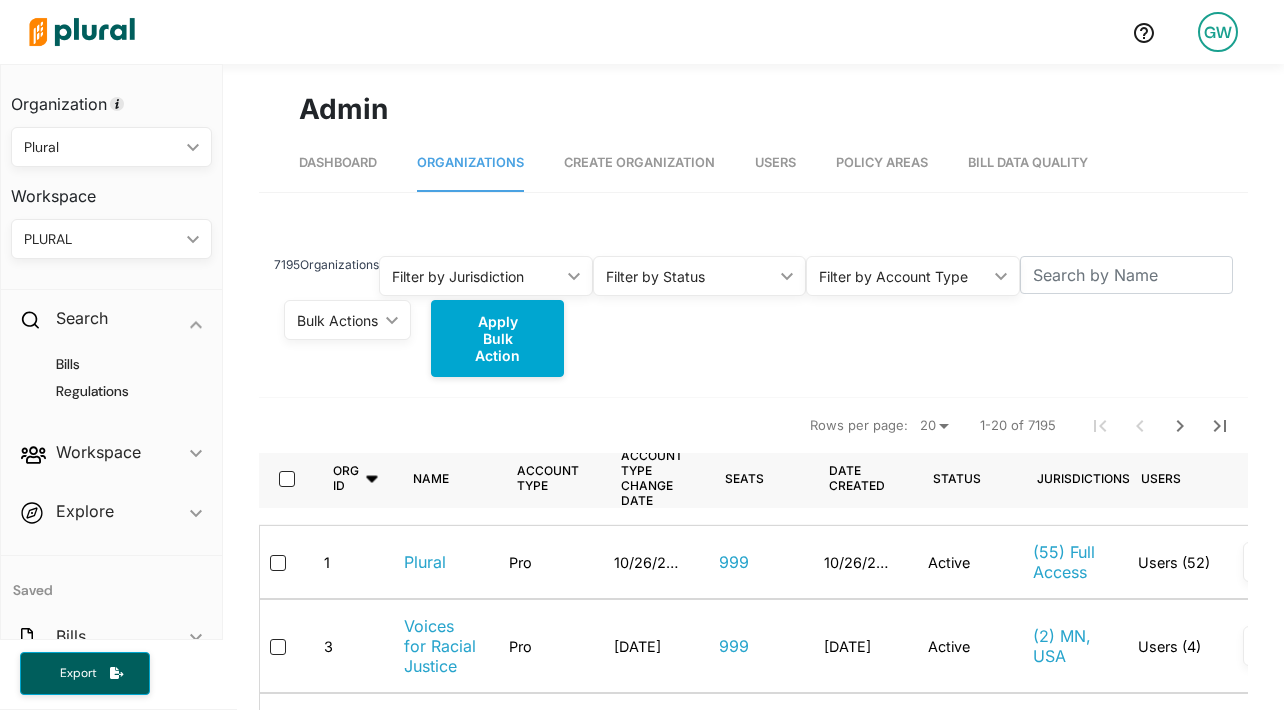 click on "Create Organization" at bounding box center [639, 162] 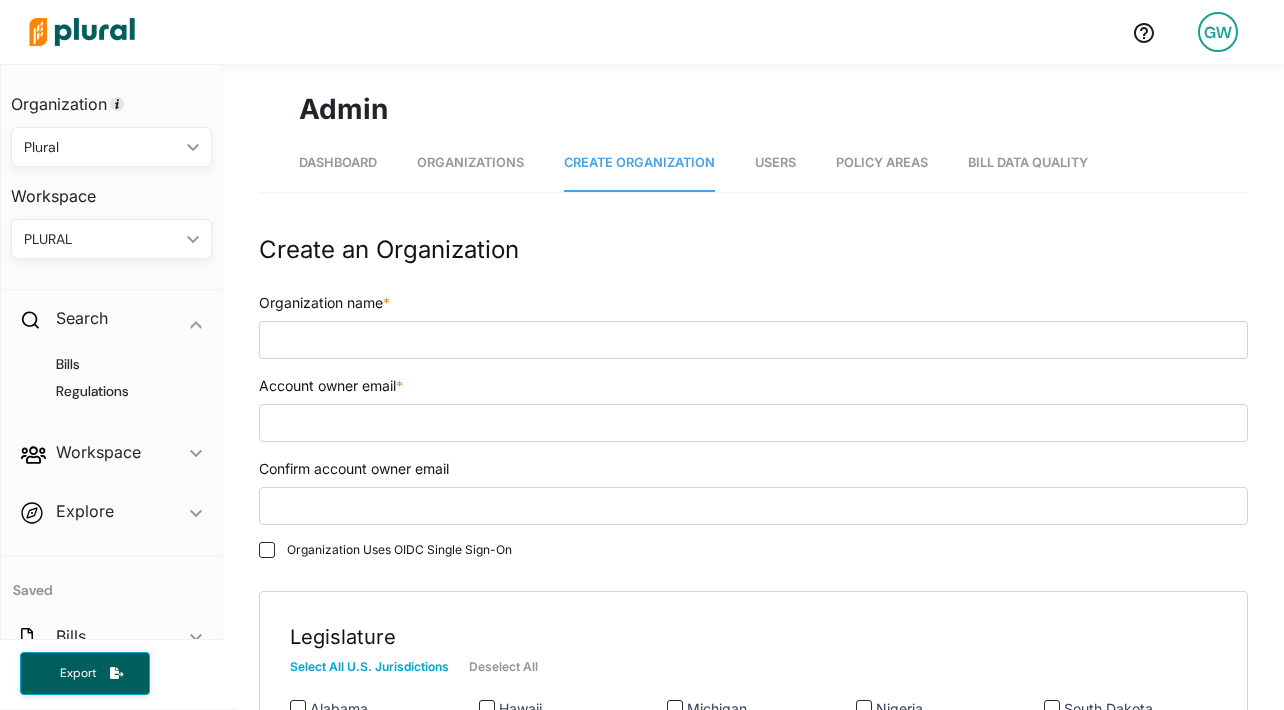 click on "Organizations" at bounding box center [470, 162] 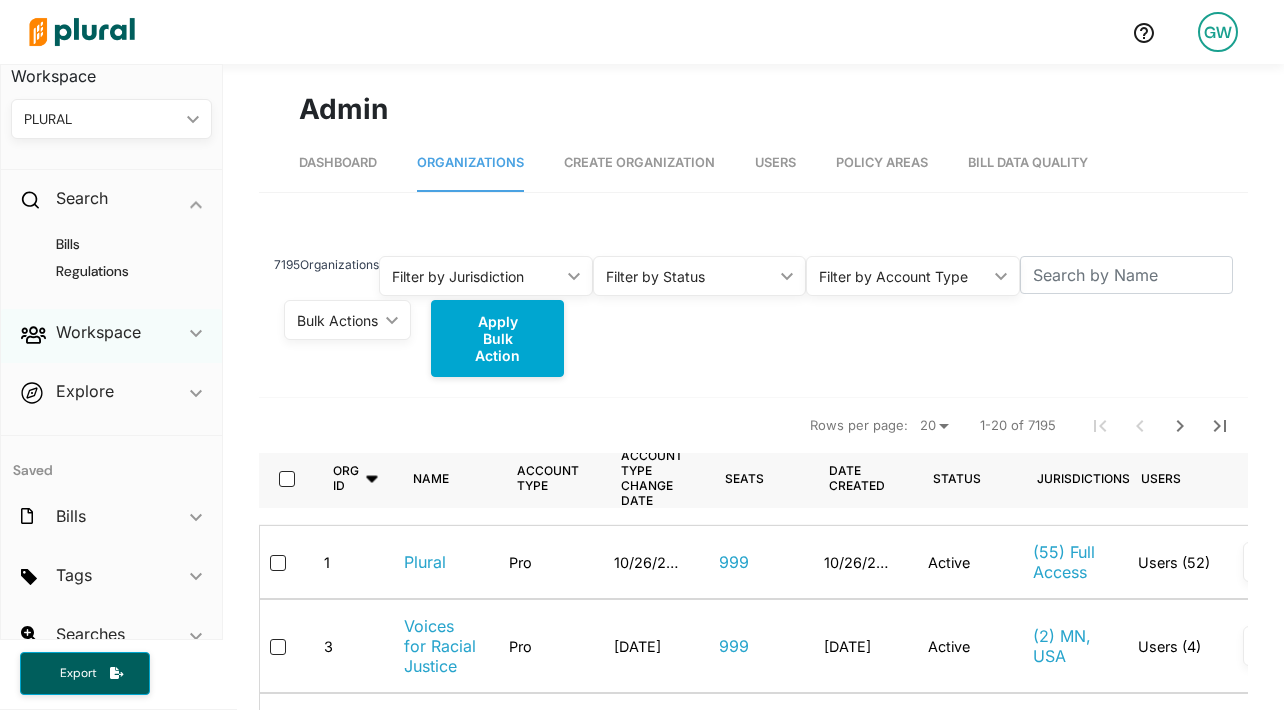 scroll, scrollTop: 148, scrollLeft: 0, axis: vertical 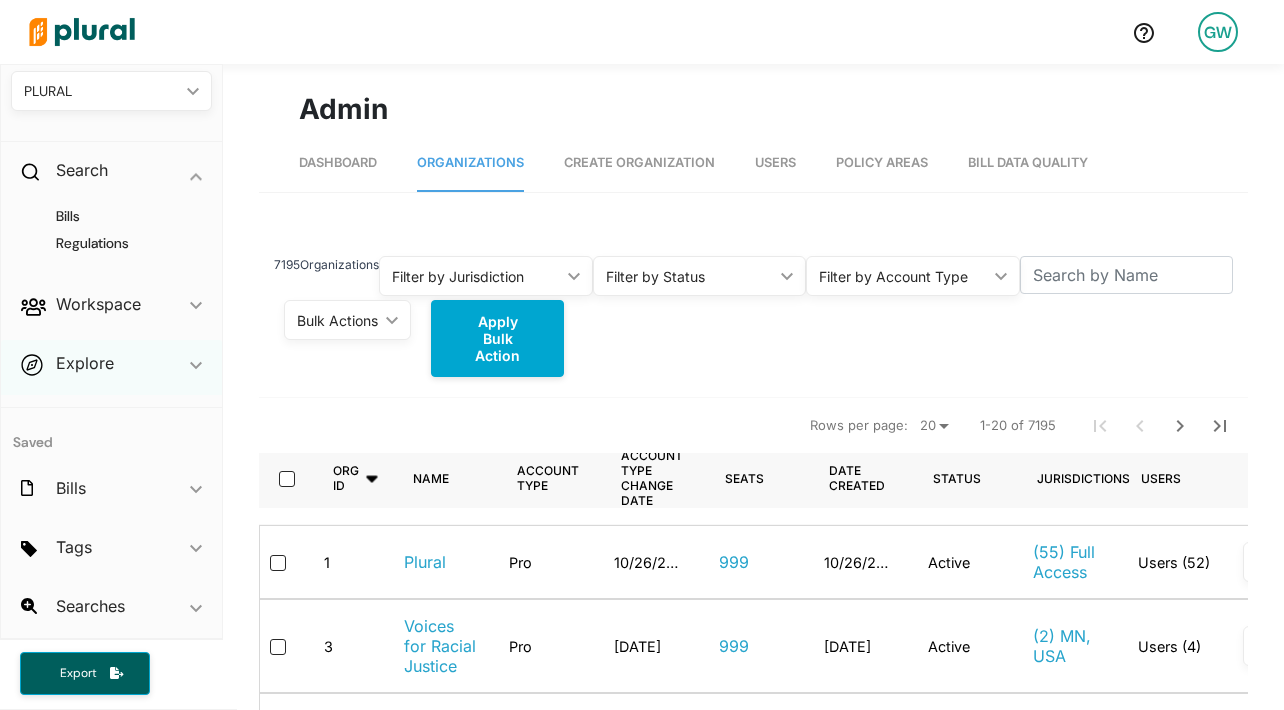 click on "Explore ic_keyboard_arrow_down" at bounding box center [111, 367] 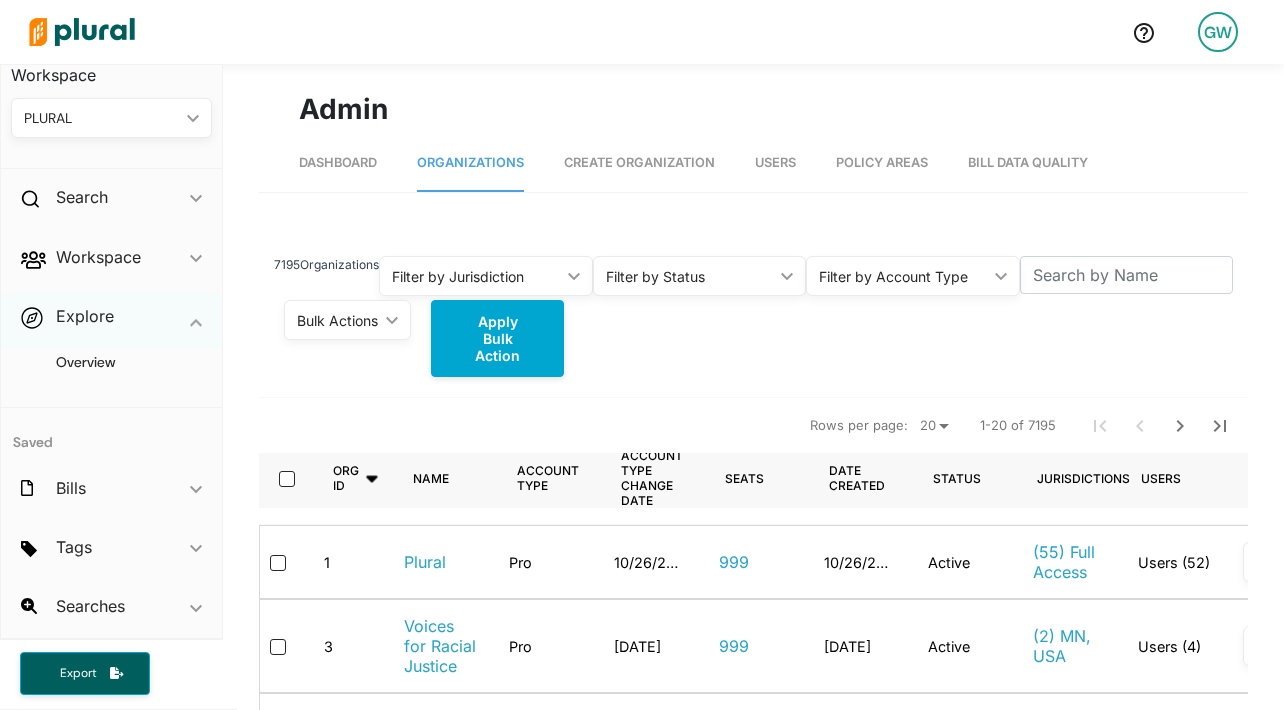 click on "ic_keyboard_arrow_down" 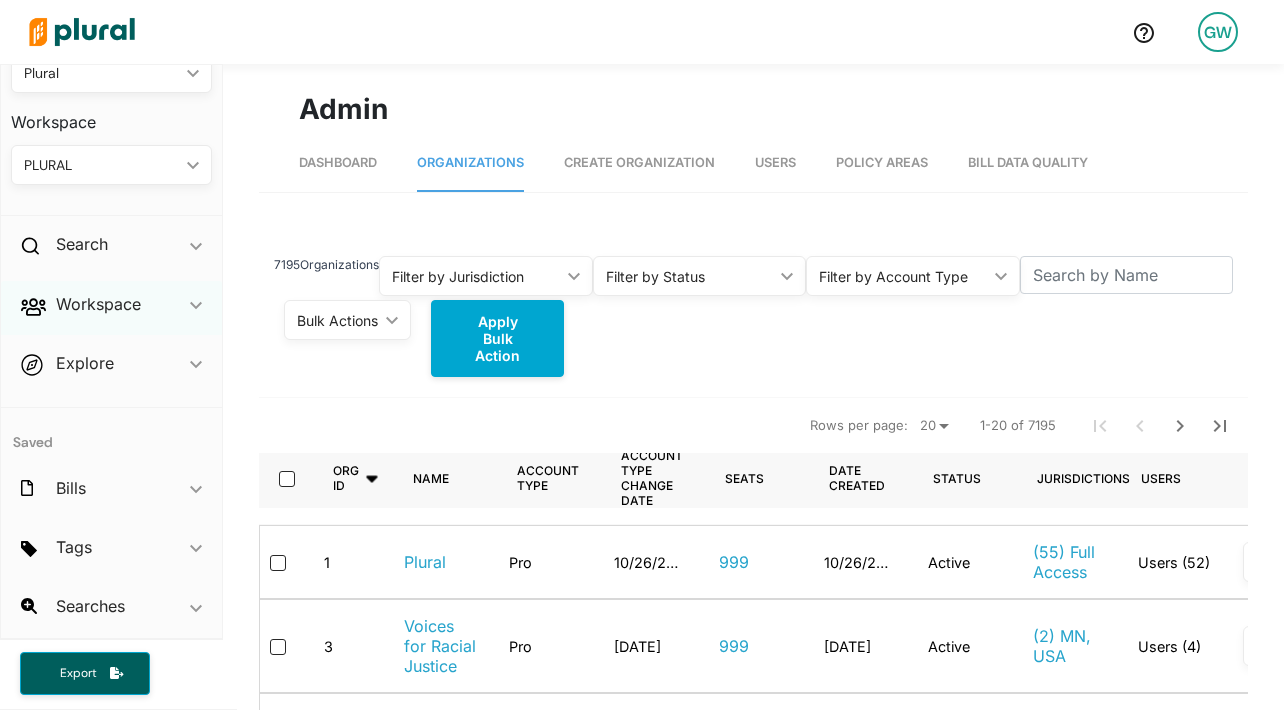 click on "ic_keyboard_arrow_down" at bounding box center (196, 308) 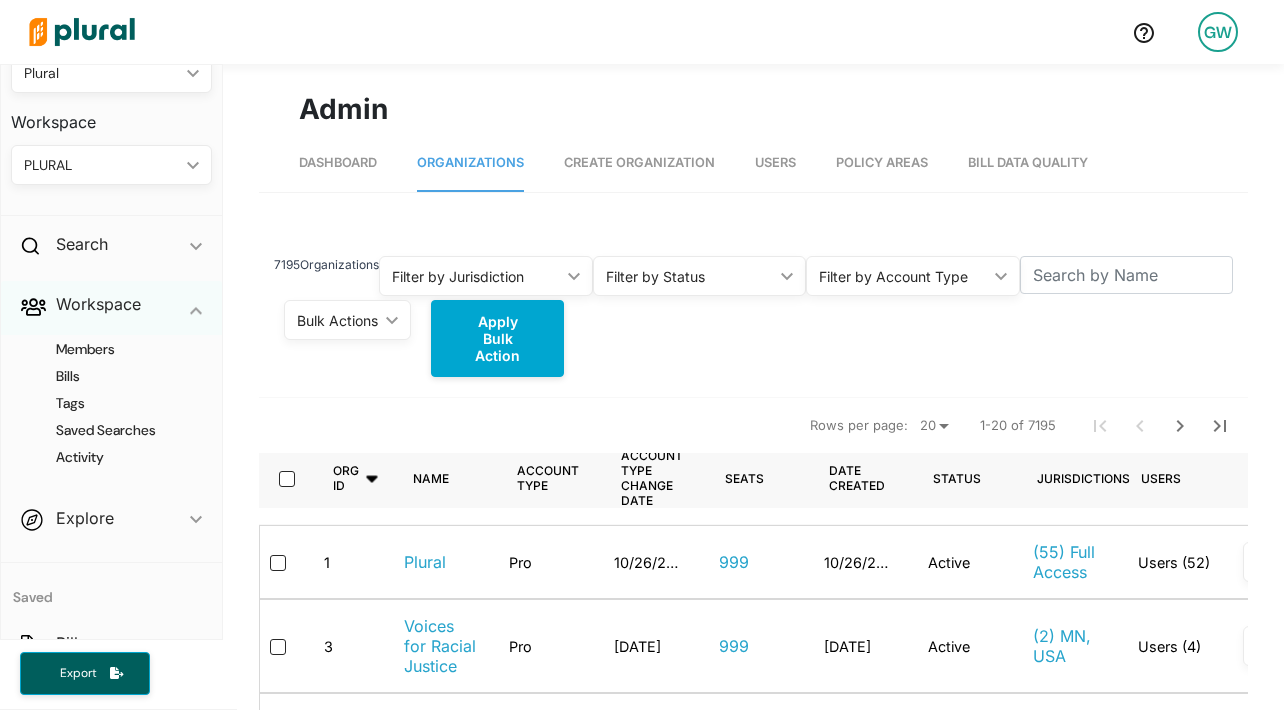 scroll, scrollTop: 148, scrollLeft: 0, axis: vertical 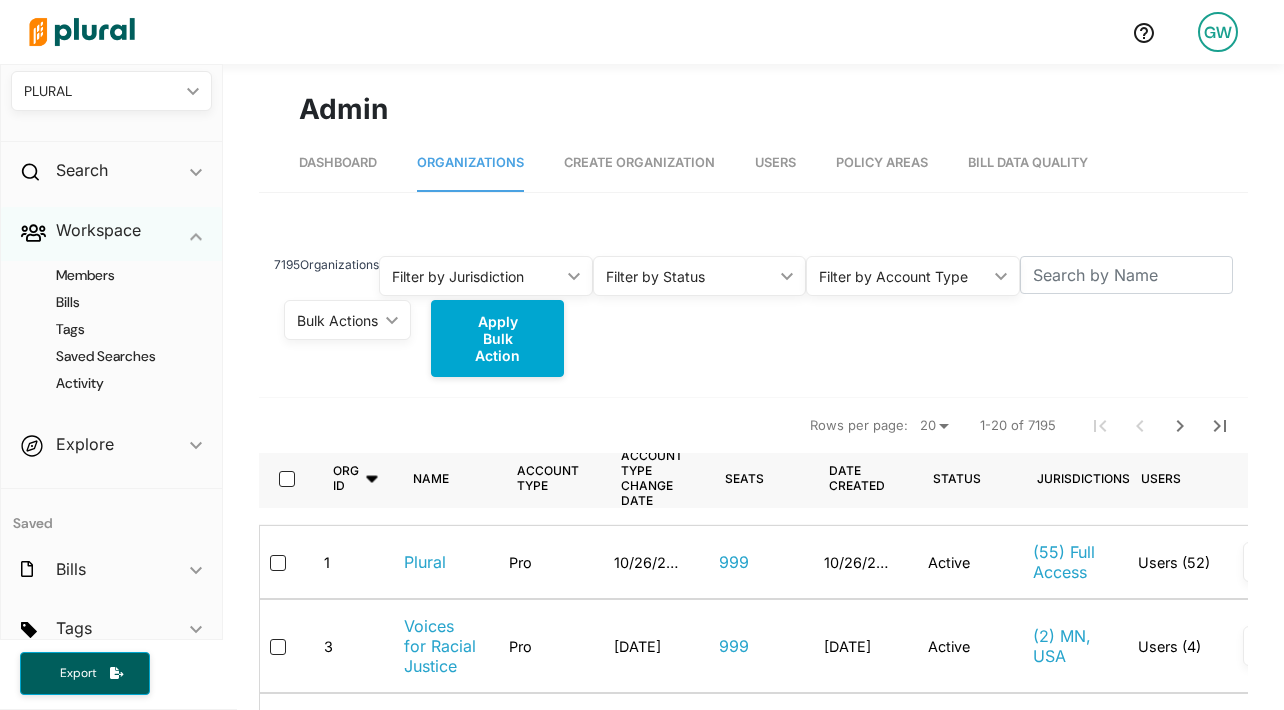 click on "ic_keyboard_arrow_down" 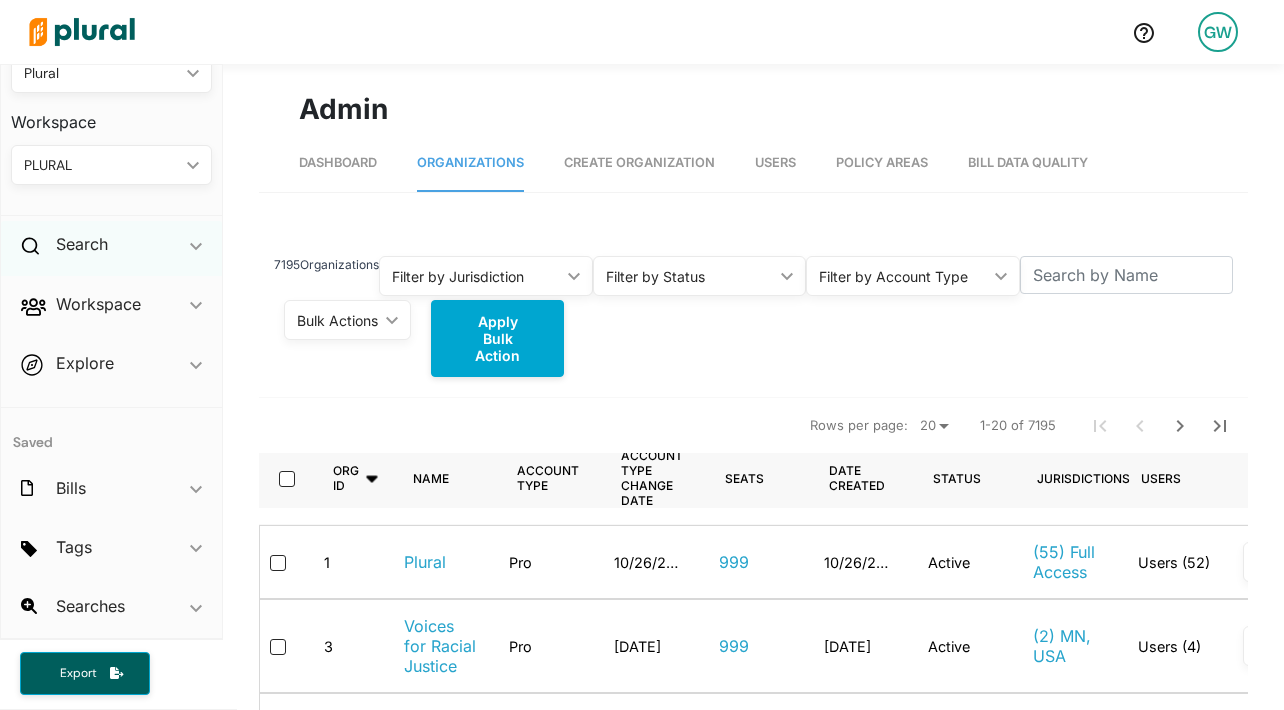 click on "ic_keyboard_arrow_down" at bounding box center (196, 248) 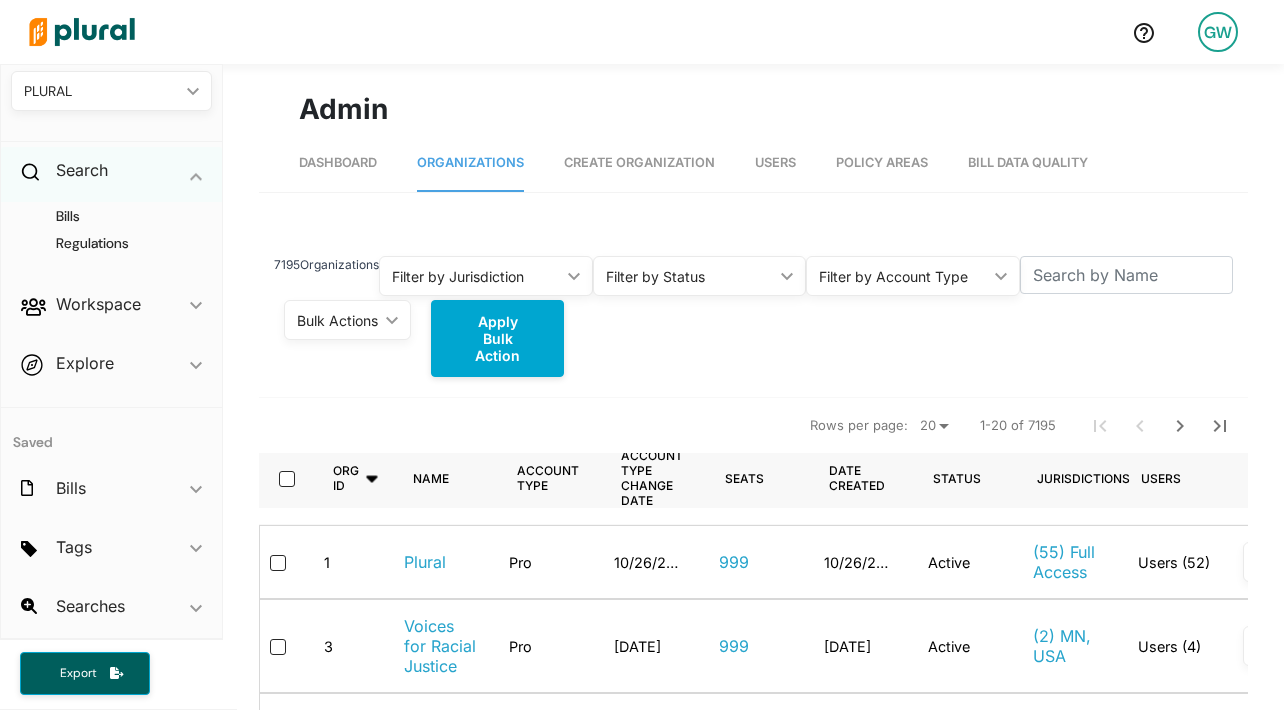 scroll, scrollTop: 148, scrollLeft: 0, axis: vertical 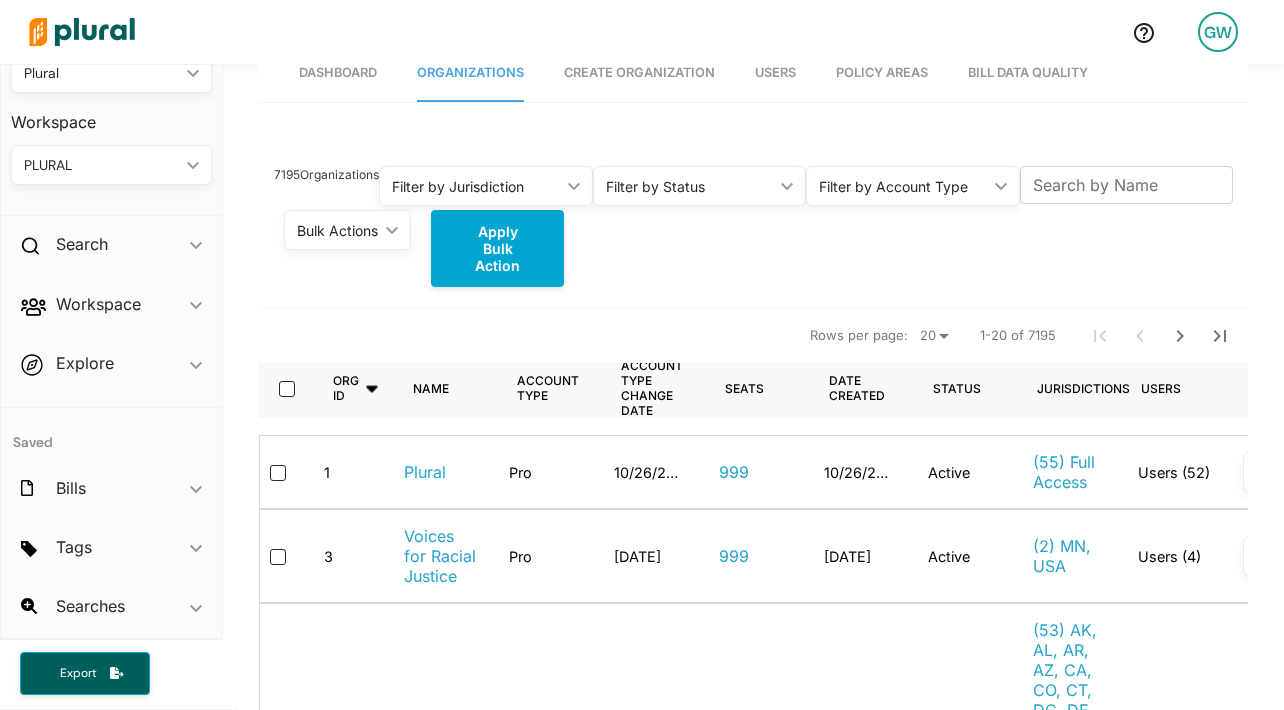 click on "Rows per page: 20 50 100 1-20 of 7195" at bounding box center [753, 335] 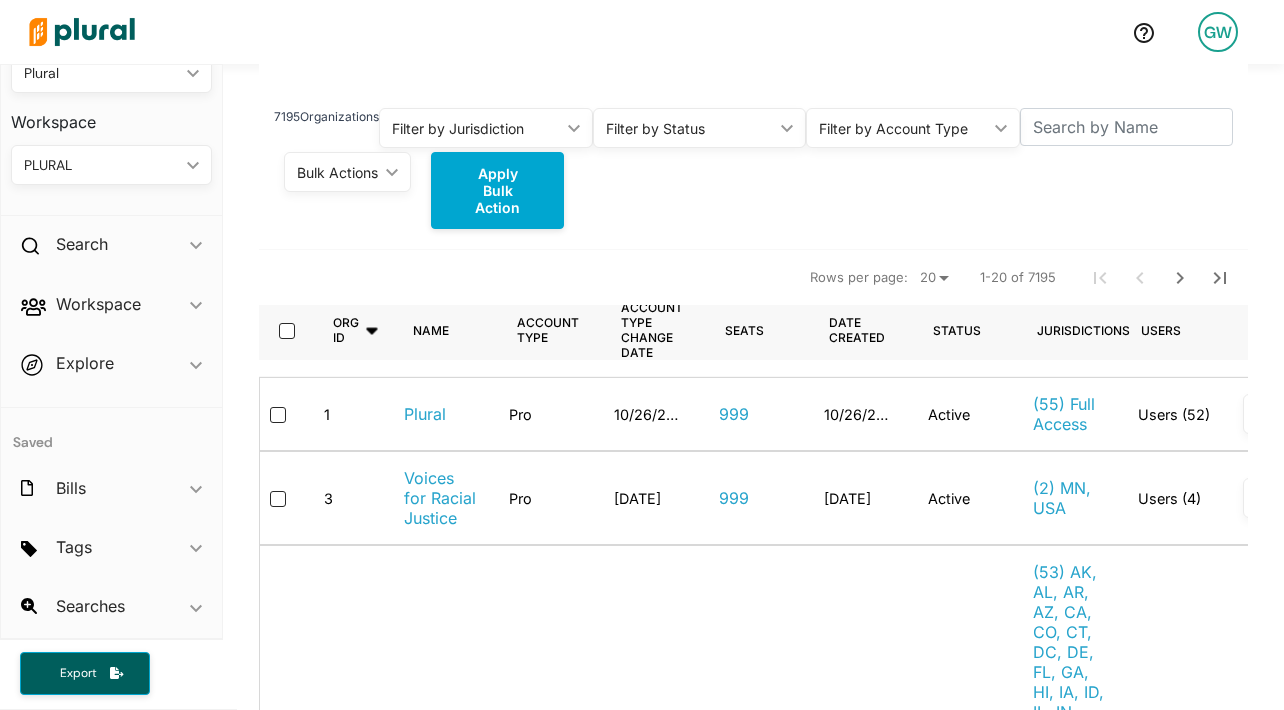 scroll, scrollTop: 0, scrollLeft: 0, axis: both 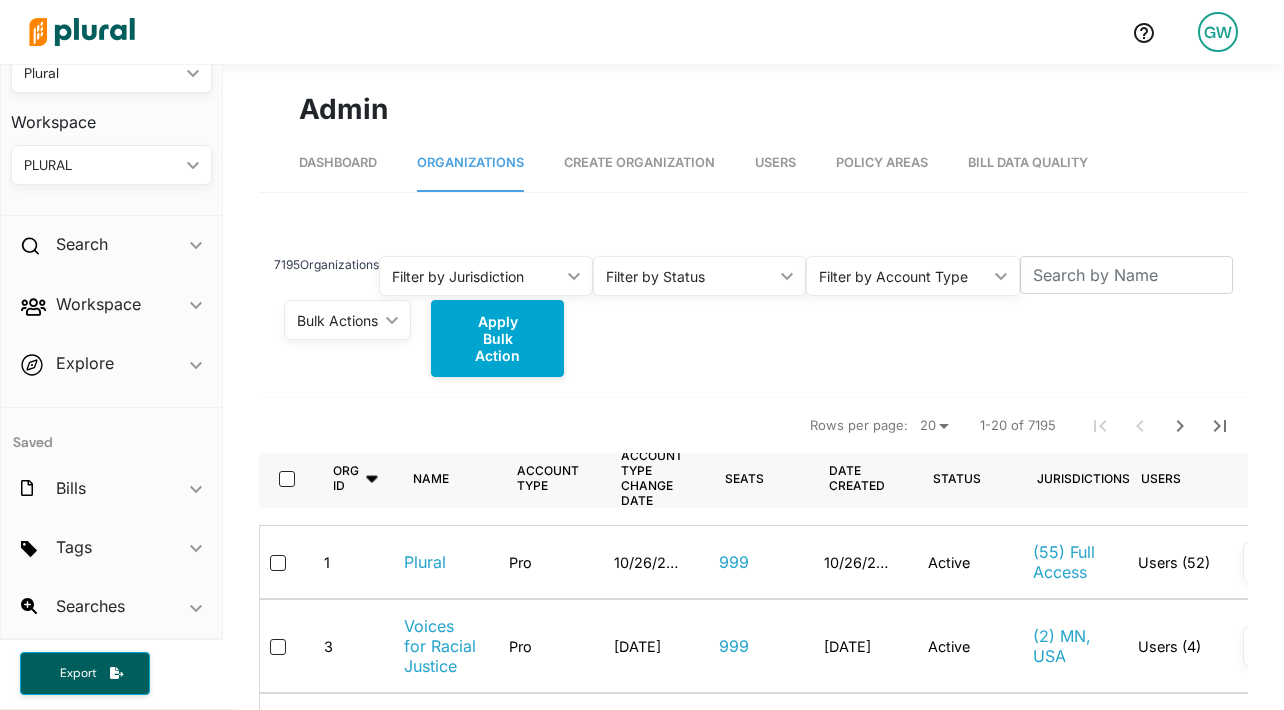 click on "Create Organization" at bounding box center (639, 162) 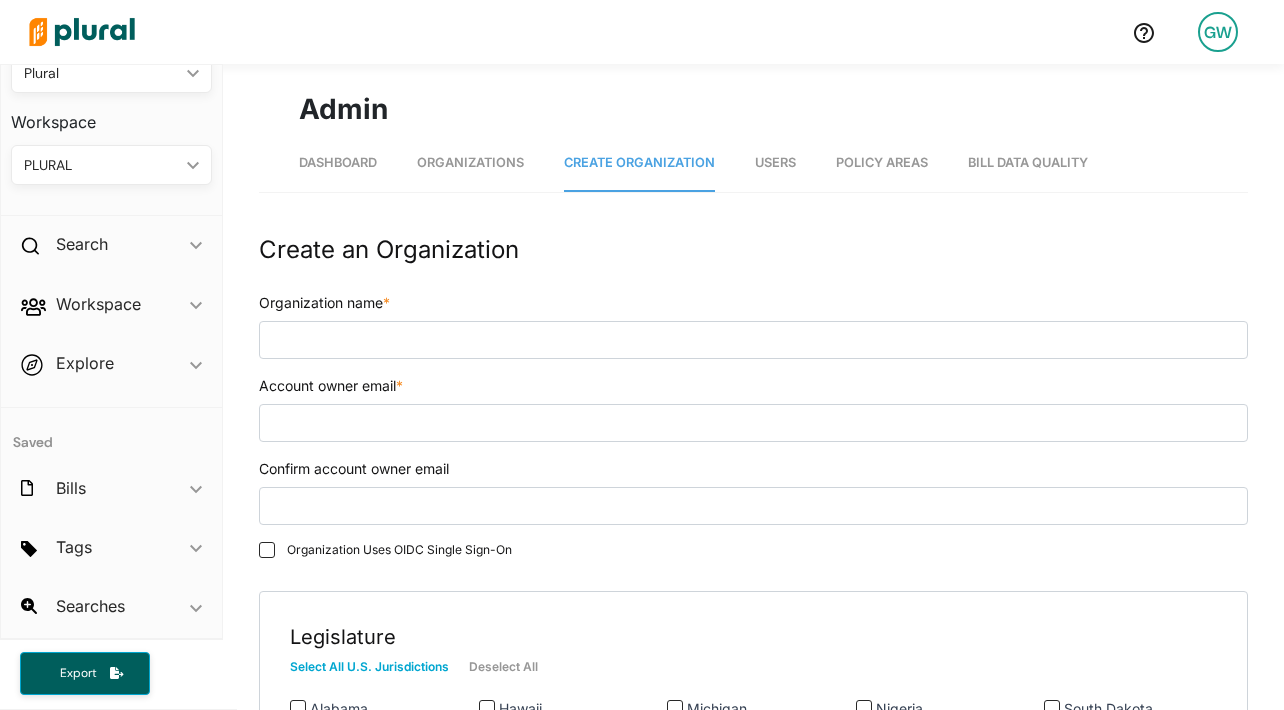 click on "Users" at bounding box center [775, 162] 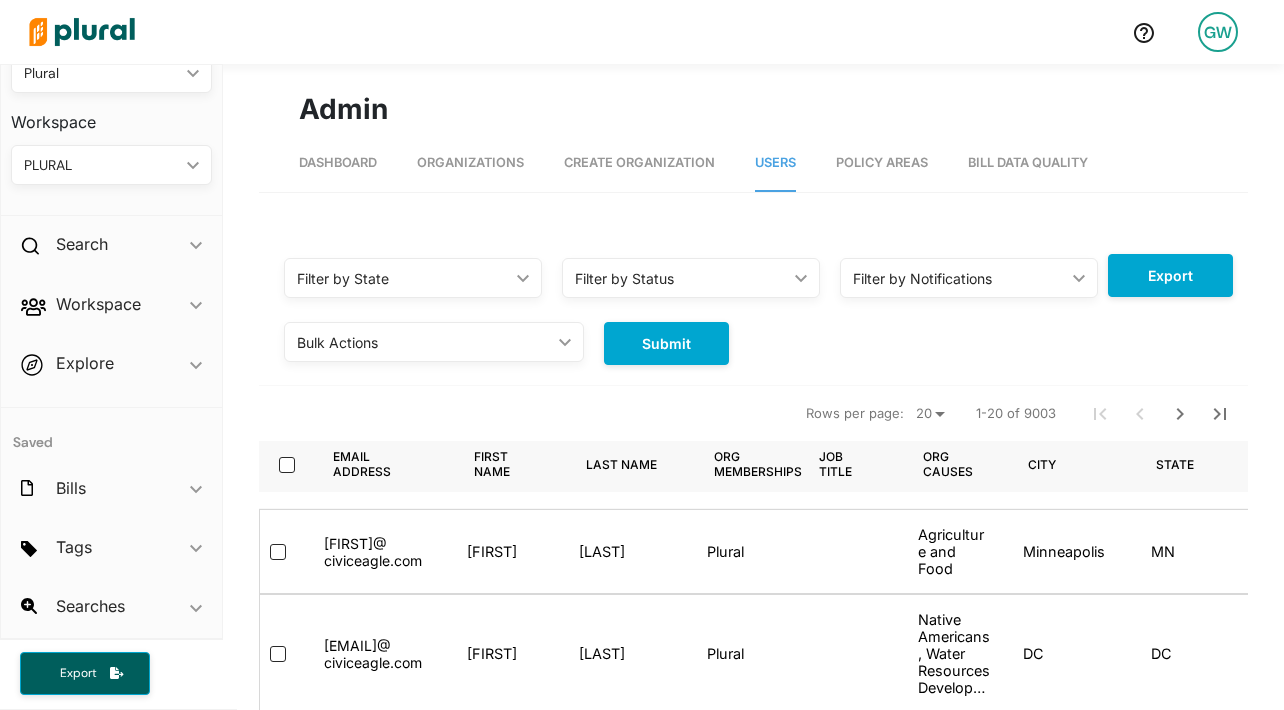 click on "Policy Areas" at bounding box center (882, 162) 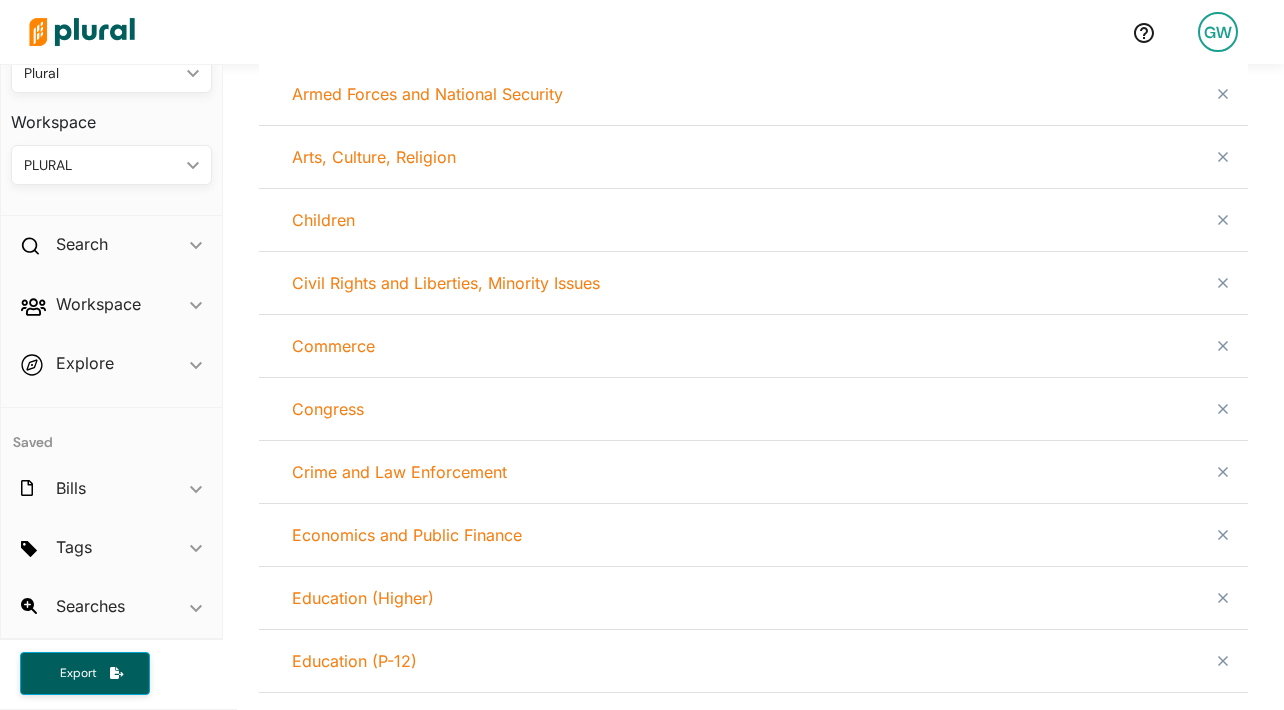 scroll, scrollTop: 0, scrollLeft: 0, axis: both 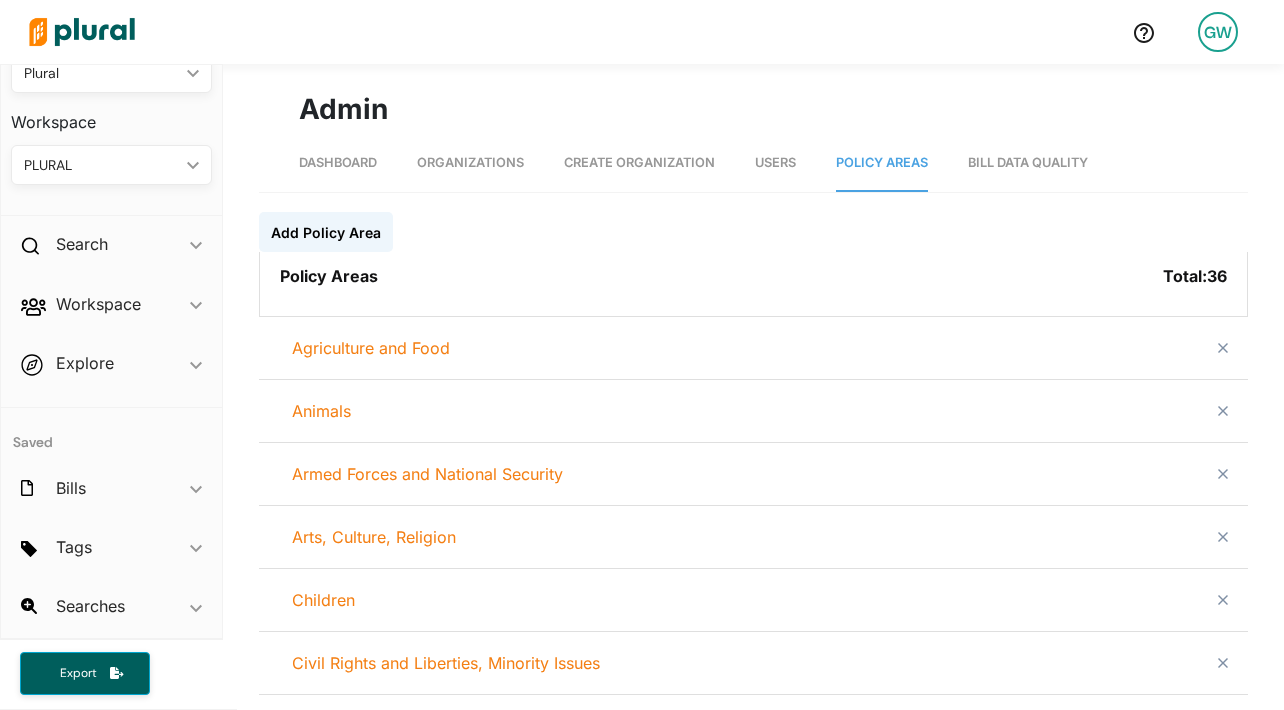 click on "Bill Data Quality" at bounding box center (1028, 163) 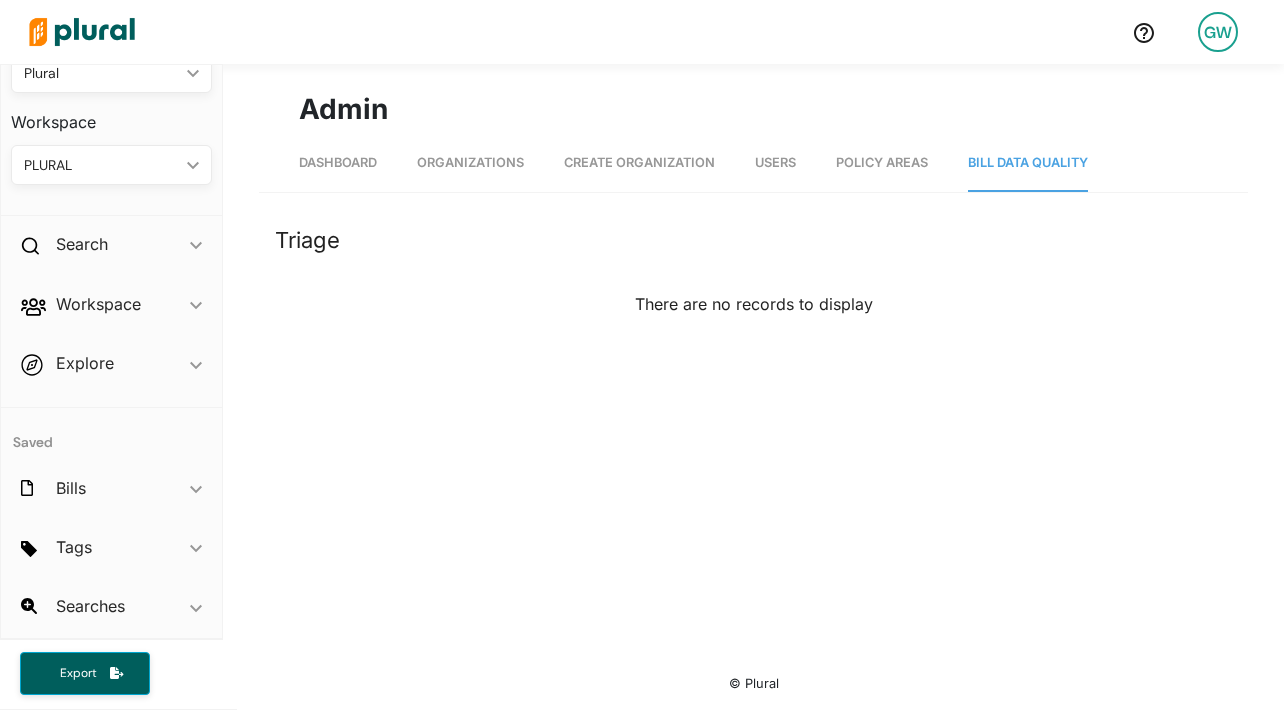 click on "Organizations" at bounding box center (470, 162) 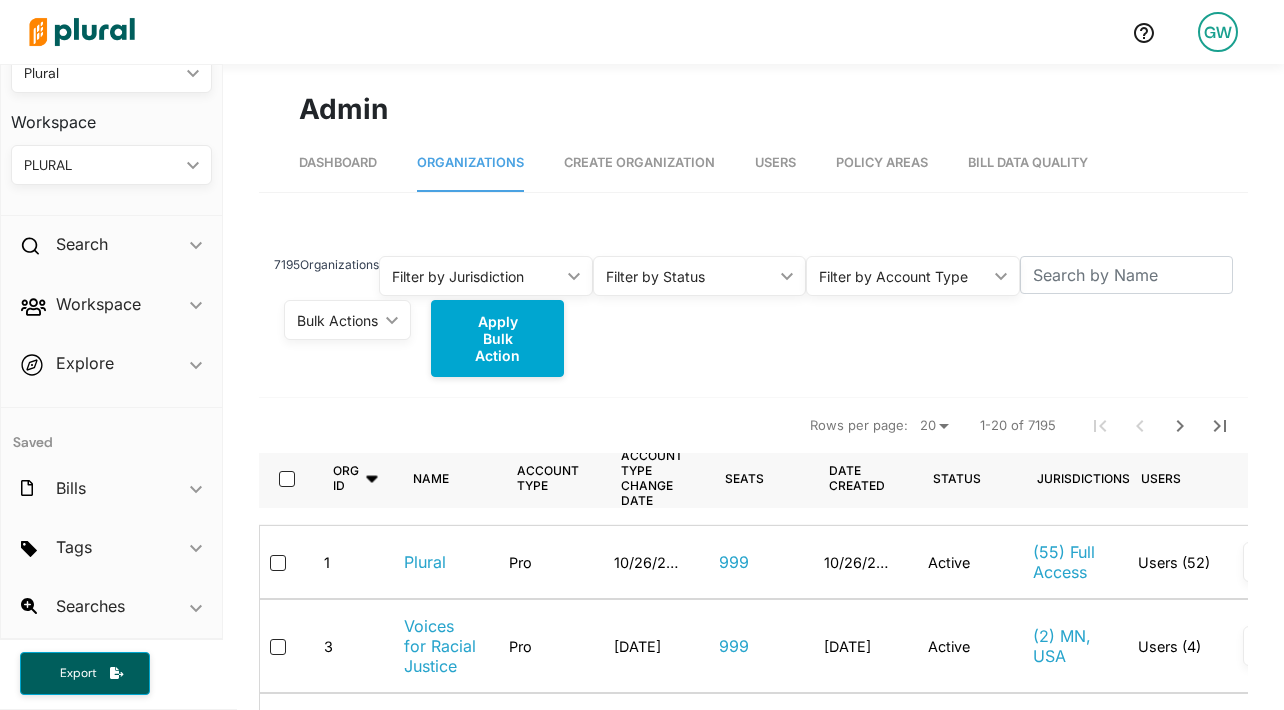 click on "Dashboard" at bounding box center [338, 162] 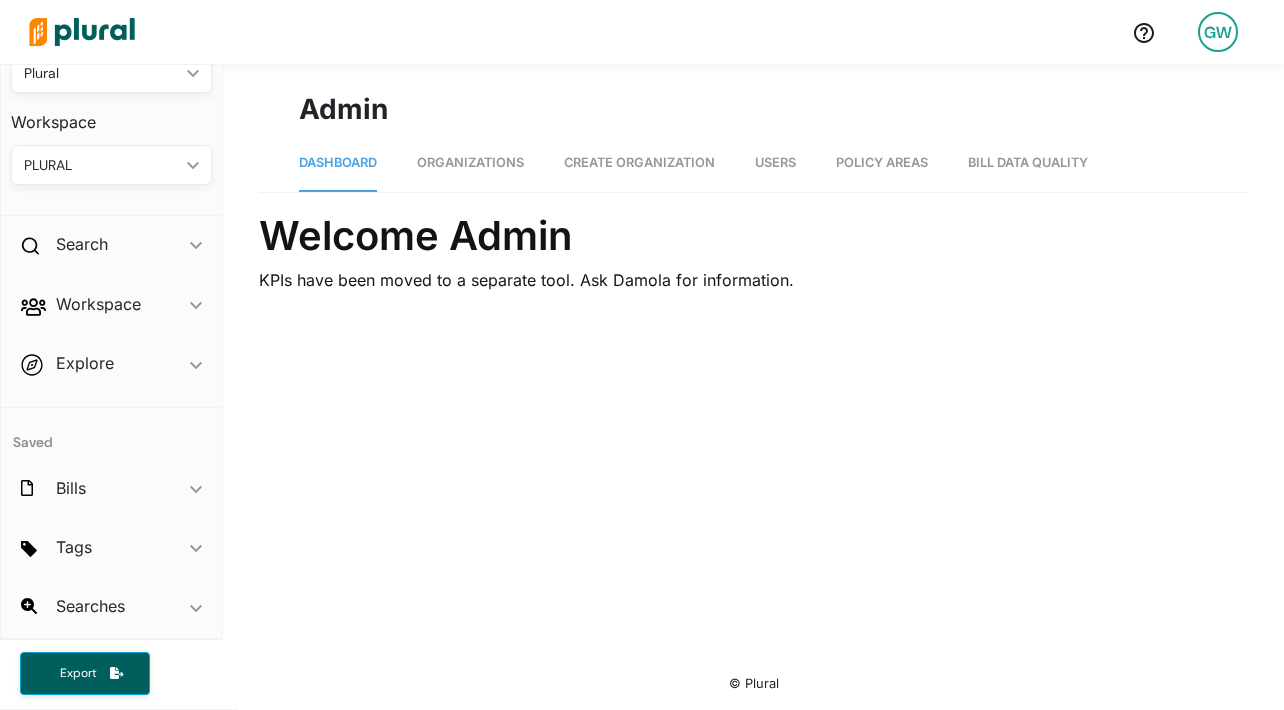 click on "Organizations" at bounding box center [470, 163] 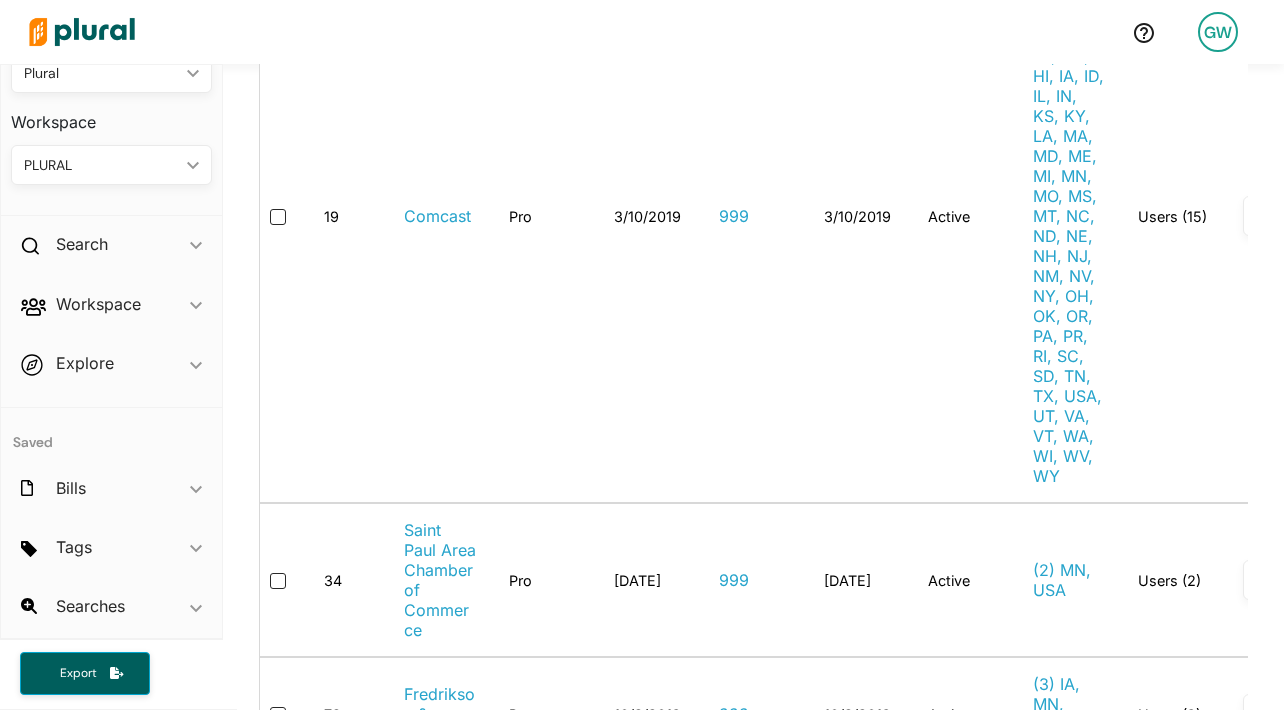 scroll, scrollTop: 597, scrollLeft: 0, axis: vertical 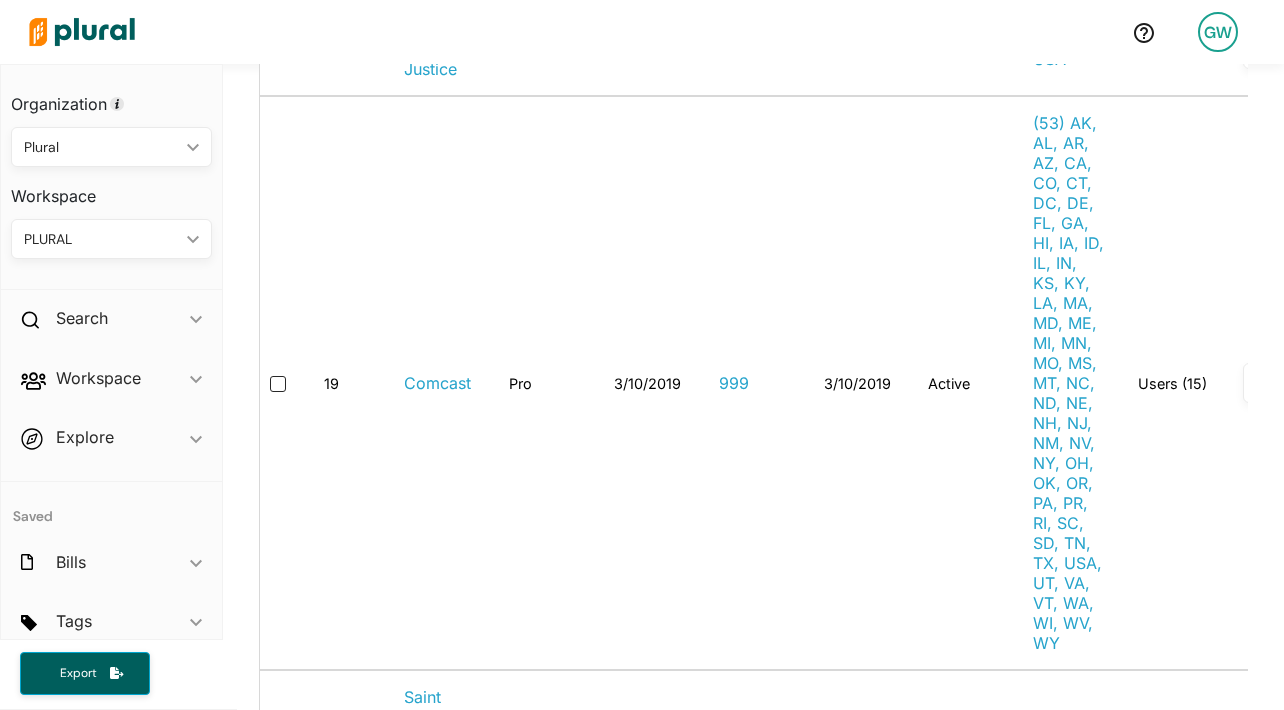 click on "PLURAL ic_keyboard_arrow_down" at bounding box center (111, 239) 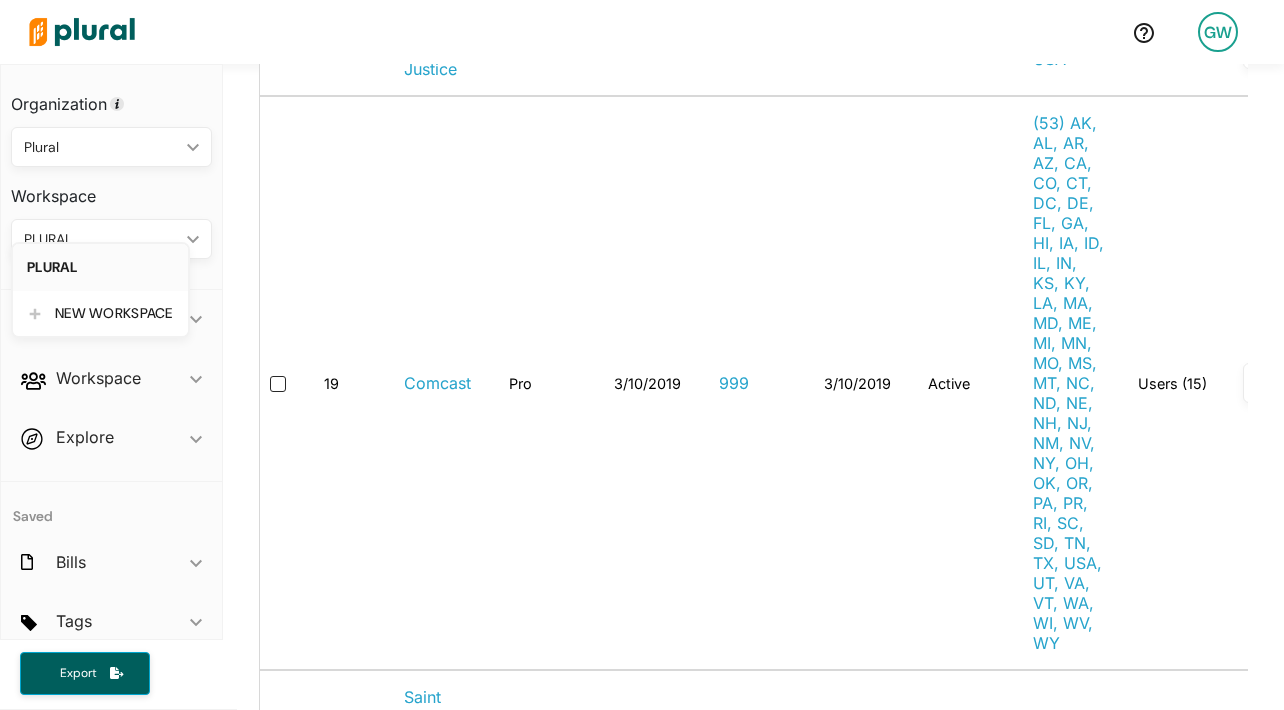 click on "Plural" at bounding box center [101, 147] 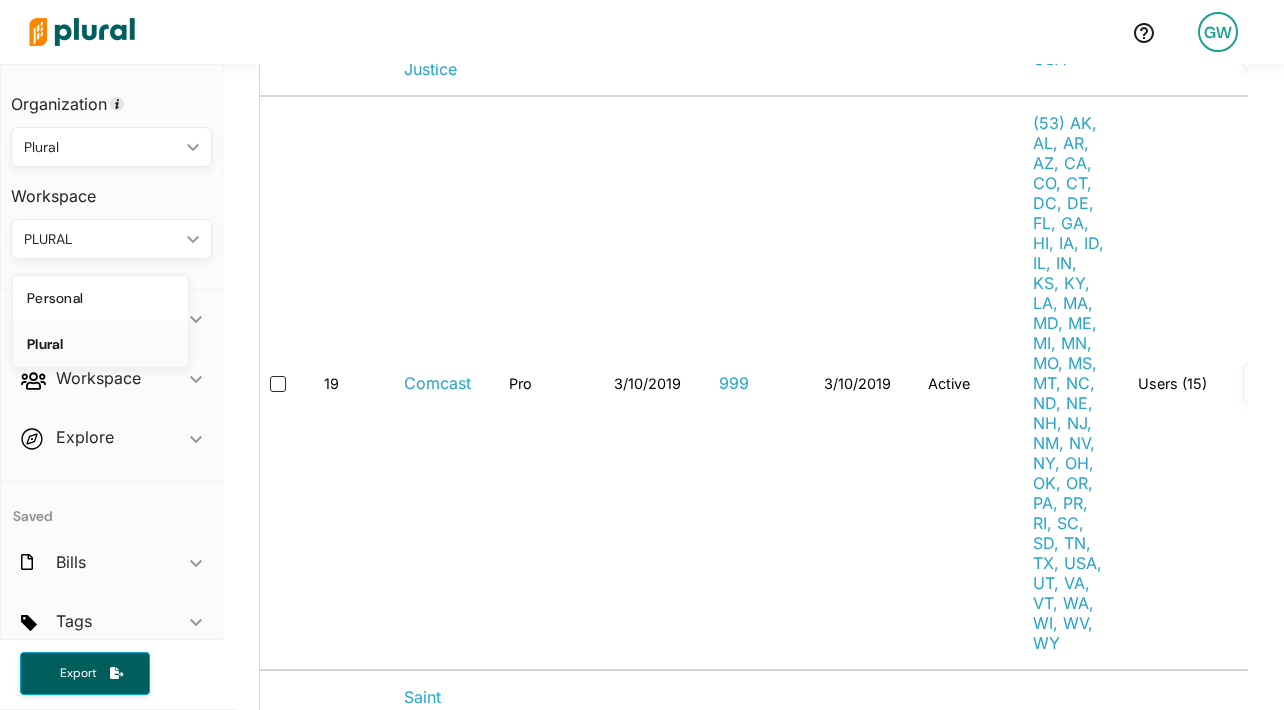click on "Plural" at bounding box center (101, 147) 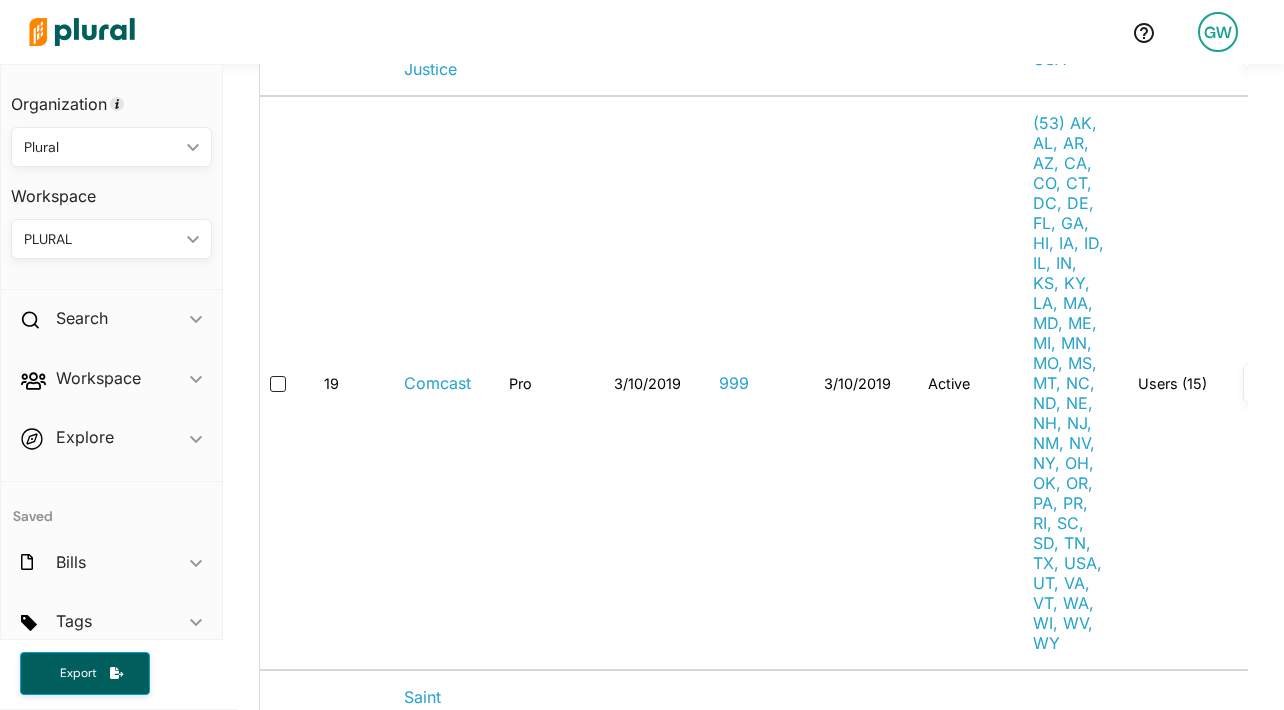 click on "Plural" at bounding box center [101, 147] 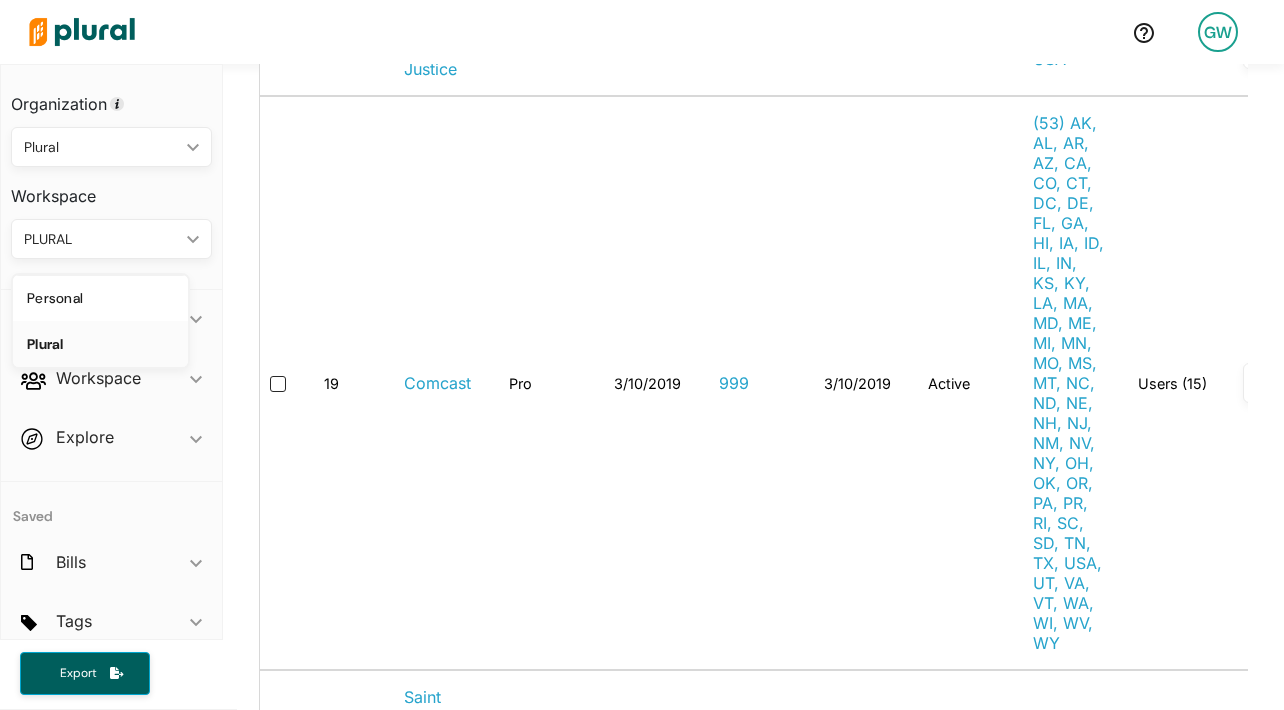 click on "ic_keyboard_arrow_down" 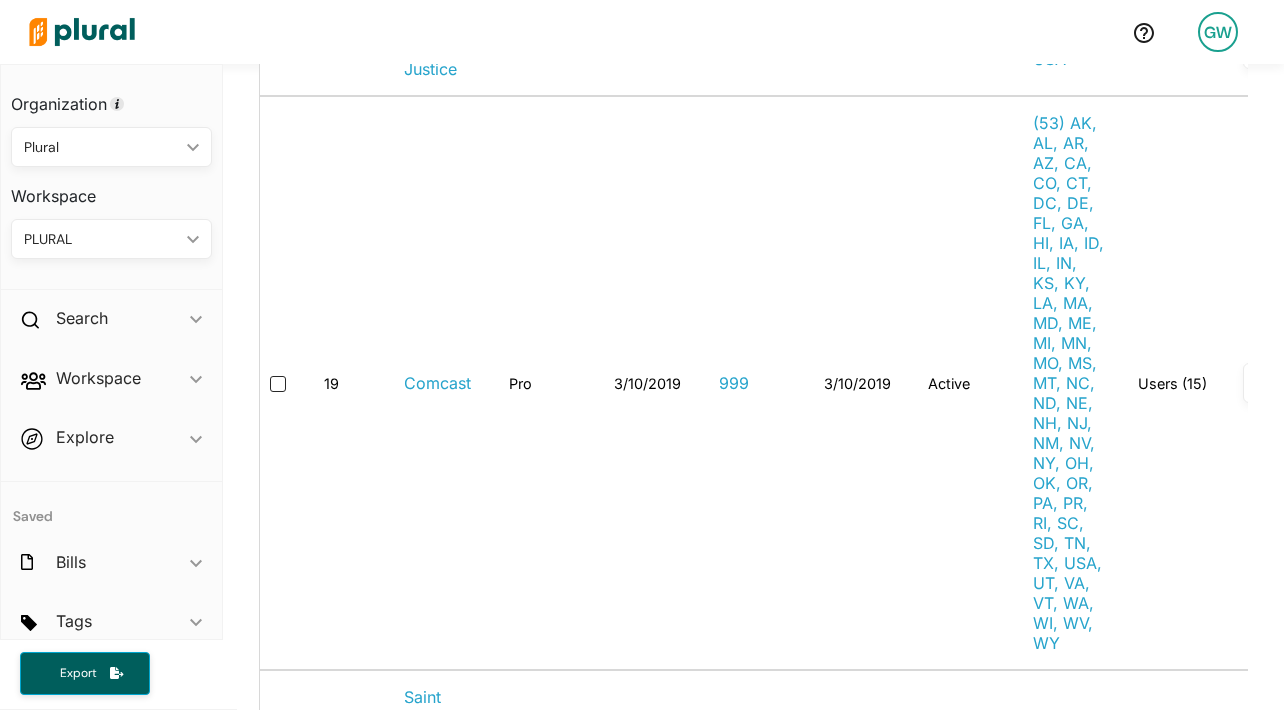 click on "ic_keyboard_arrow_down" 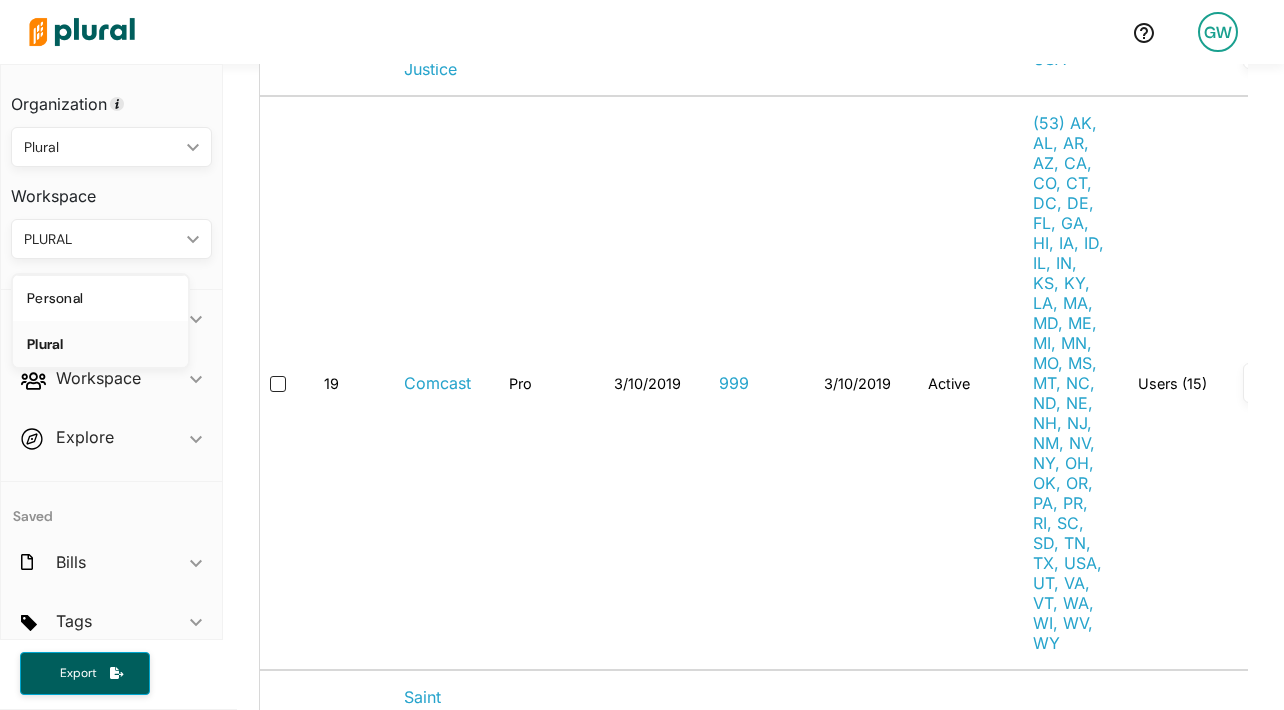 click on "ic_keyboard_arrow_down" 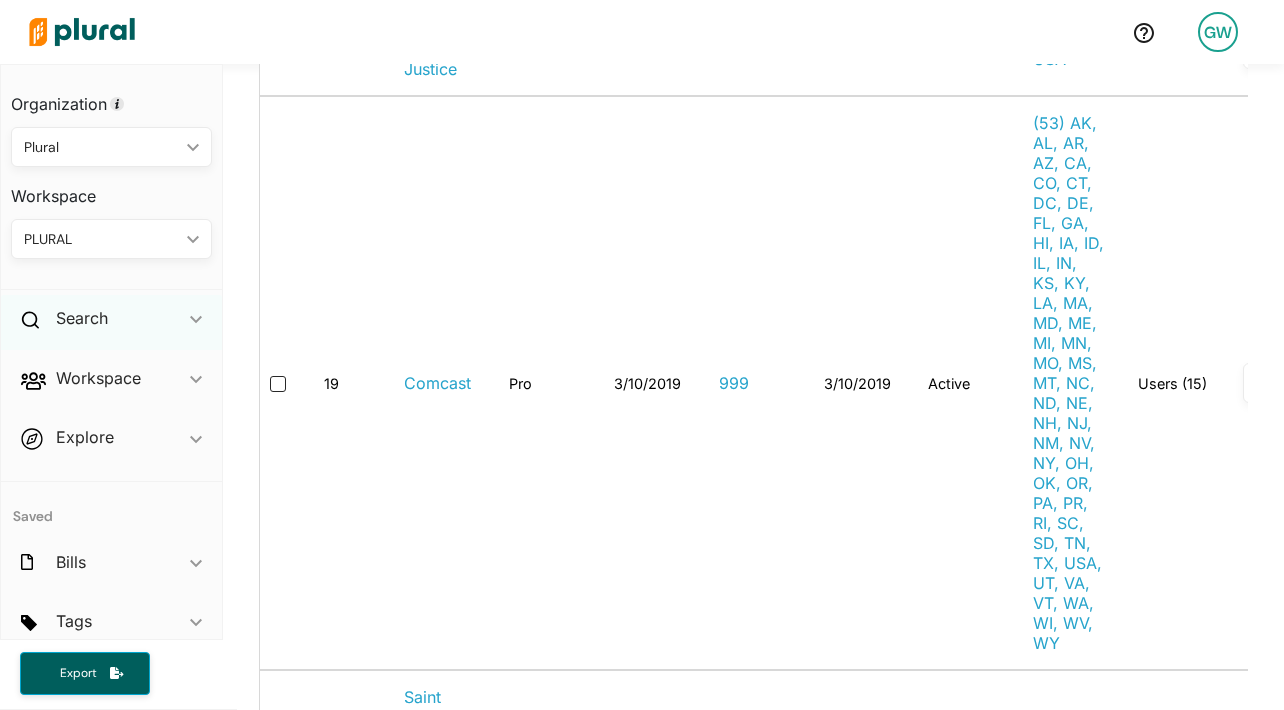 scroll, scrollTop: 74, scrollLeft: 0, axis: vertical 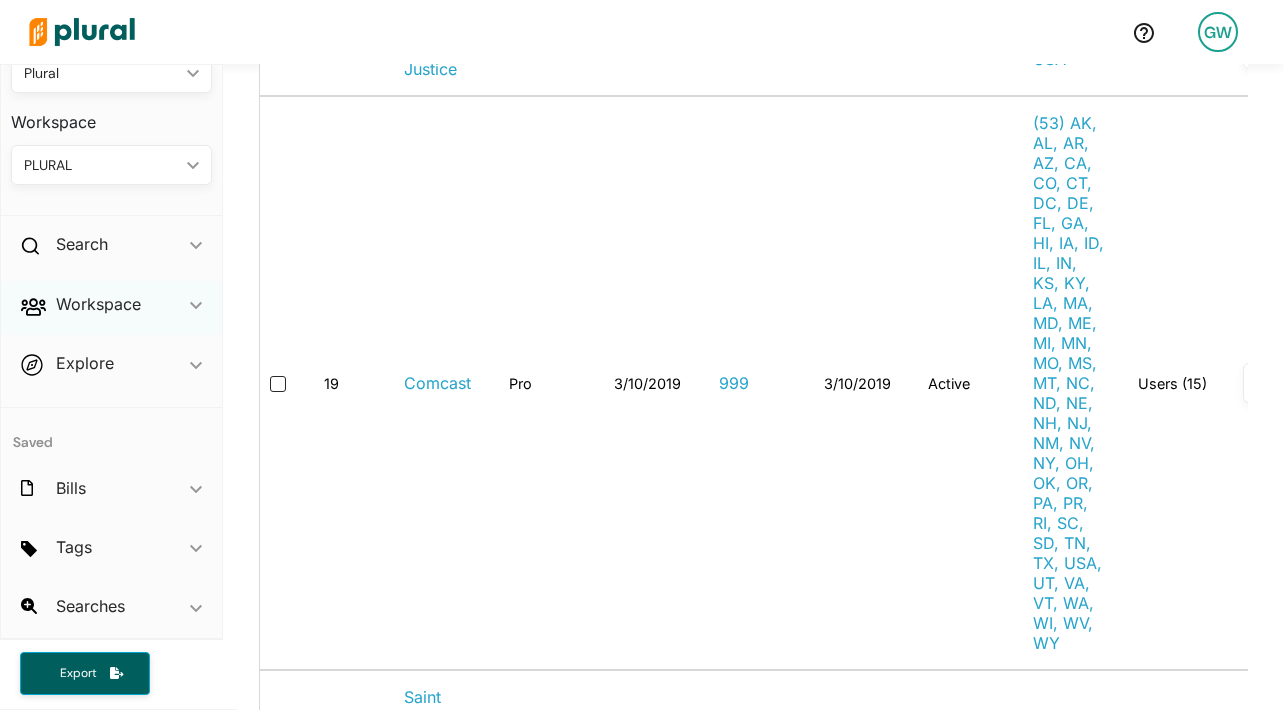 click on "Workspace ic_keyboard_arrow_down" at bounding box center [111, 308] 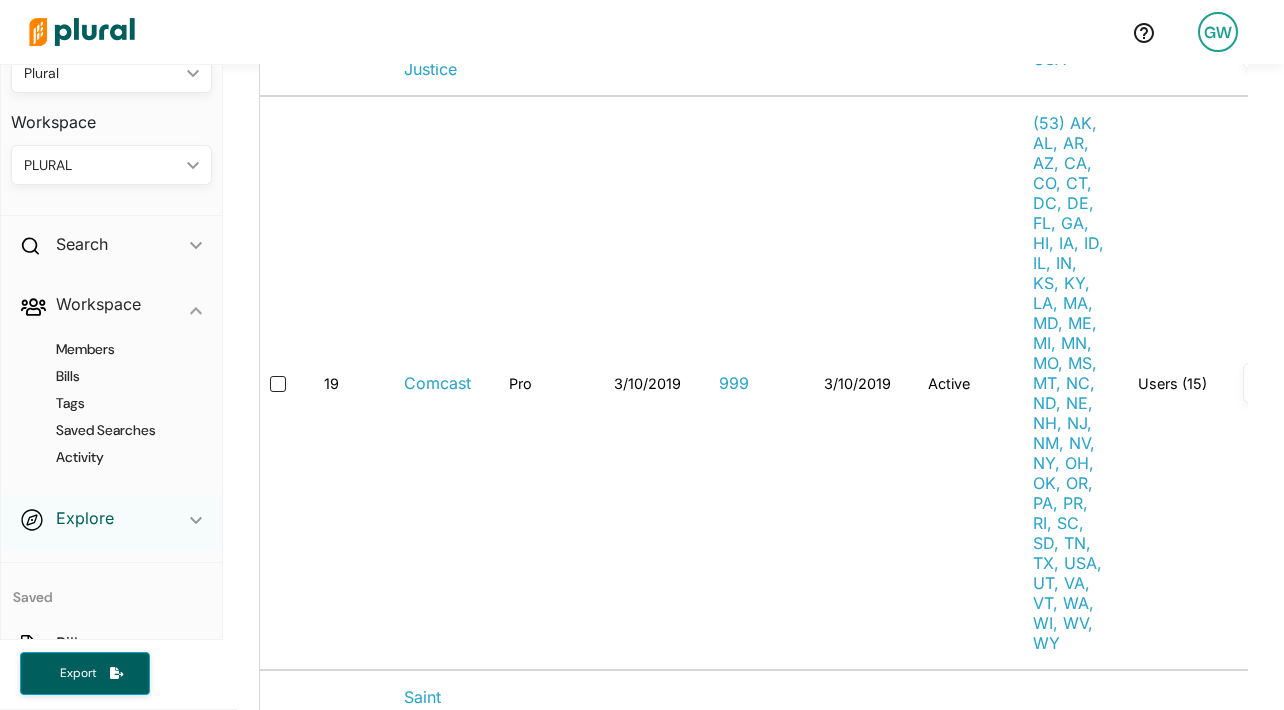 click on "Explore" at bounding box center (85, 518) 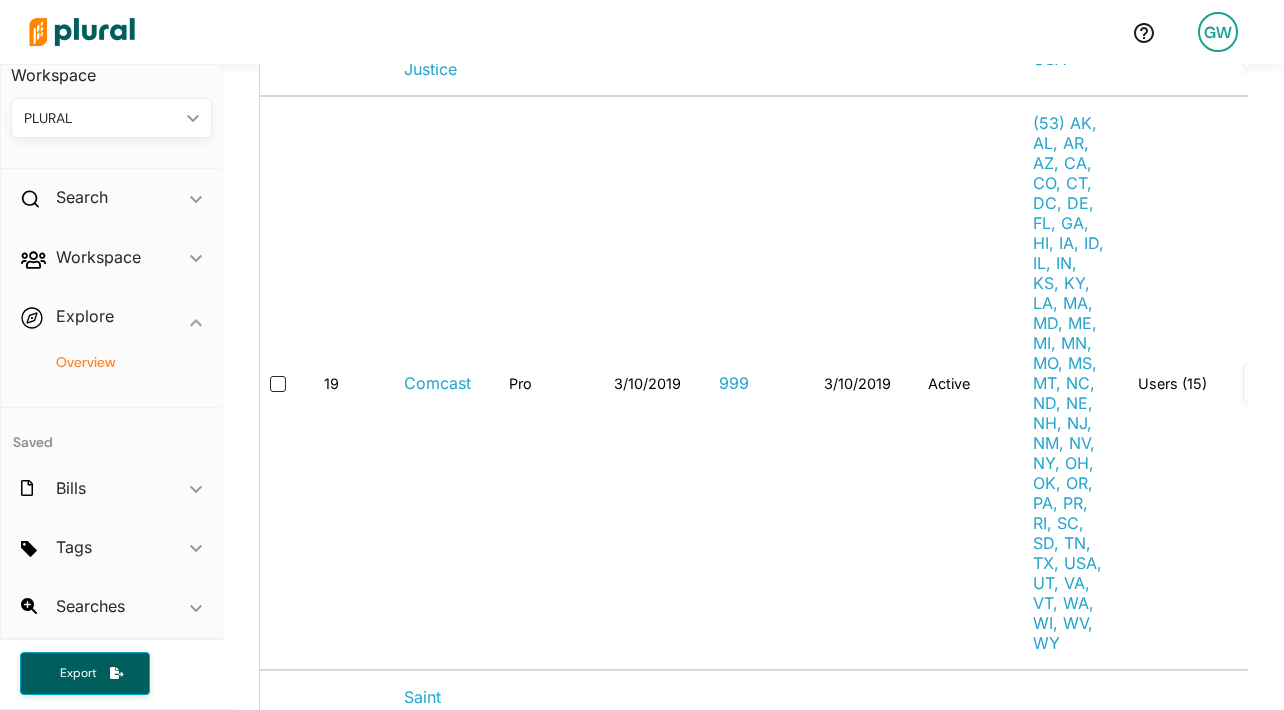scroll, scrollTop: 102, scrollLeft: 0, axis: vertical 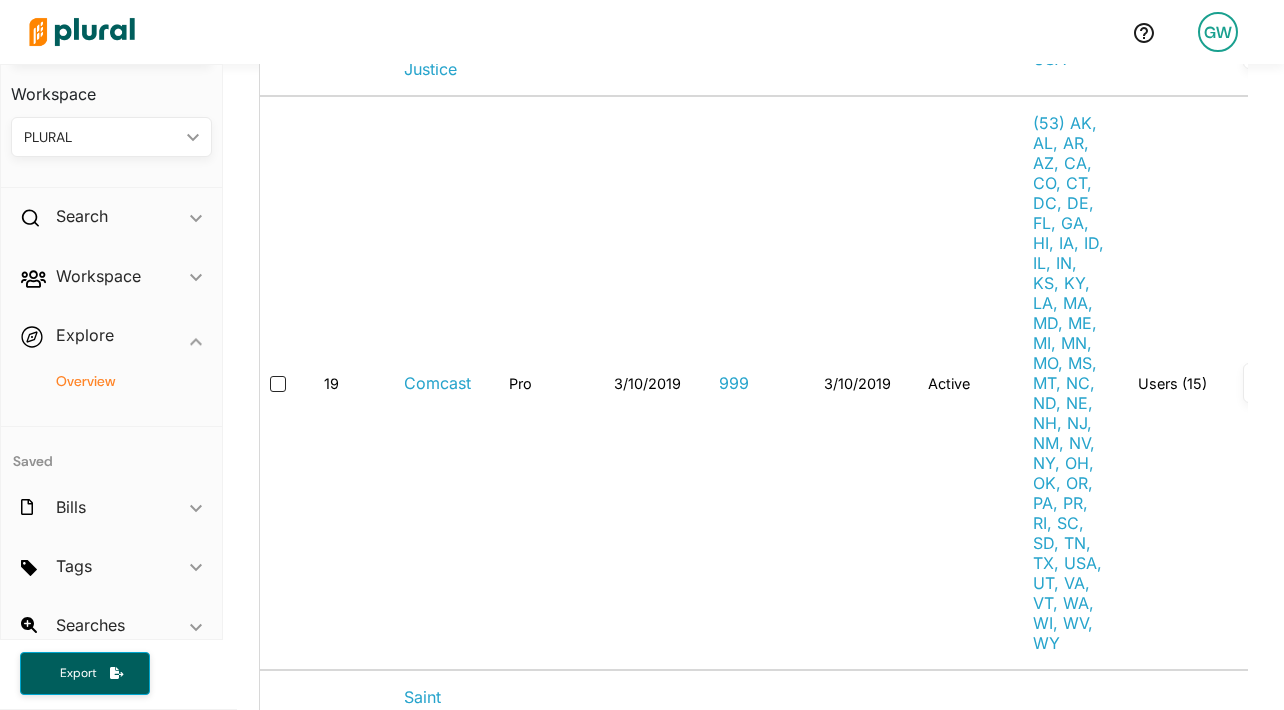 click on "Overview" at bounding box center [116, 381] 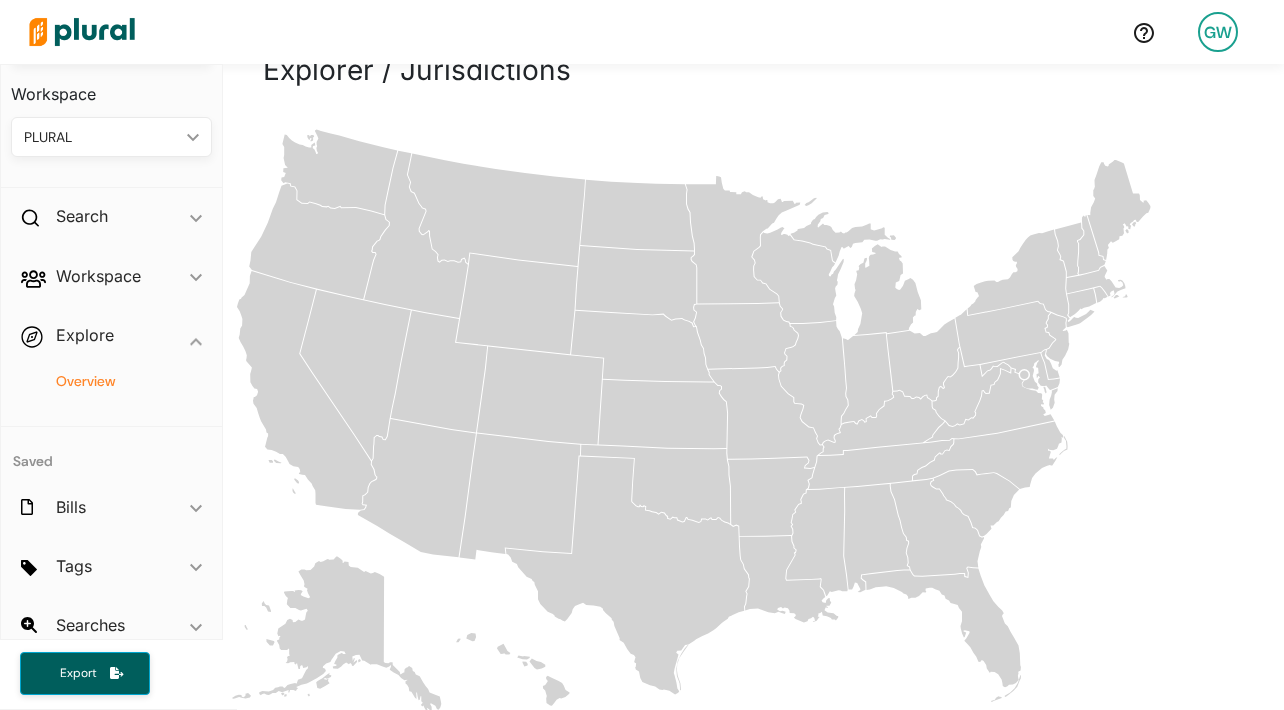 scroll, scrollTop: 27, scrollLeft: 0, axis: vertical 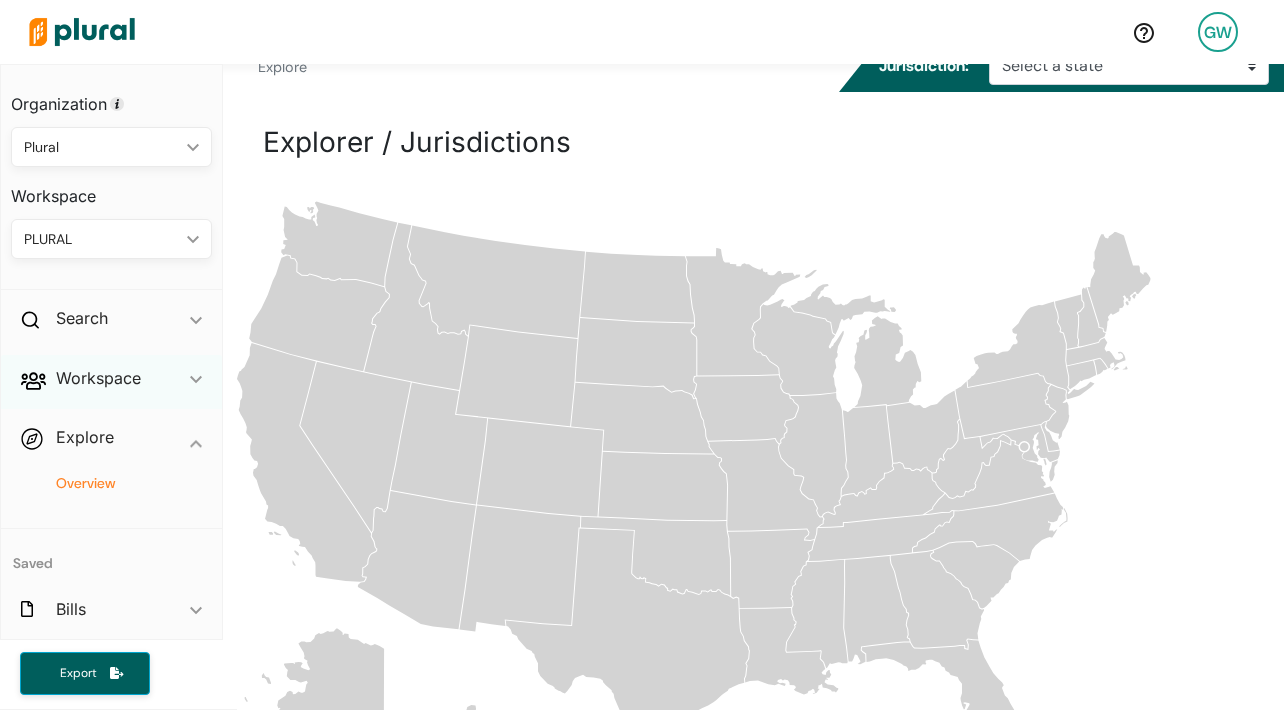 click on "Workspace ic_keyboard_arrow_down" at bounding box center [111, 382] 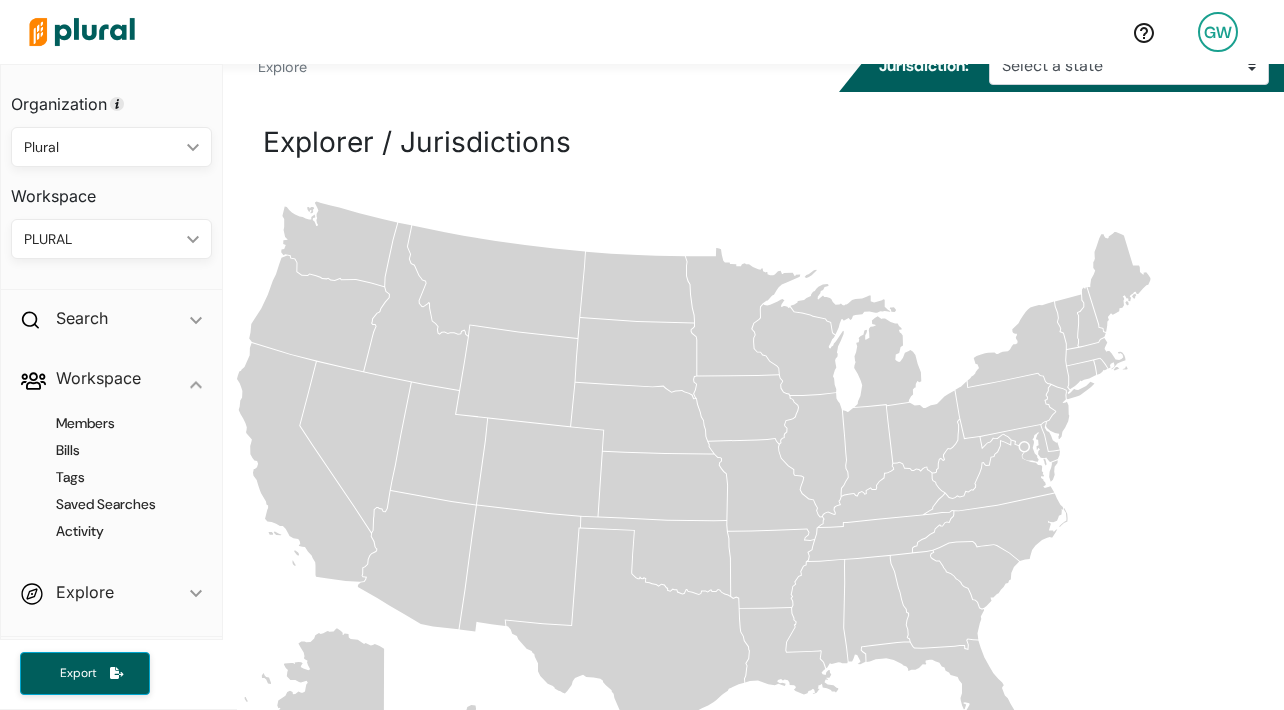 click on "Bills" at bounding box center (116, 450) 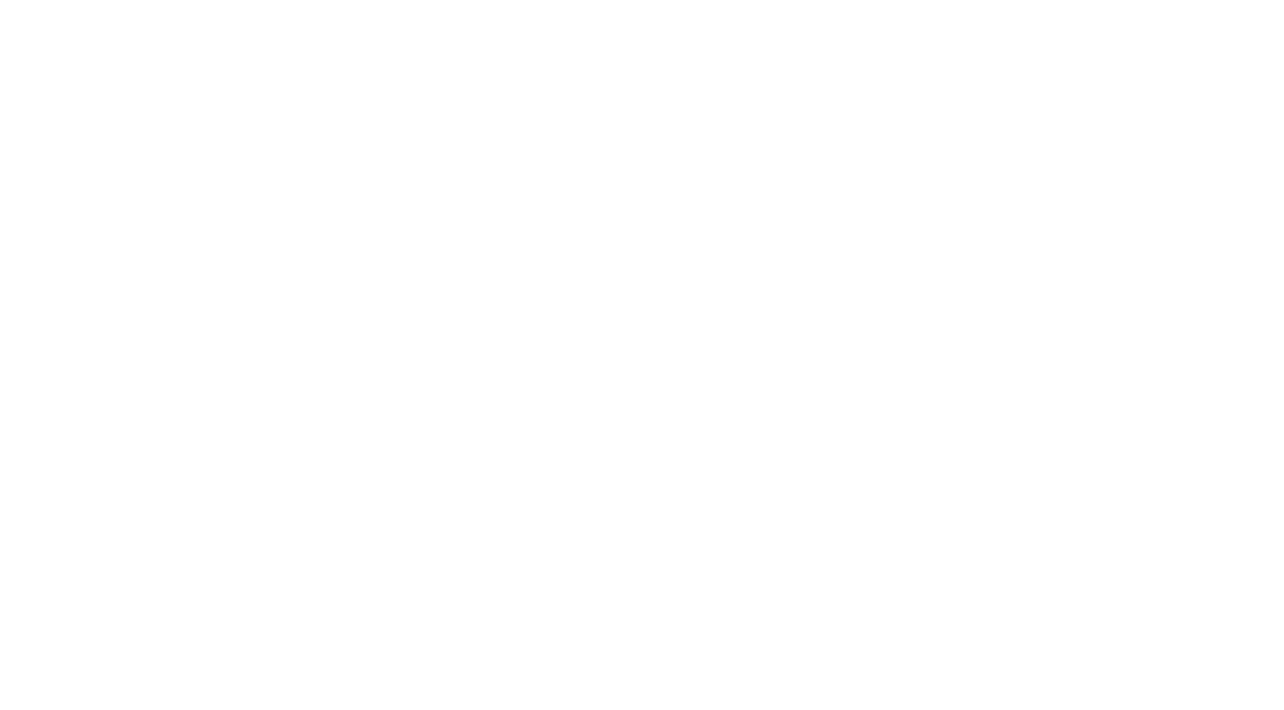 click on "GW Home Search Help Admin Dashboard Account Settings Organization Settings Notification Settings All Tags Log Out Organization Plural ic_keyboard_arrow_down Personal Plural Workspace PLURAL ic_keyboard_arrow_down PLURAL NEW WORKSPACE Search ic_keyboard_arrow_down Bills Regulations Workspace ic_keyboard_arrow_down Members Bills Tags Saved Searches Activity Explore ic_keyboard_arrow_down Overview Saved Bills ic_keyboard_arrow_down AL   HB 13 (Bad Housing Bill) AL   HB 61 AL   HB 127 AL   HB 237 AL   SB 11 AL   SB 79 AL   SB 278 AL   SJR 54 AR   HB 1155 AR   HB 1337 AR   HB 1965 AR   SB 52 AR   SB 272 AZ   HB 2631 AZ   HB 2852 AZ   SB 1718 AZ   SCR 1023 AZ   SCR 1024 (Bad Bill) AZ   SCR 1027 AZ   SCR 1037 CA   AB 49 CA   AB 117 CA   AB 127 CA   AB 257 (abcdefghijklmnopqrstuvwxyzabcdefghijklmnopqrstuvwxyzabcdefghijklmnopqrstuvwxyzabcdefghijklmnopqrstuv) CA   AB 286 CA   AB 519 CA   AB 687 CA   AB 694 CA   AB 912 CA   AB 967 (disabilities bill) CA   AB 1011 CA   AB 1321 CA   CA" at bounding box center (642, 0) 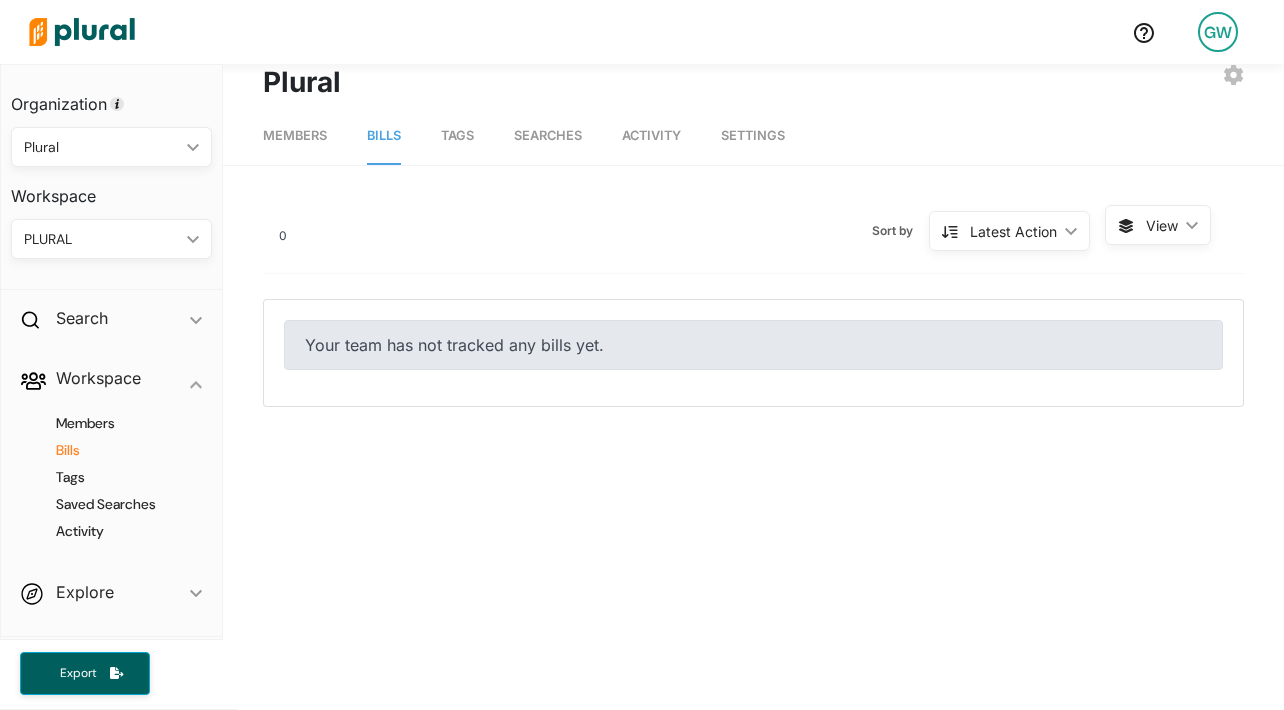 scroll, scrollTop: 0, scrollLeft: 0, axis: both 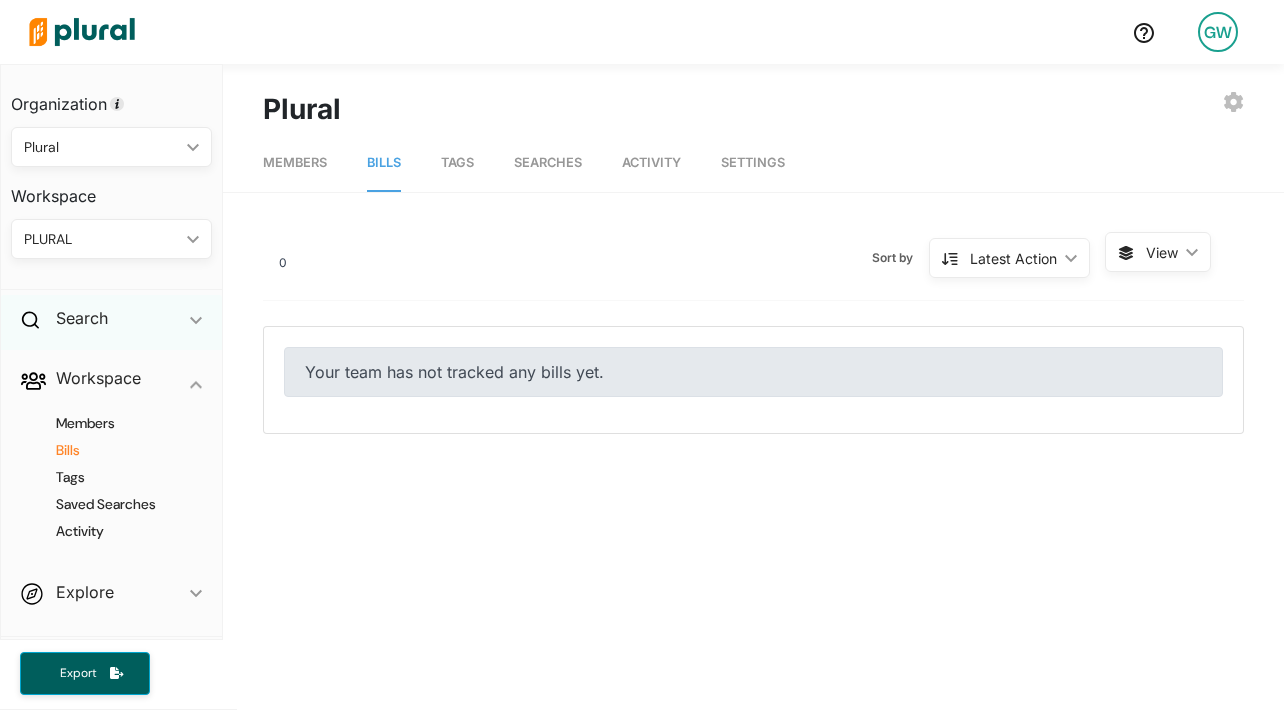 click on "Search ic_keyboard_arrow_down" at bounding box center (111, 322) 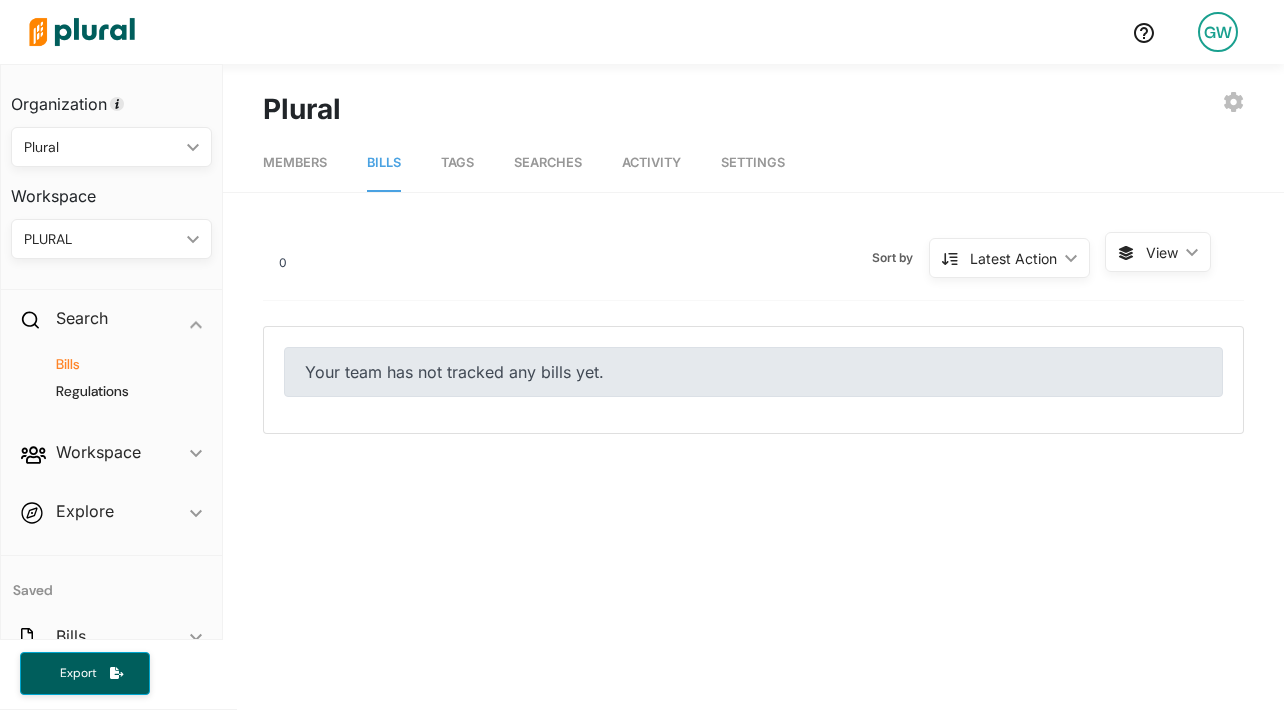 click on "Bills" at bounding box center [116, 364] 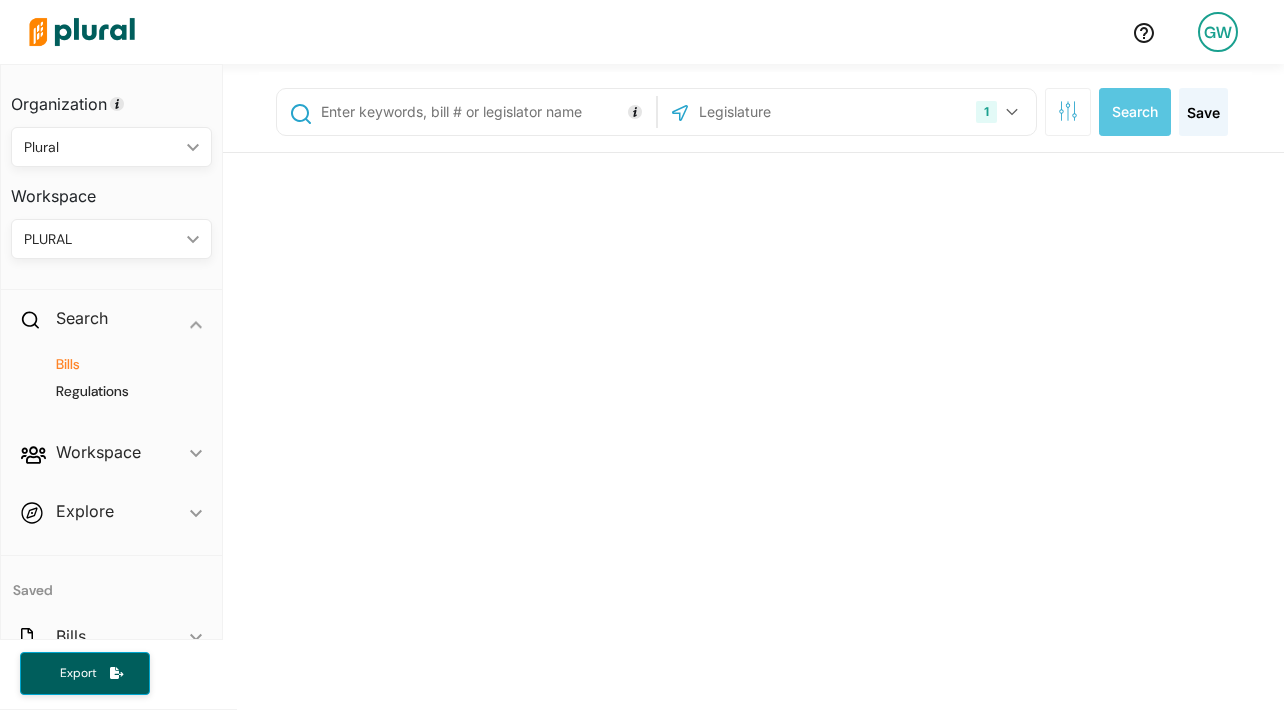 click at bounding box center (804, 112) 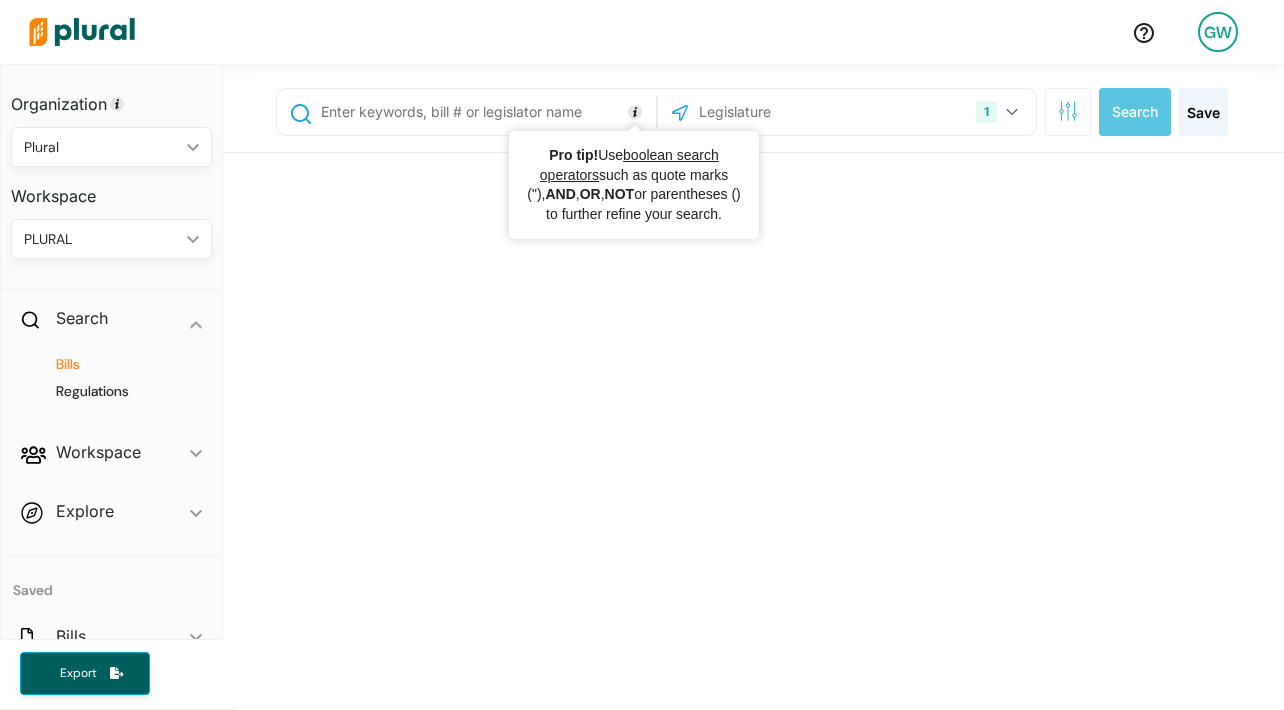 click at bounding box center [484, 112] 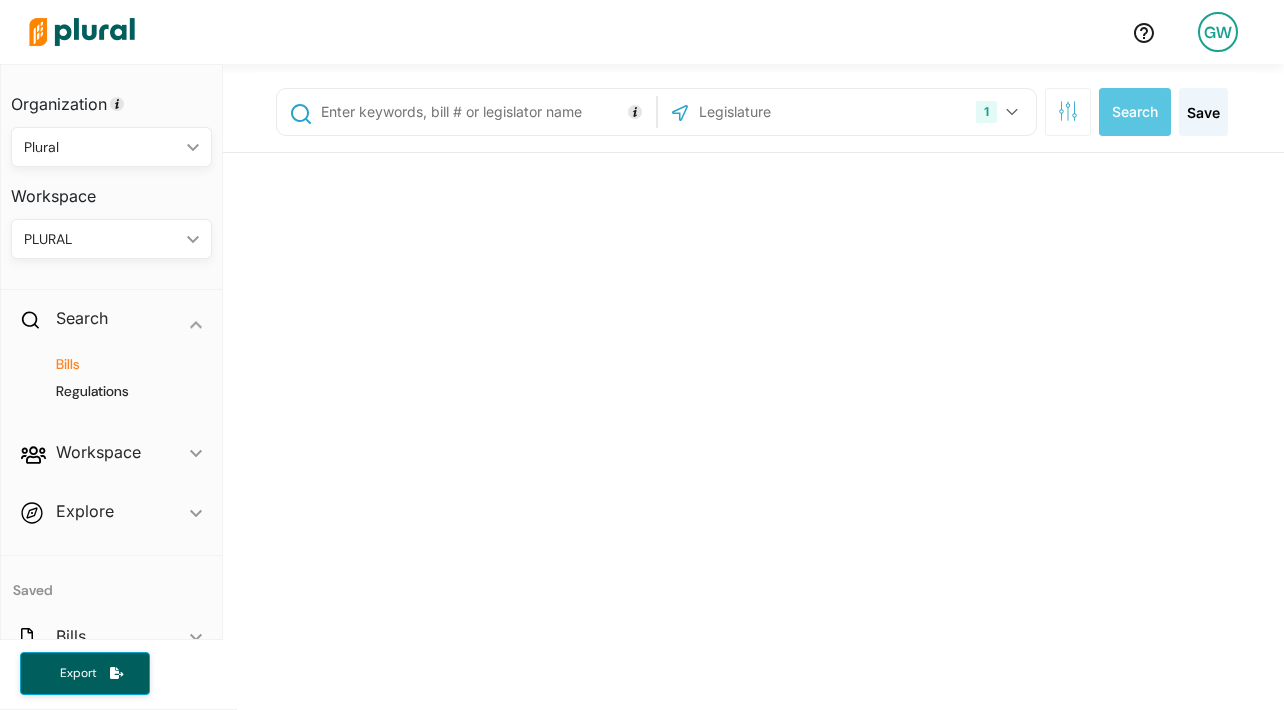 click on "1 District of Columbia US Congress Alabama Alaska Arizona Arkansas California Colorado Connecticut Delaware Florida Georgia Hawaii Idaho Illinois Indiana Iowa Kansas Kentucky Louisiana Maine Maryland Massachusetts Michigan Minnesota Mississippi Missouri Montana Nebraska Nevada New Hampshire New Jersey New Mexico New York Nigeria North Carolina North Dakota Ohio Oklahoma Oregon Pennsylvania Puerto Rico Rhode Island South Africa South Carolina South Dakota Tennessee Texas Utah Vermont Virginia Washington West Virginia Wisconsin Wyoming Select All Clear All" at bounding box center (847, 112) 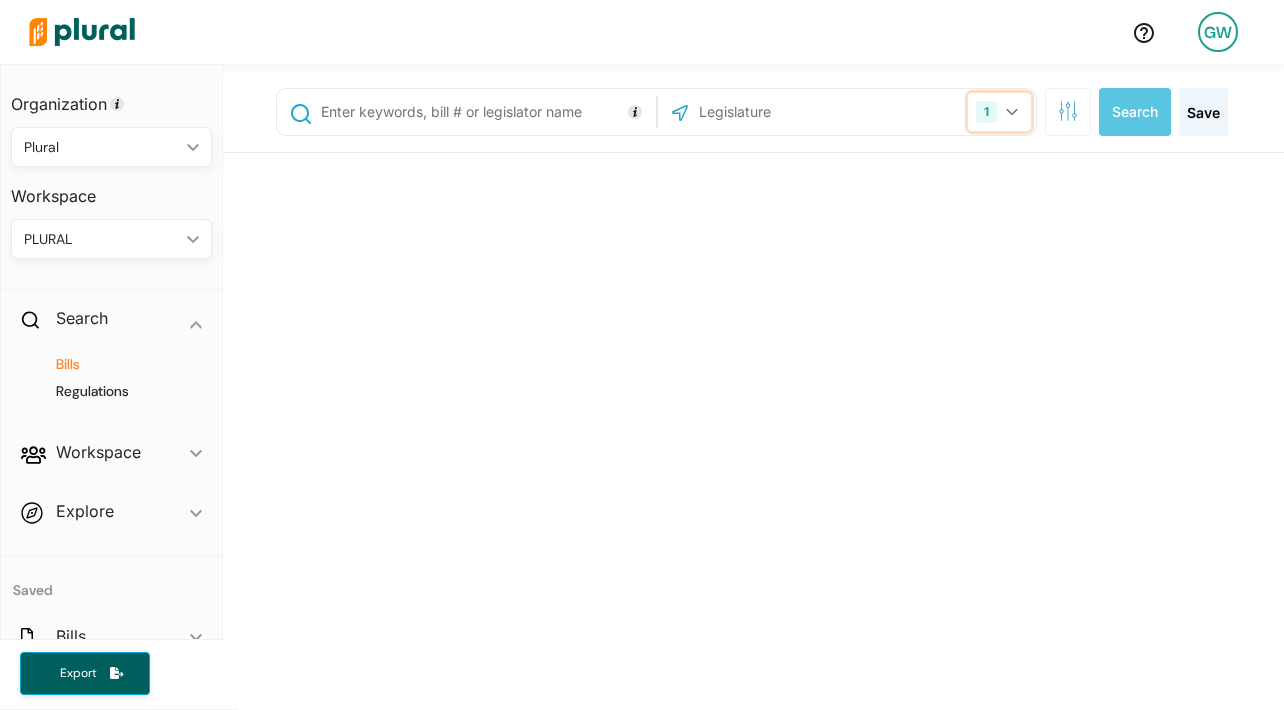 click on "1" at bounding box center (999, 112) 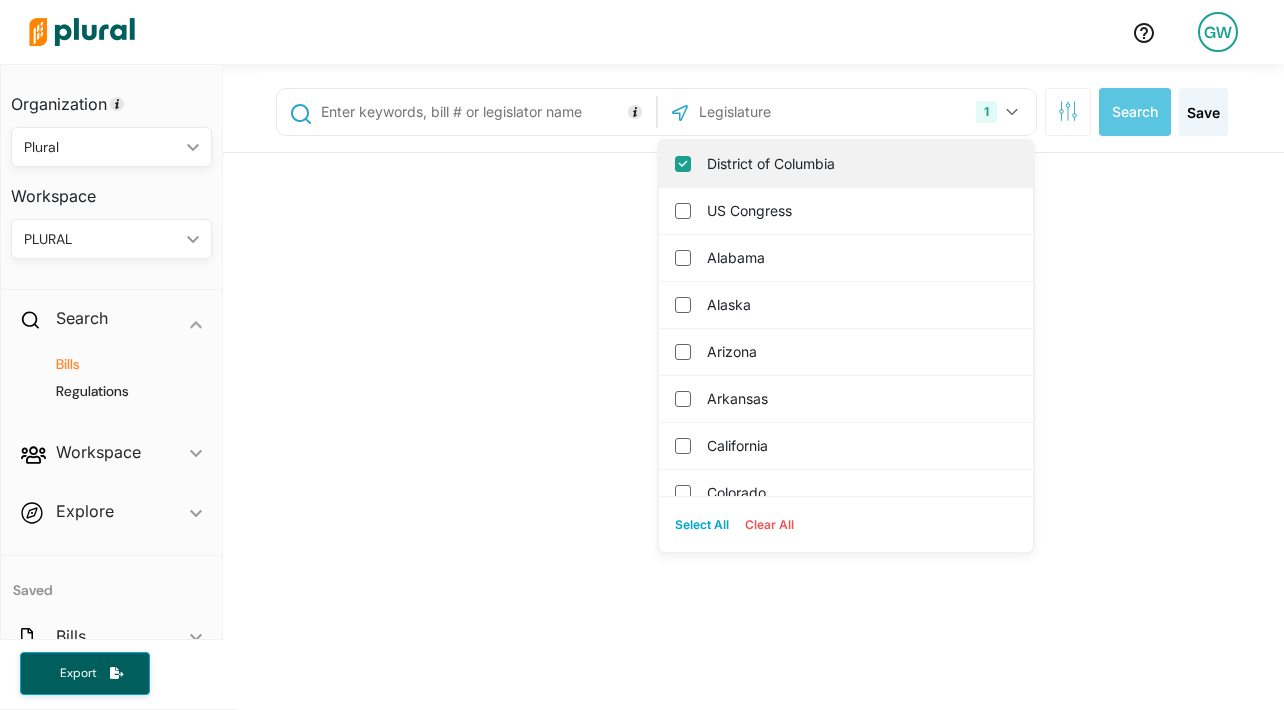 click on "District of Columbia" at bounding box center [860, 164] 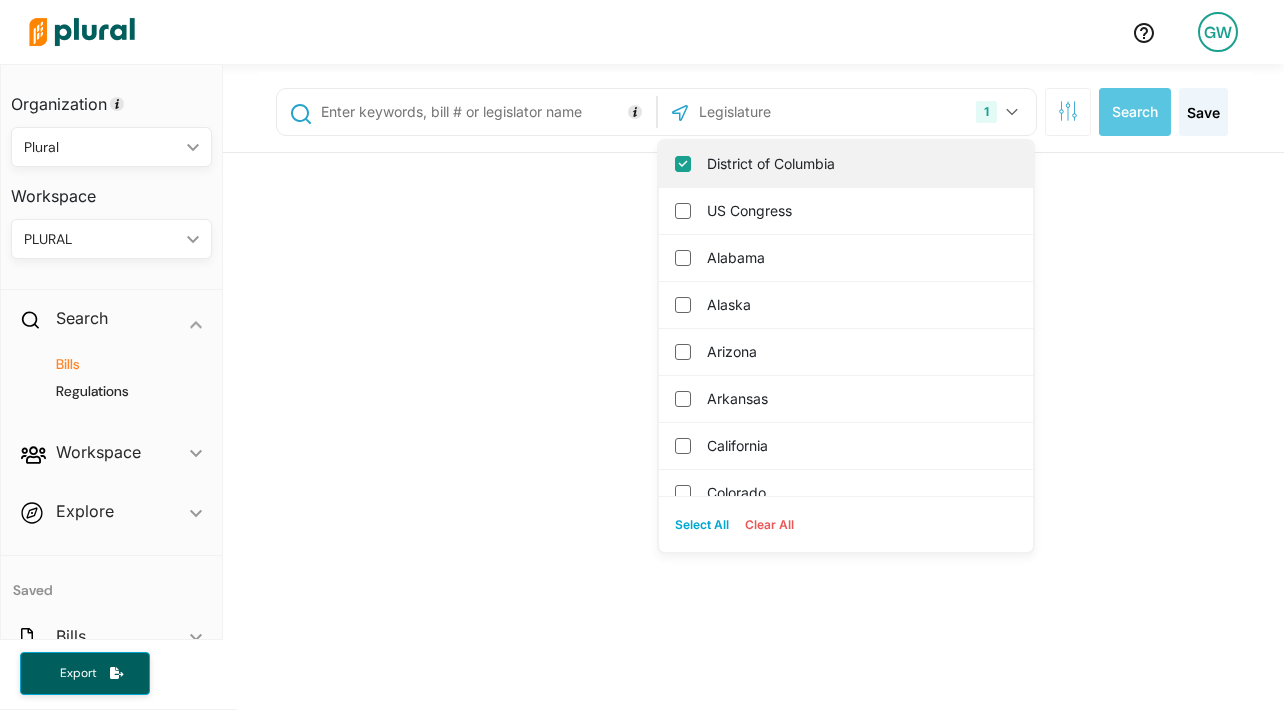 click on "District of Columbia" at bounding box center [683, 164] 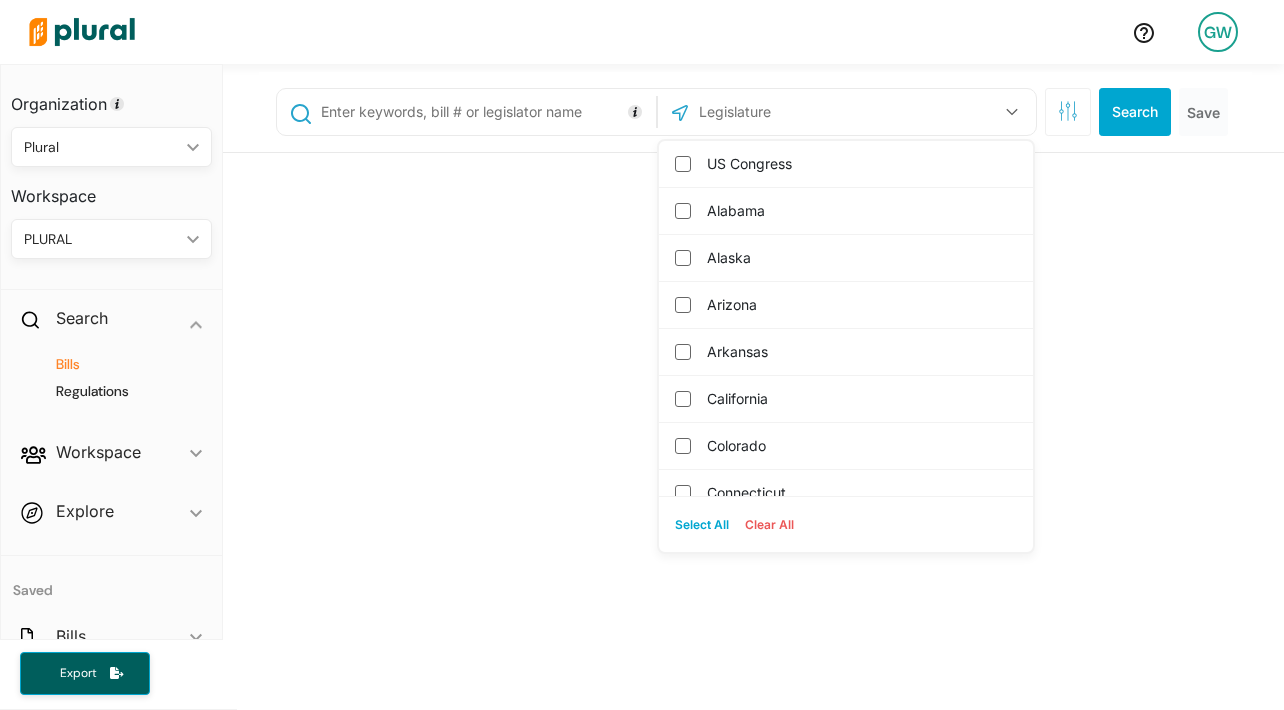 click on "US Congress" at bounding box center [860, 164] 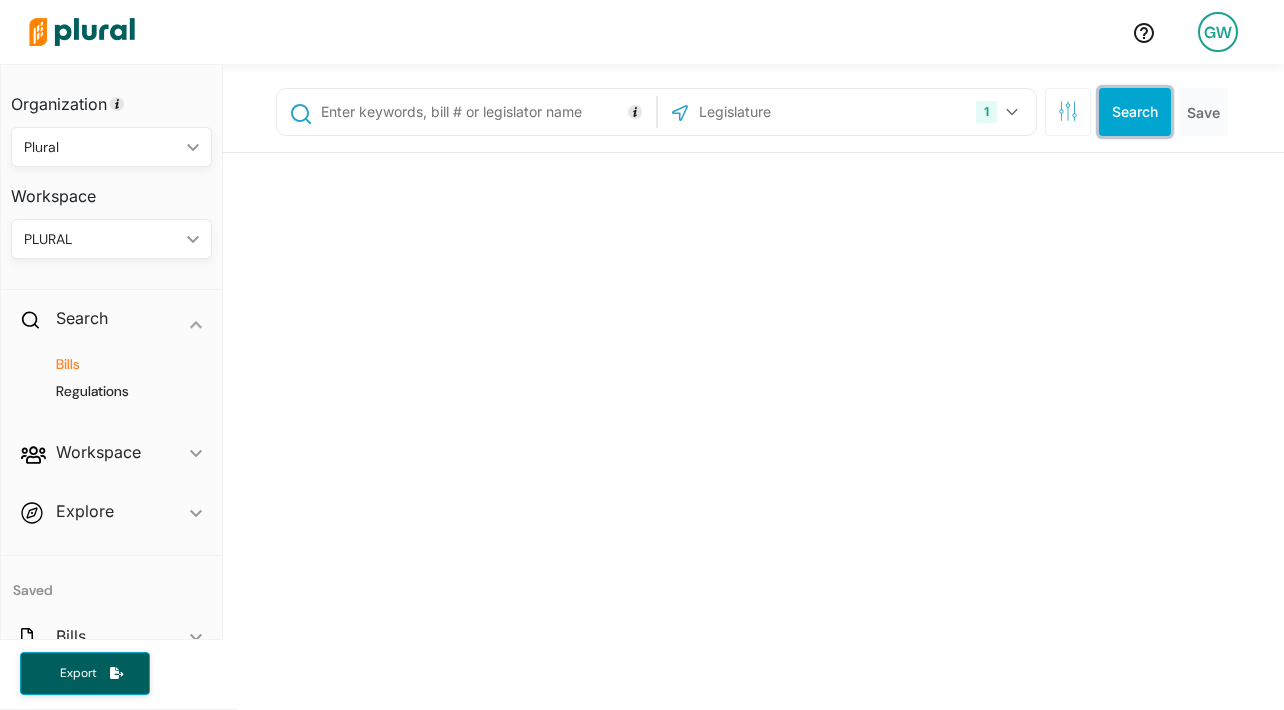click on "Search" at bounding box center [1135, 112] 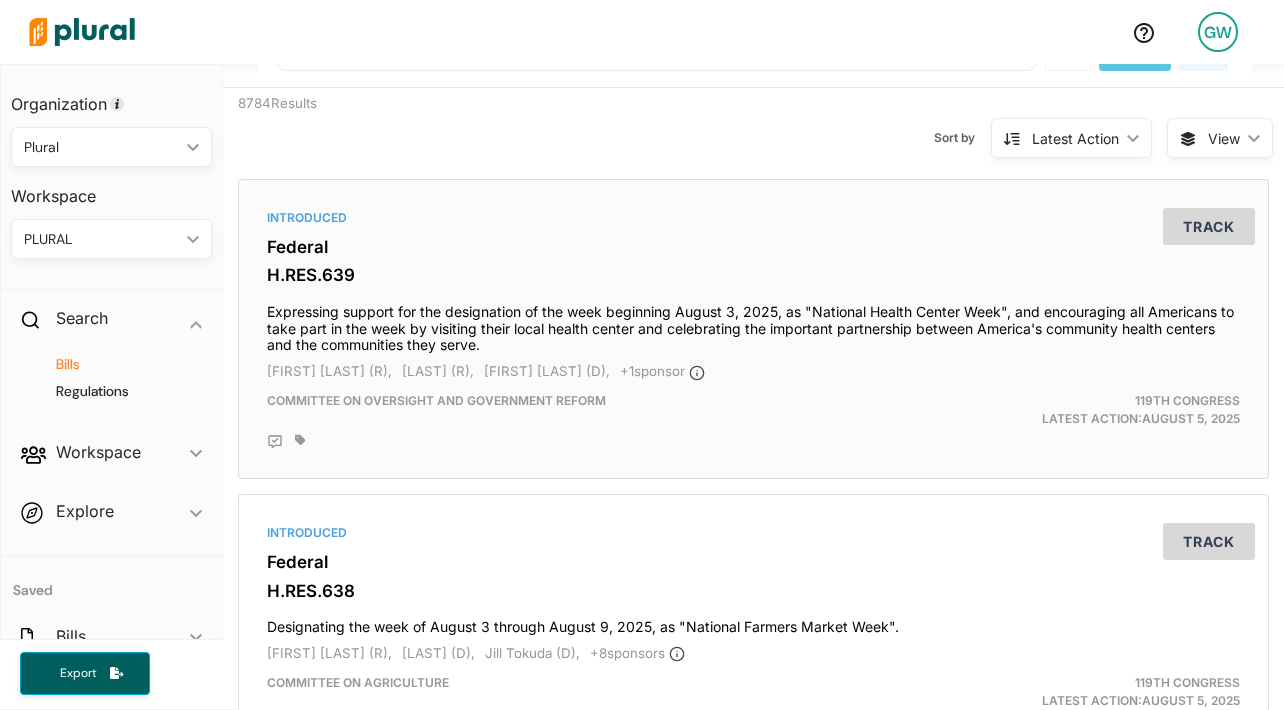 scroll, scrollTop: 0, scrollLeft: 0, axis: both 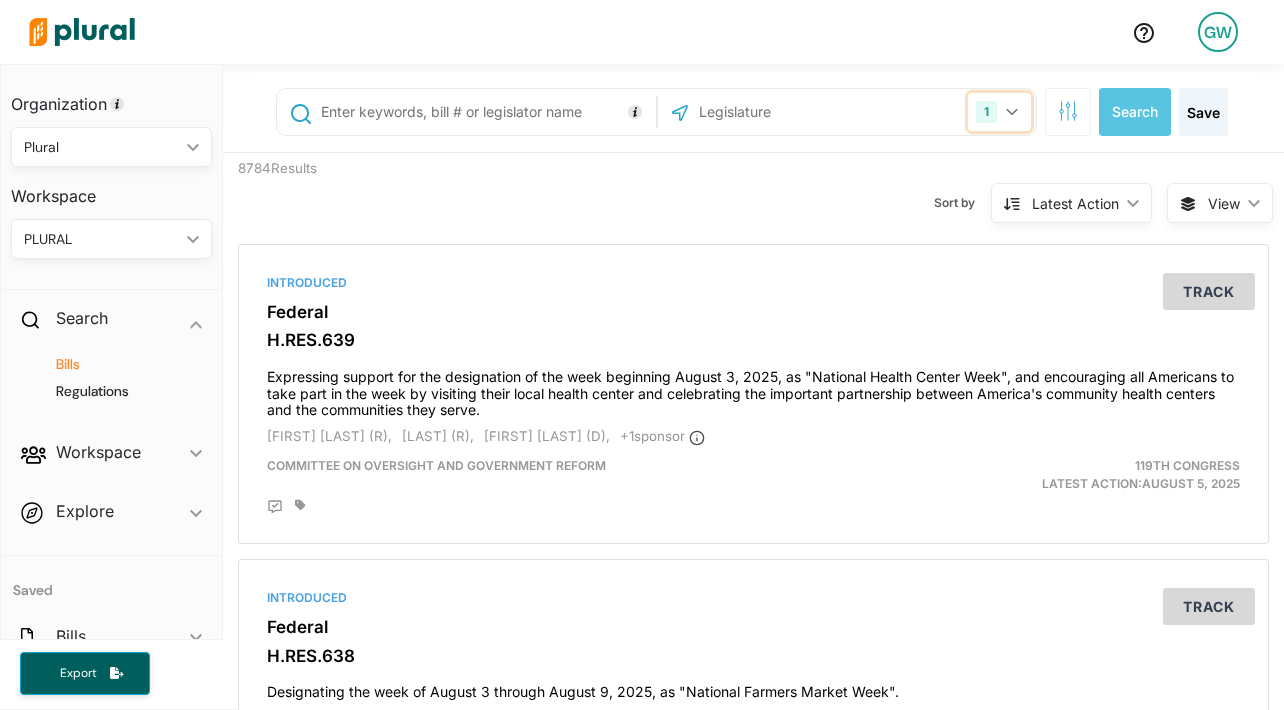 click 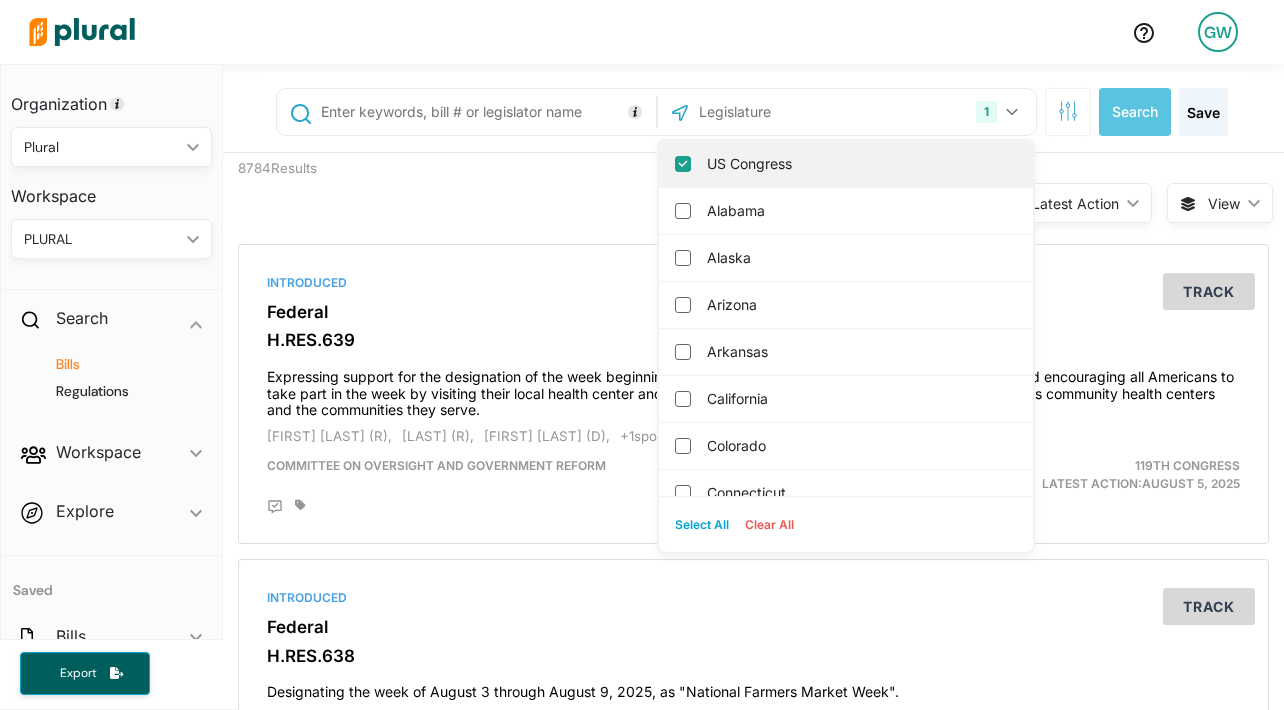 click on "US Congress" at bounding box center [846, 164] 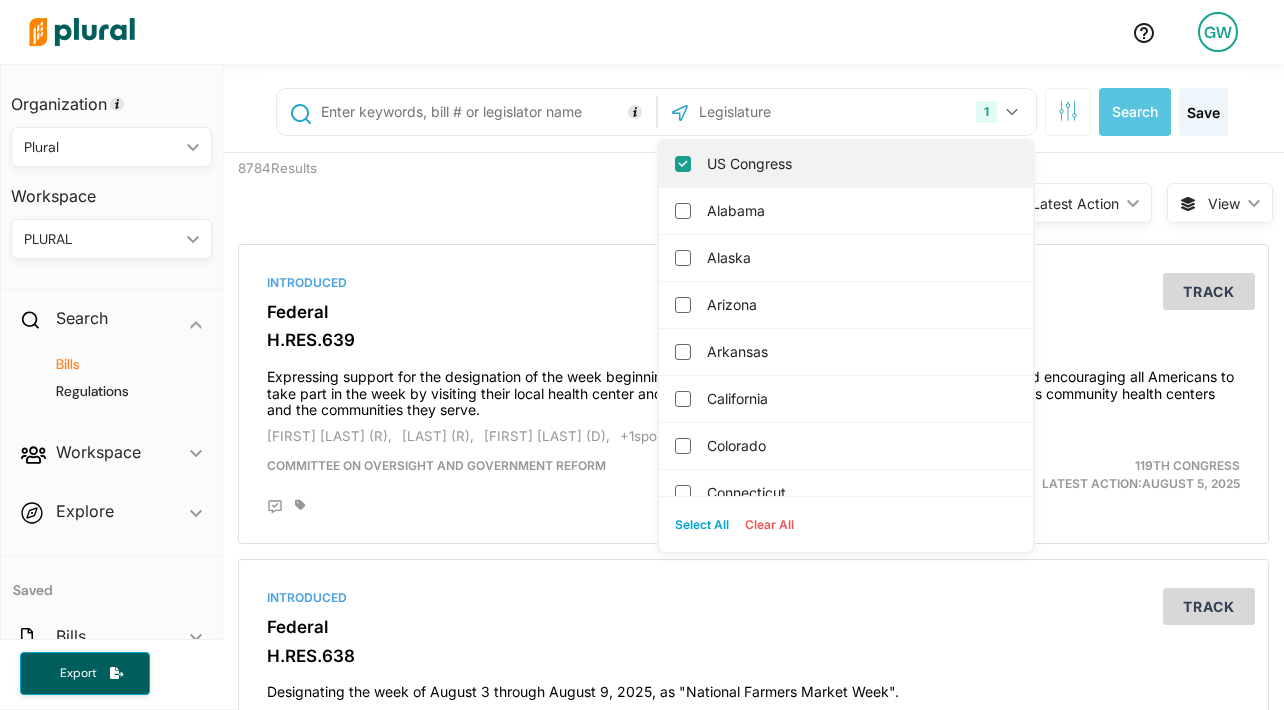 click on "US Congress" at bounding box center (846, 164) 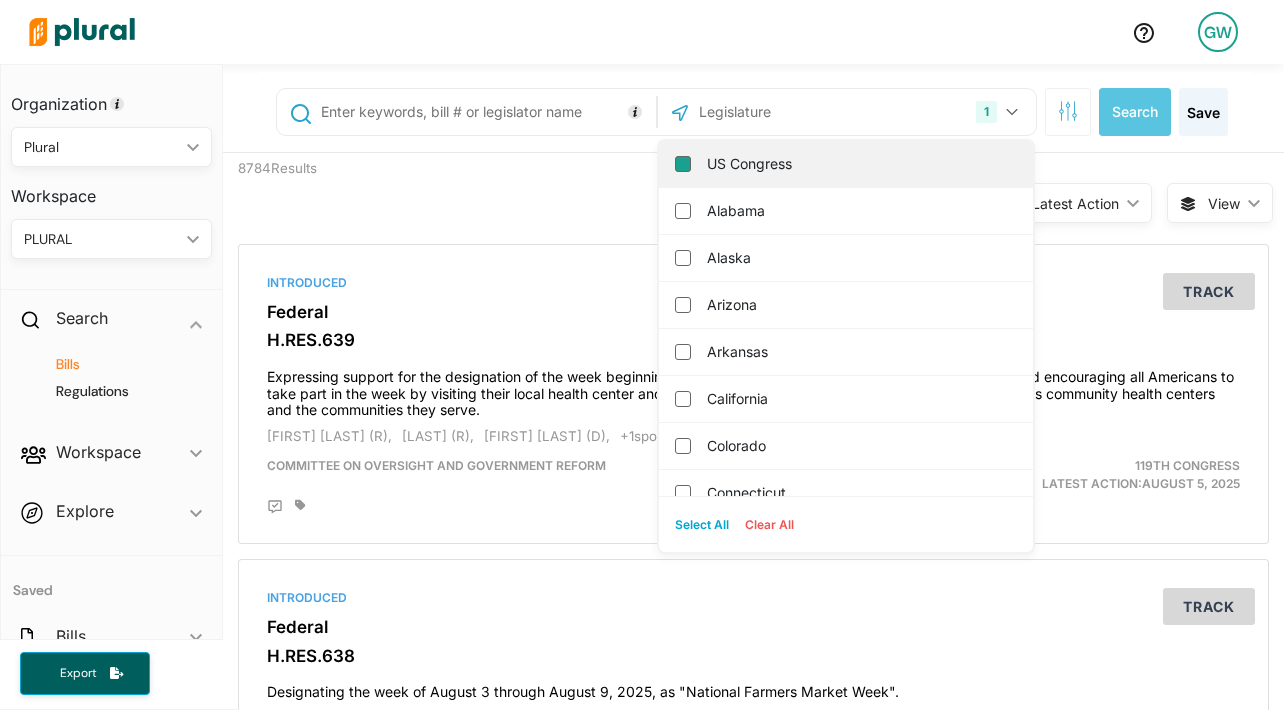 checkbox on "false" 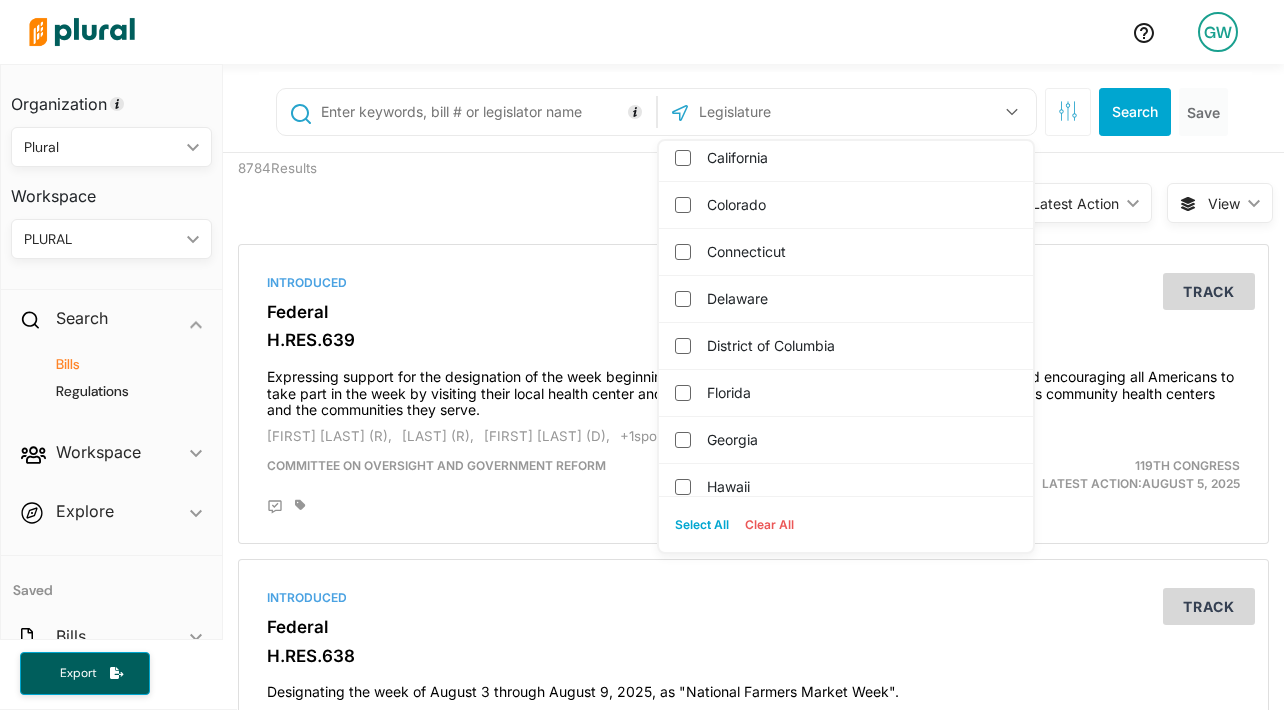 scroll, scrollTop: 310, scrollLeft: 0, axis: vertical 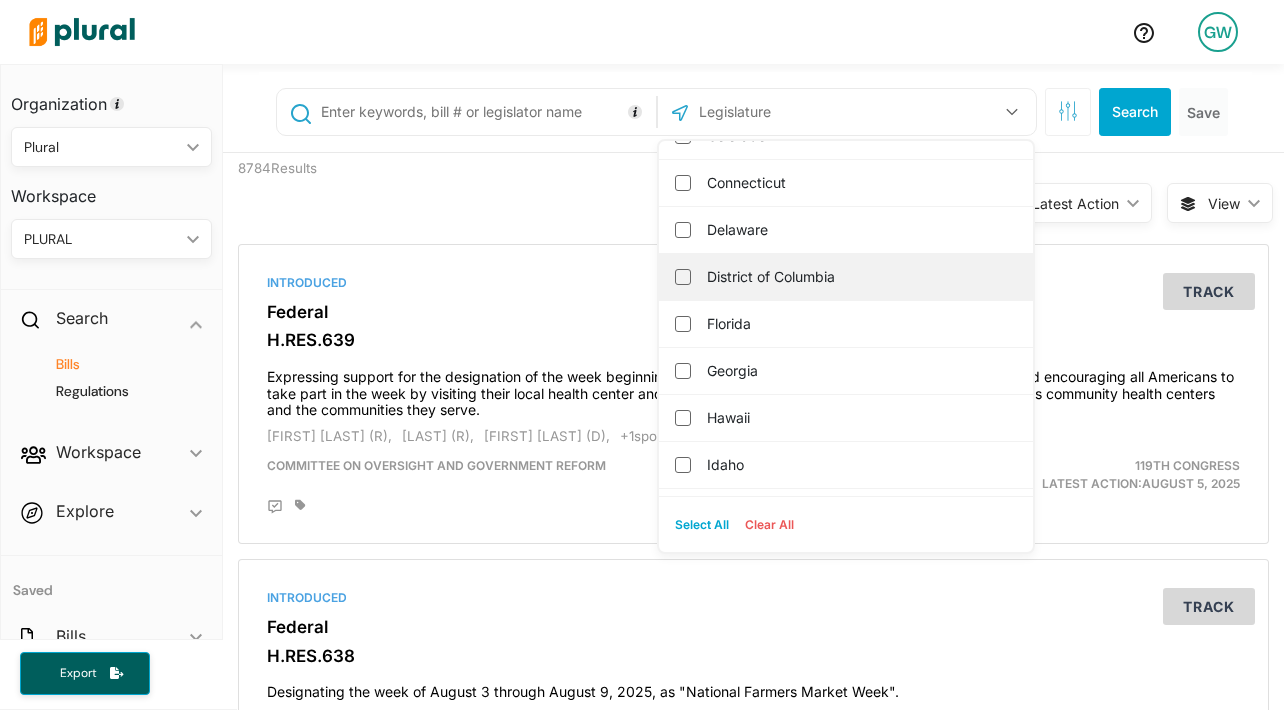 click on "District of Columbia" at bounding box center (860, 277) 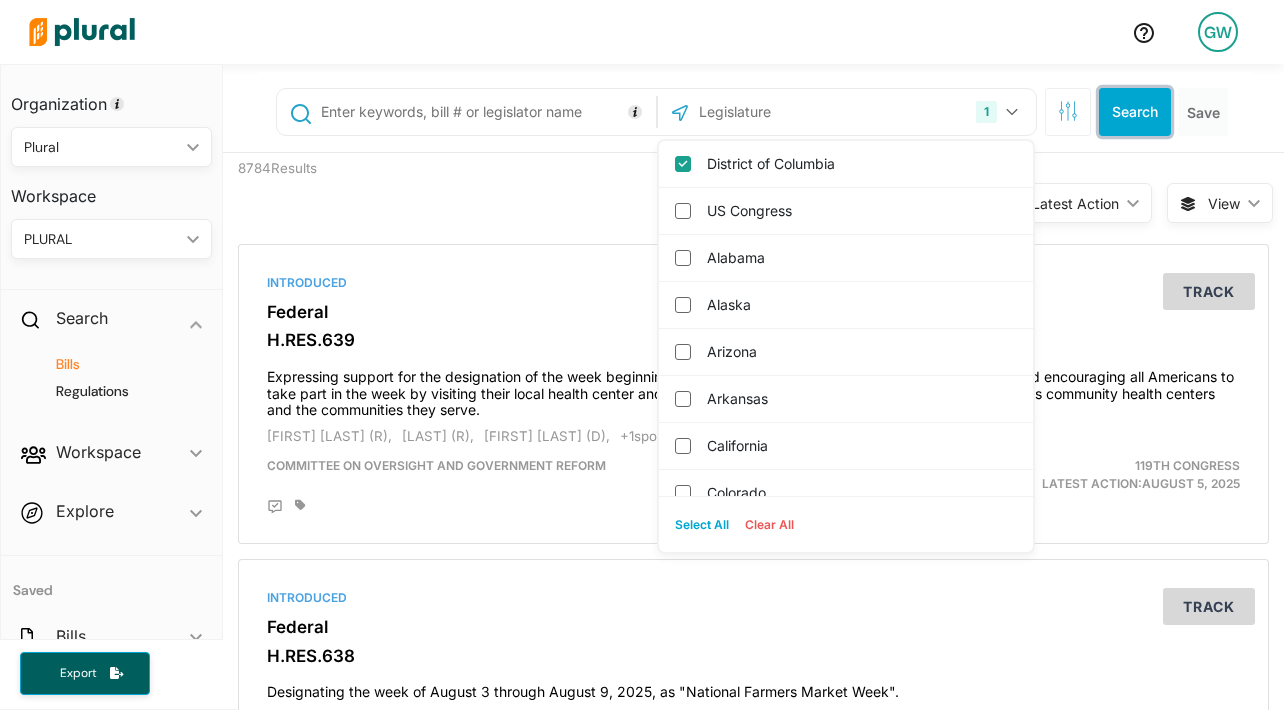 click on "Search" at bounding box center (1135, 112) 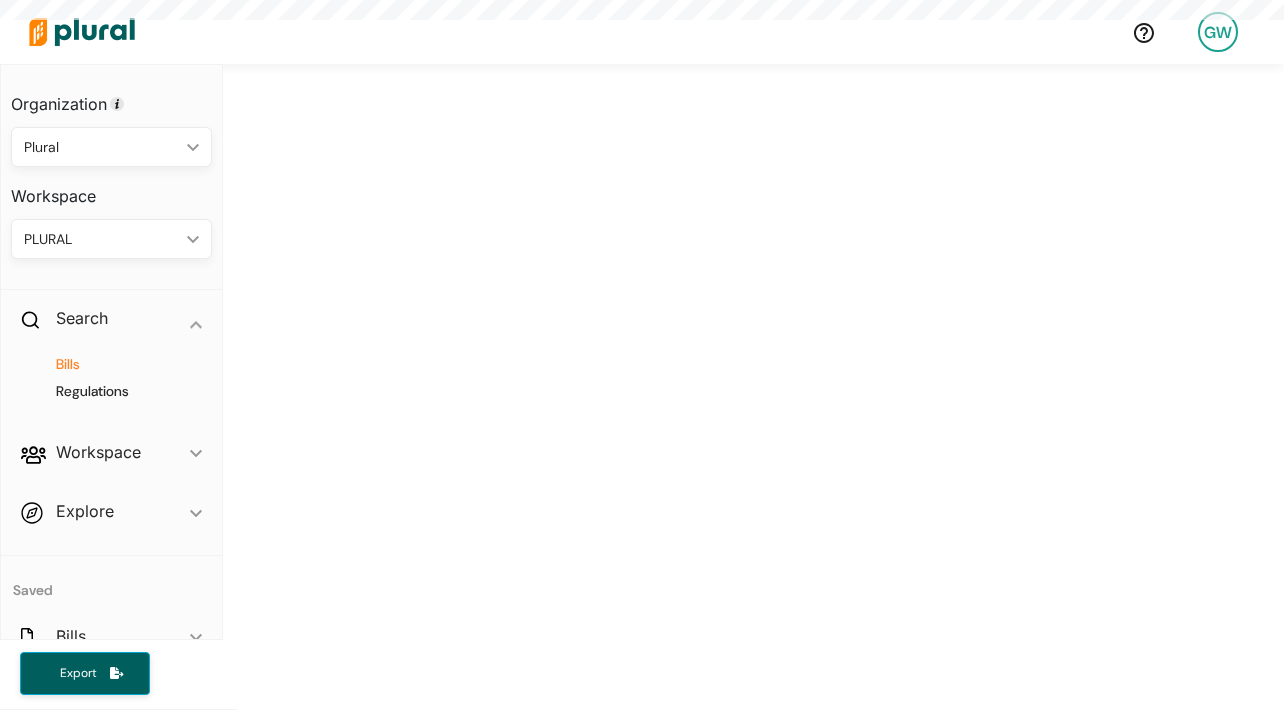 scroll, scrollTop: 0, scrollLeft: 0, axis: both 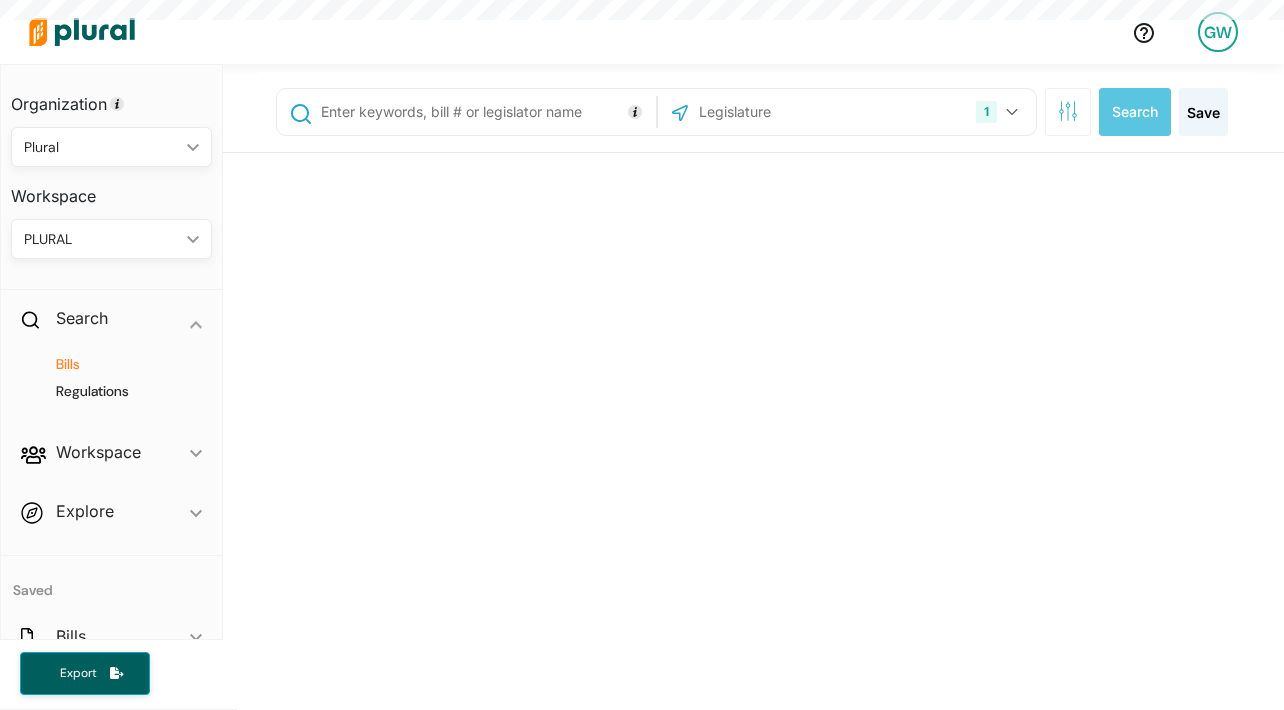 click at bounding box center [804, 112] 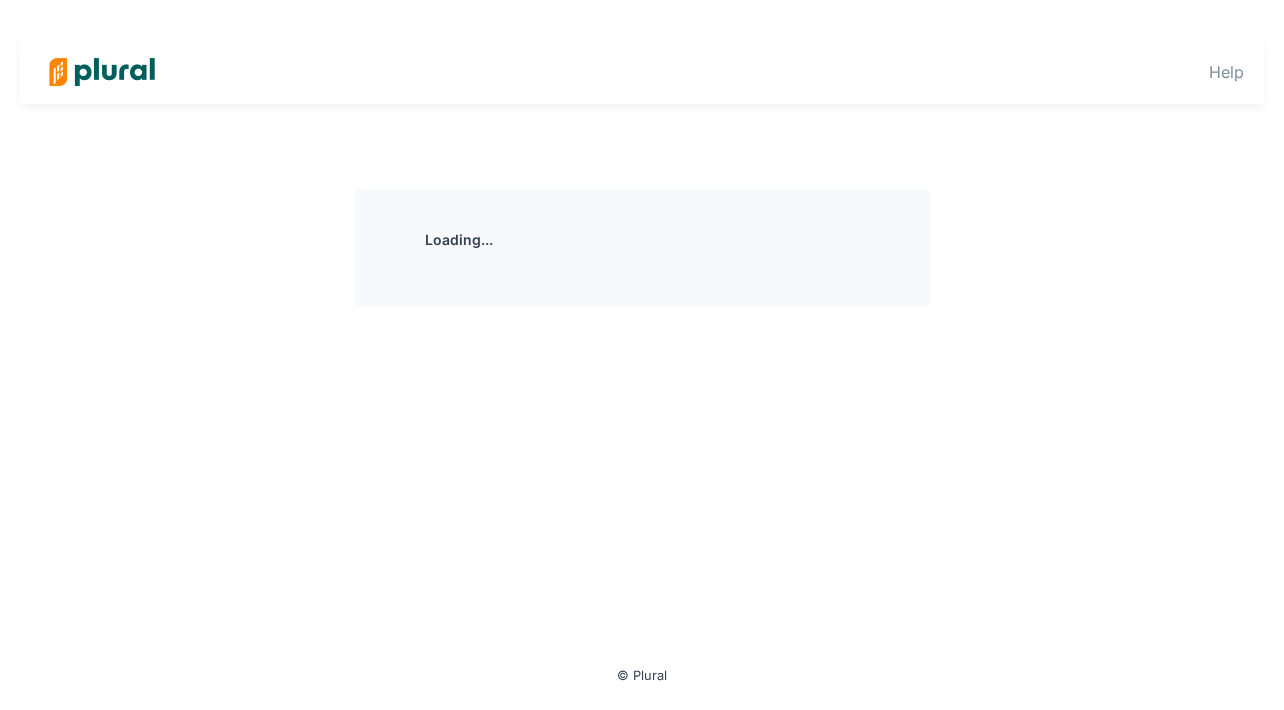 scroll, scrollTop: 0, scrollLeft: 0, axis: both 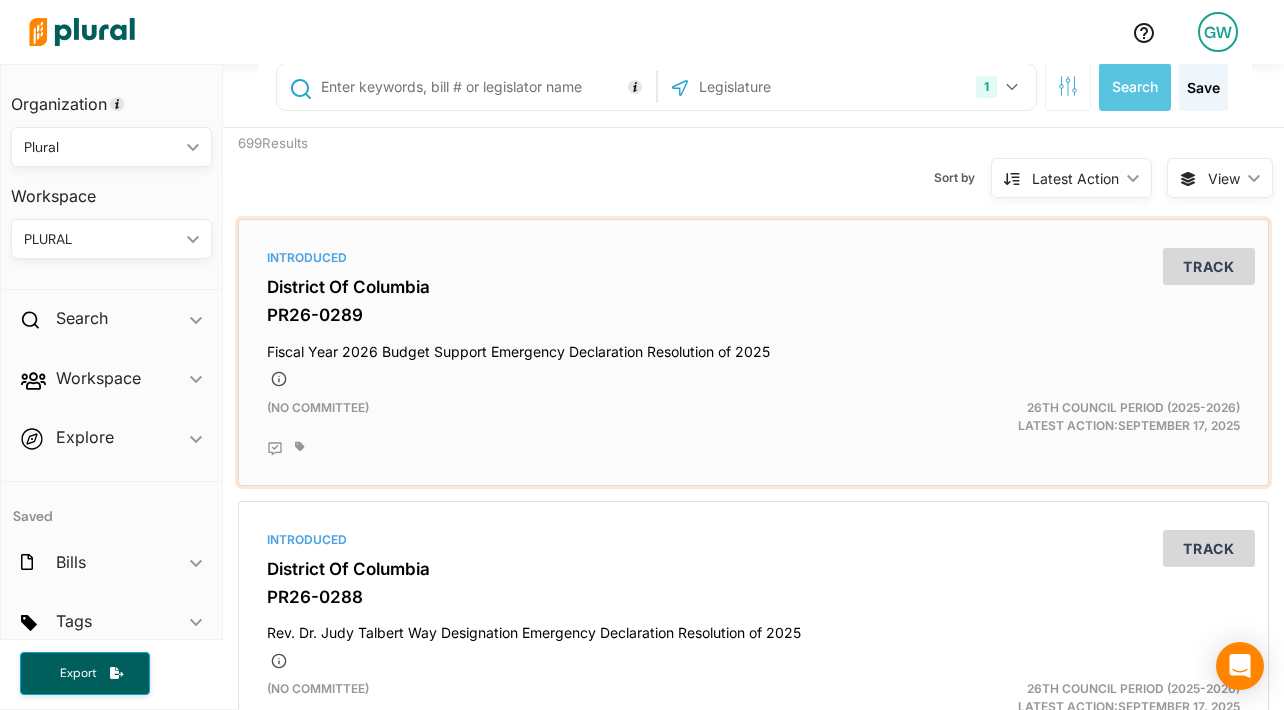 click on "Fiscal Year 2026 Budget Support Emergency Declaration Resolution of 2025" at bounding box center (753, 347) 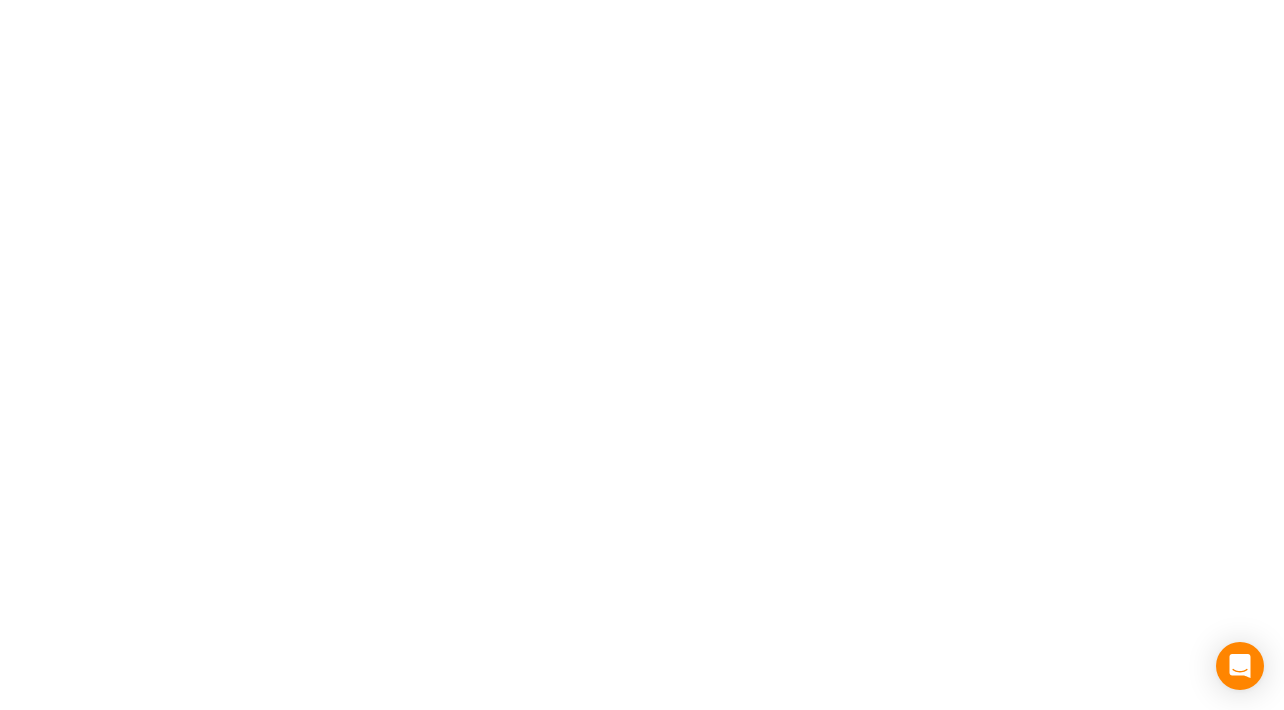 scroll, scrollTop: 0, scrollLeft: 0, axis: both 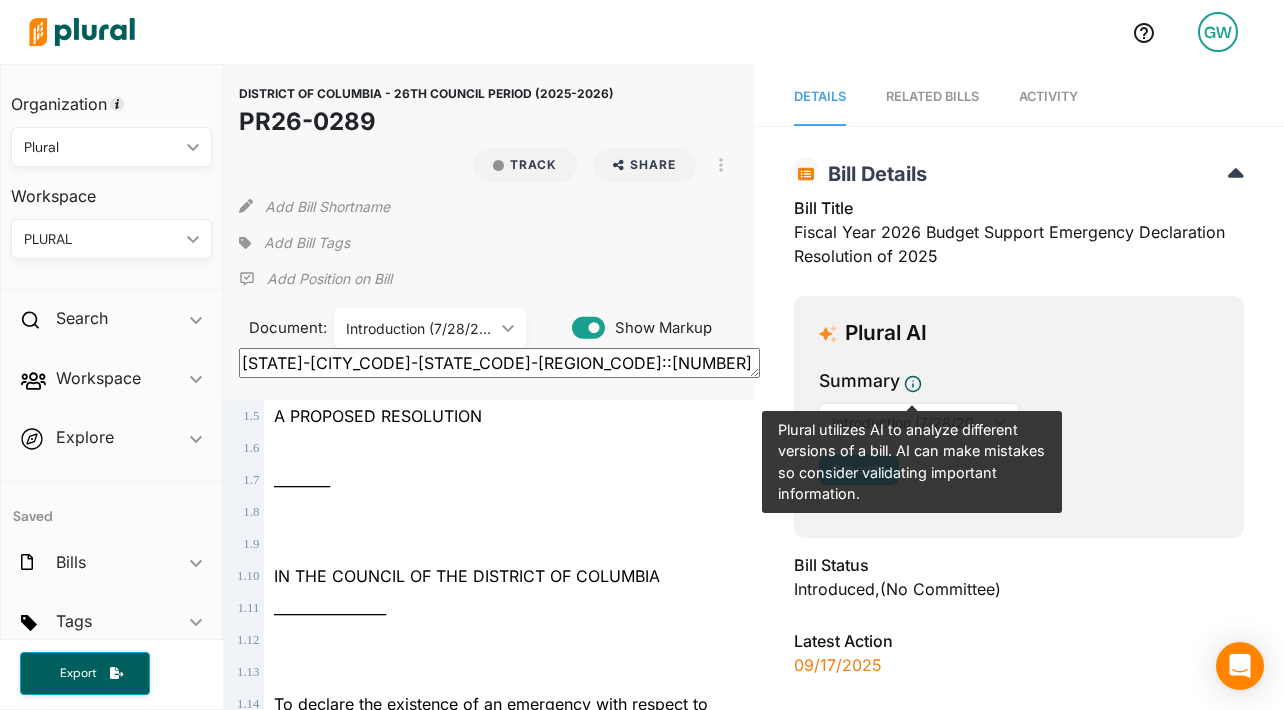 click on "Plural utilizes AI to analyze different versions of a bill. AI can make mistakes so consider validating important information." at bounding box center (912, 462) 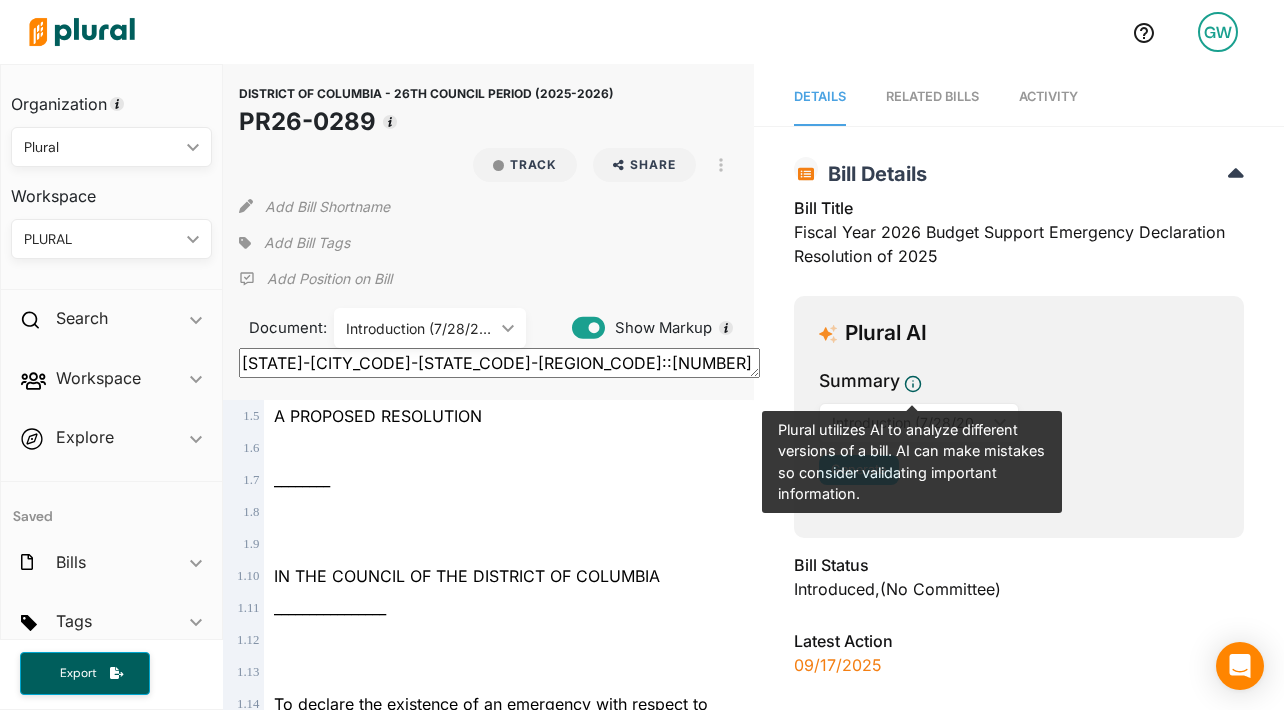 scroll, scrollTop: 74, scrollLeft: 0, axis: vertical 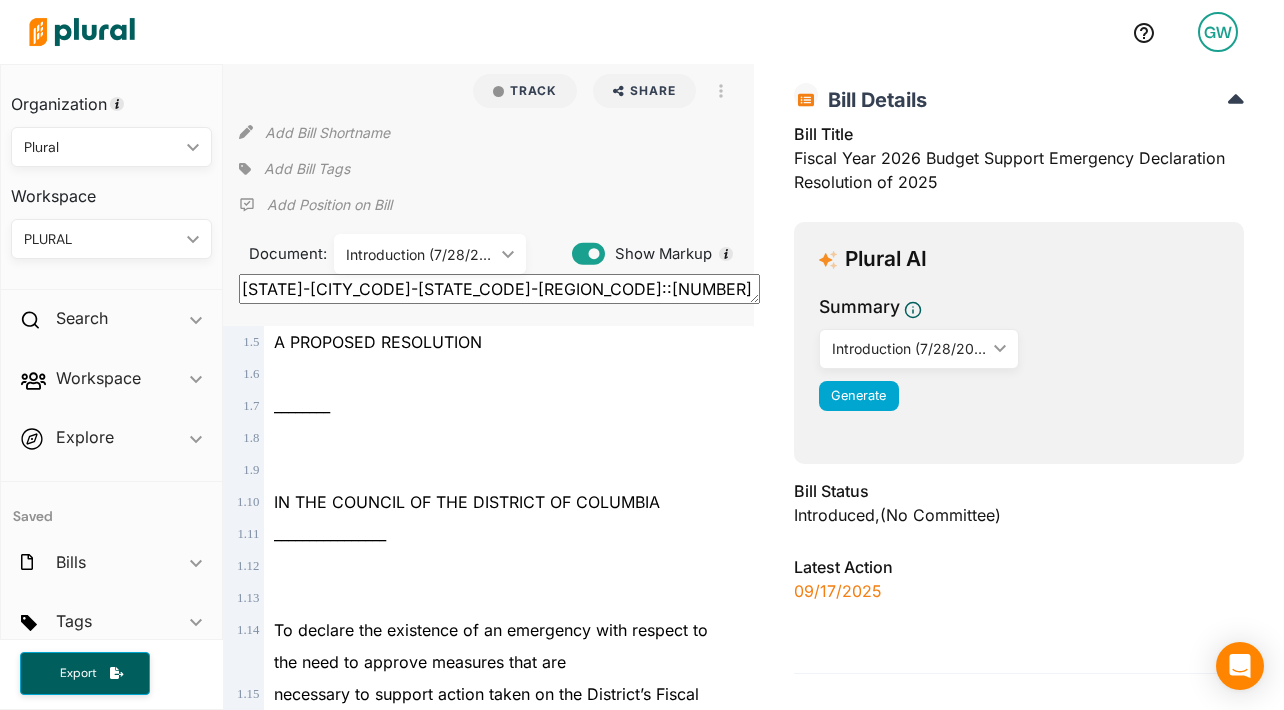 click on "Introduction (7/28/2025)" at bounding box center [909, 348] 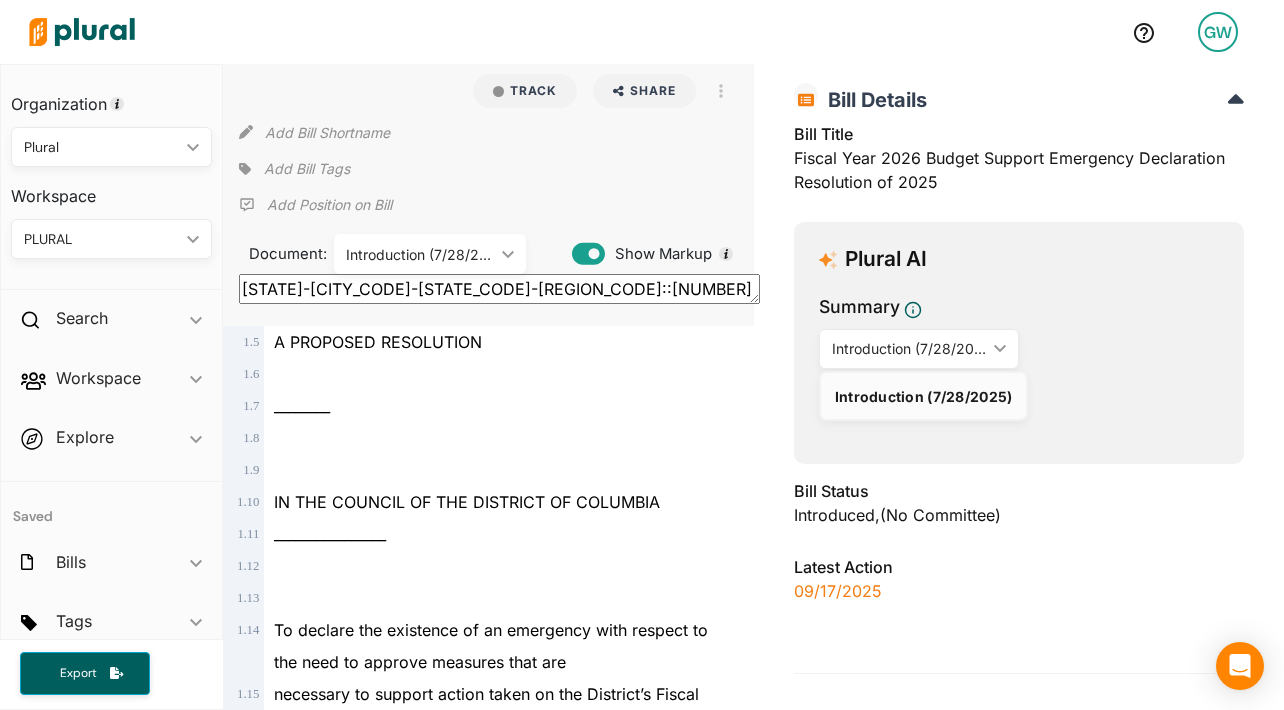 click on "Summary Introduction (7/28/2025) ic_keyboard_arrow_down Introduction (7/28/2025) Generate" at bounding box center (1019, 358) 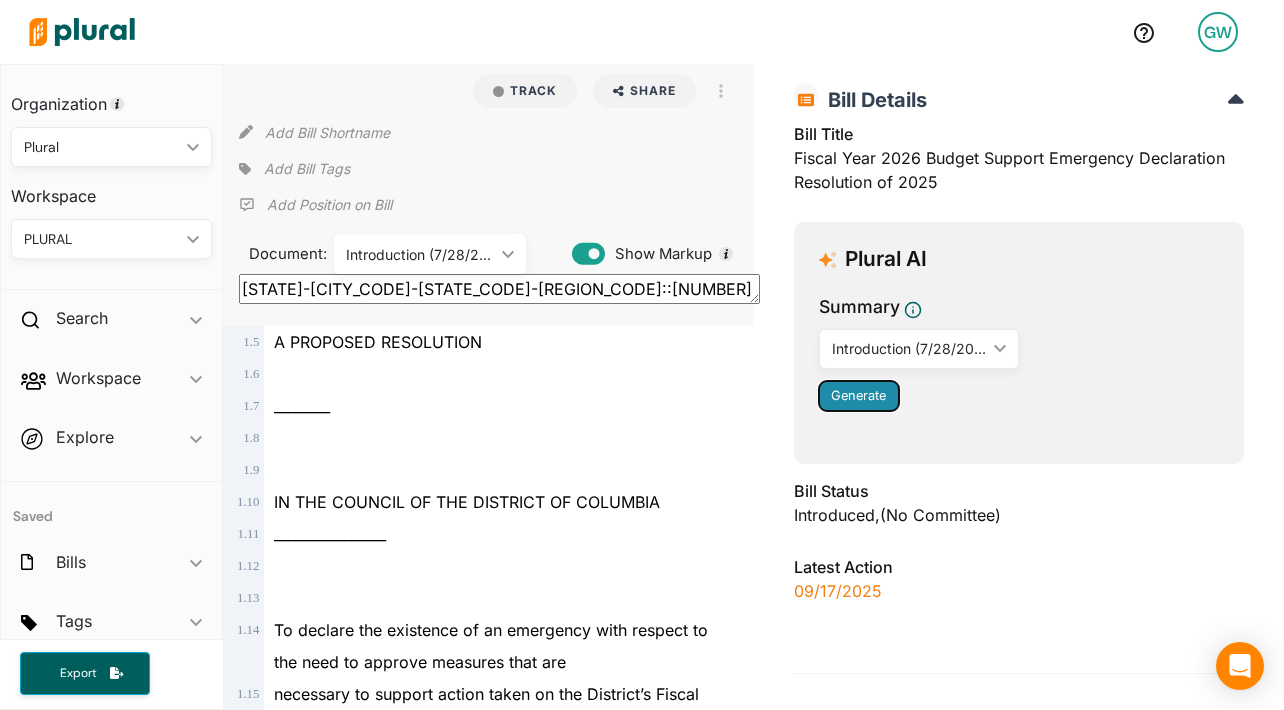 click on "Generate" at bounding box center (859, 396) 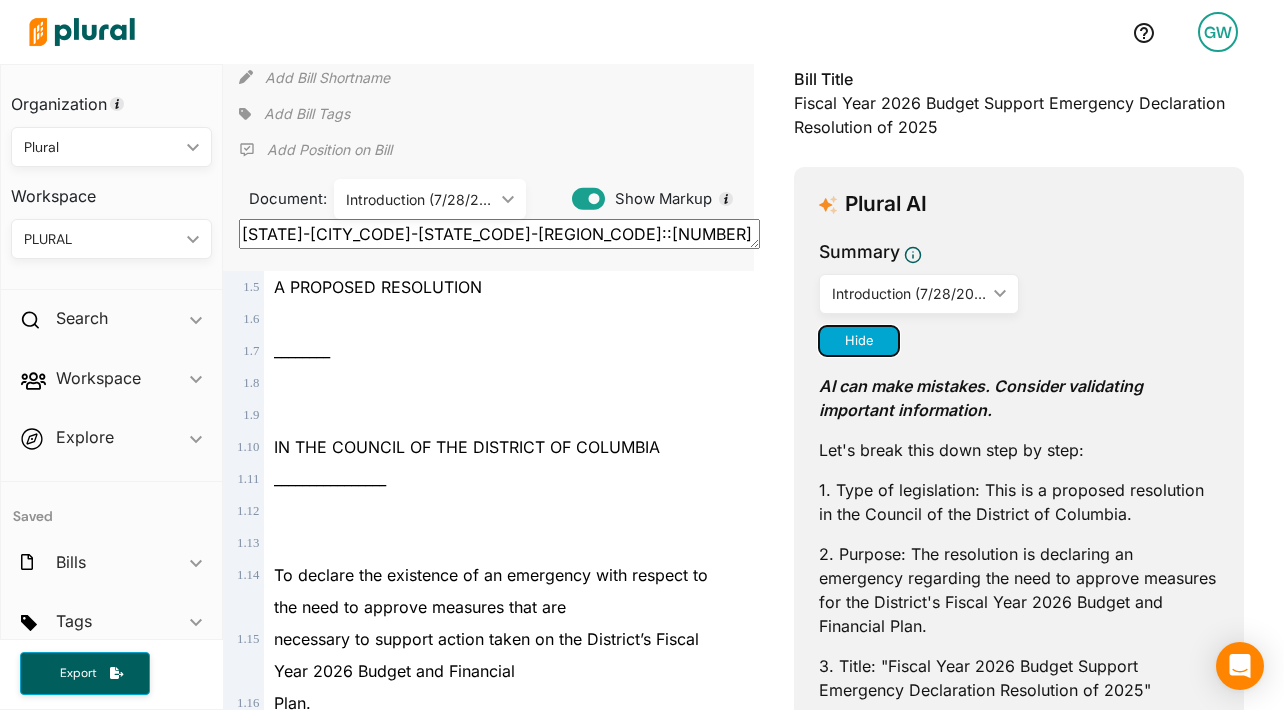 scroll, scrollTop: 0, scrollLeft: 0, axis: both 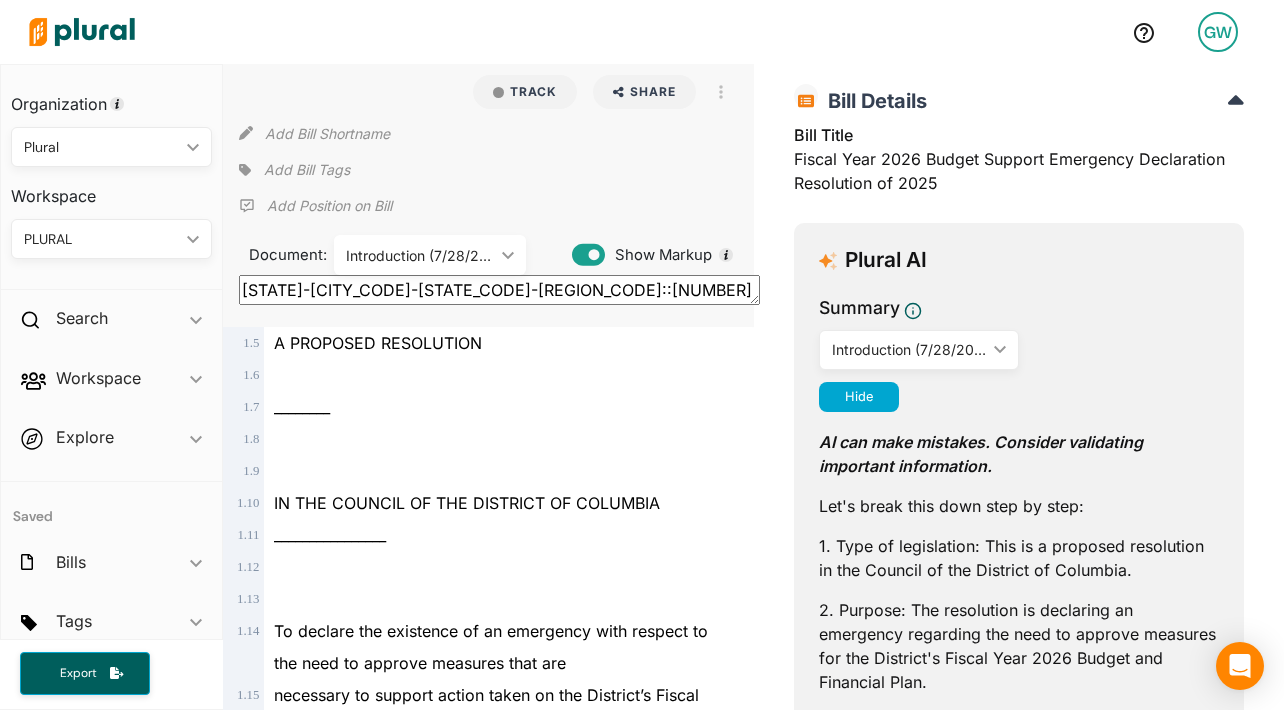 click on "Bill Details" at bounding box center [1019, 101] 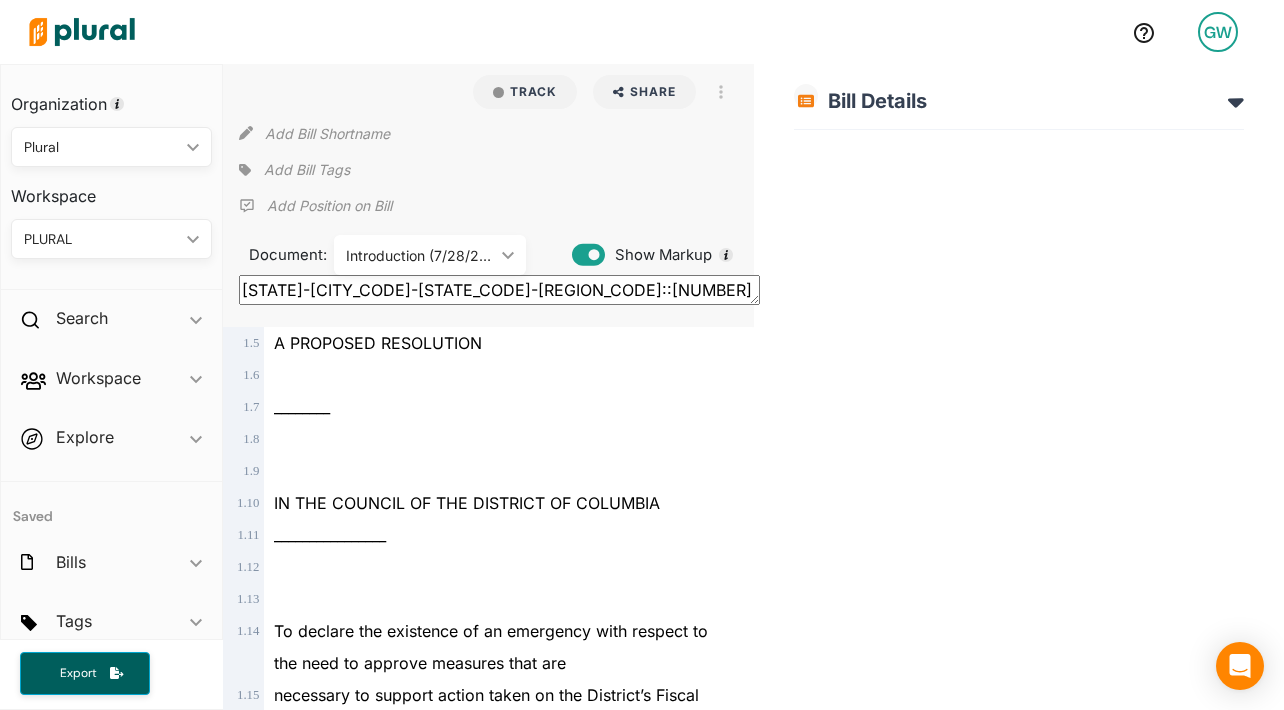 scroll, scrollTop: 0, scrollLeft: 0, axis: both 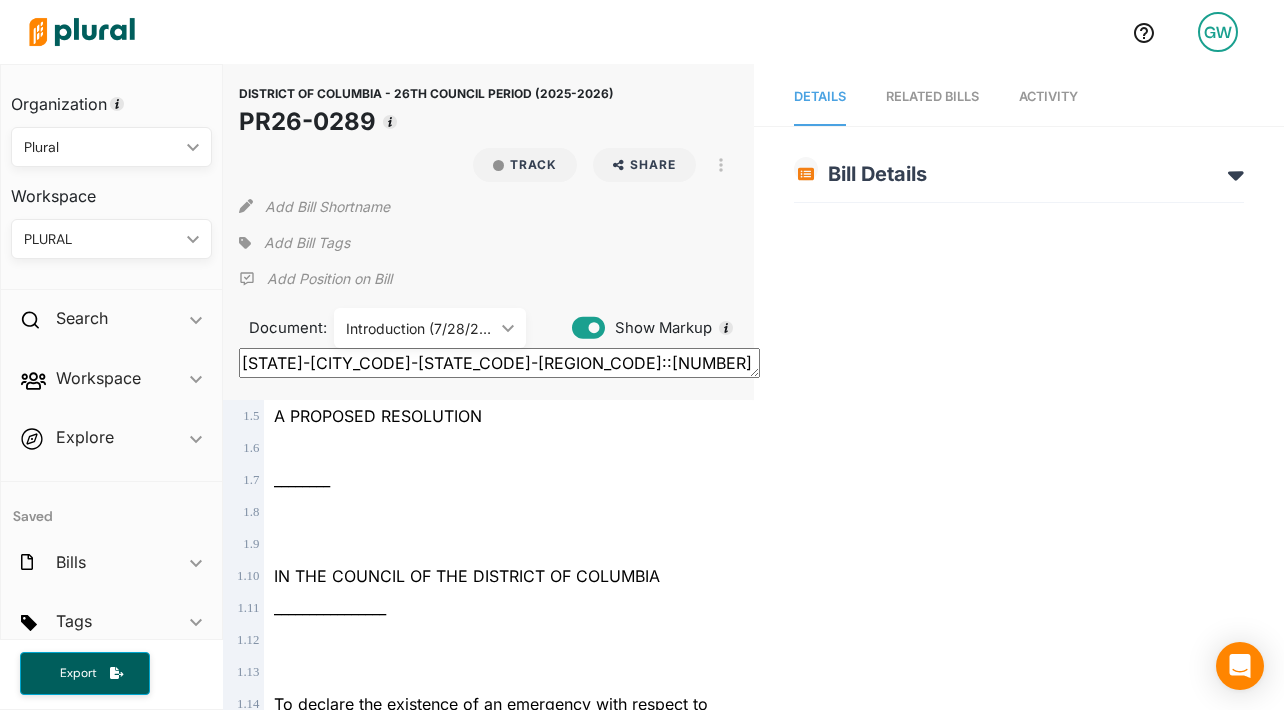 click on "Activity" at bounding box center [1048, 96] 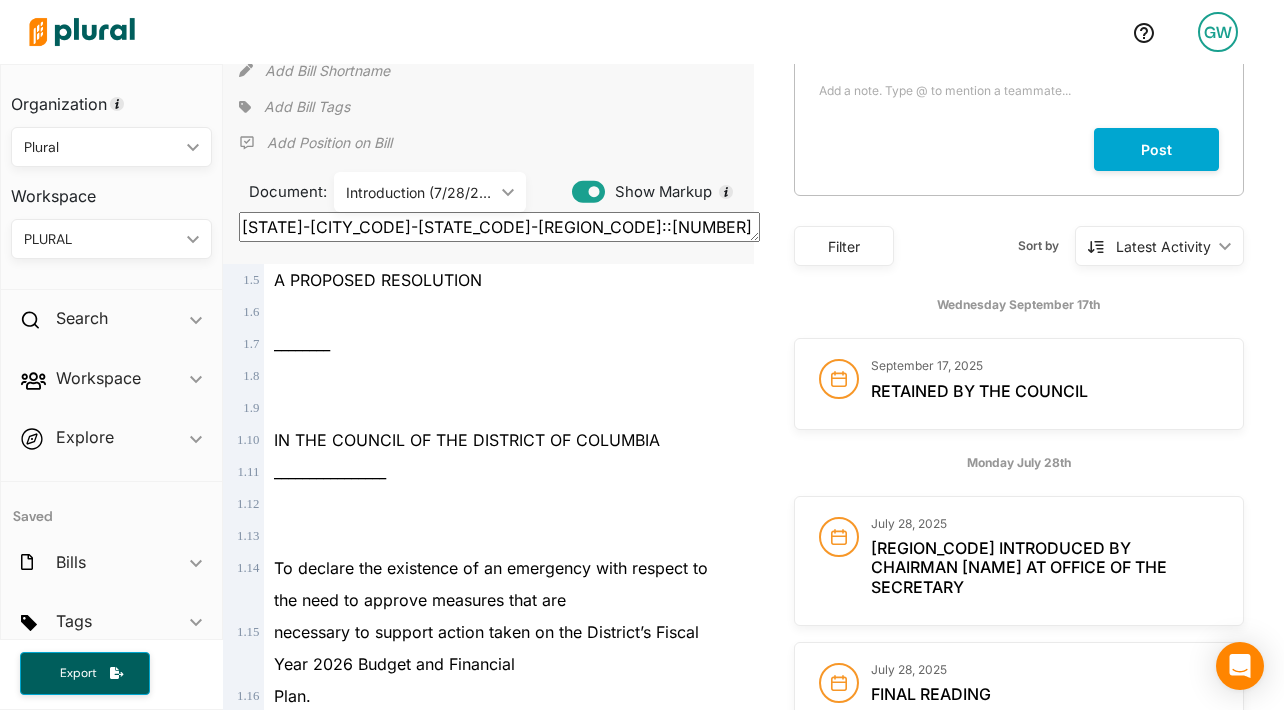 scroll, scrollTop: 0, scrollLeft: 0, axis: both 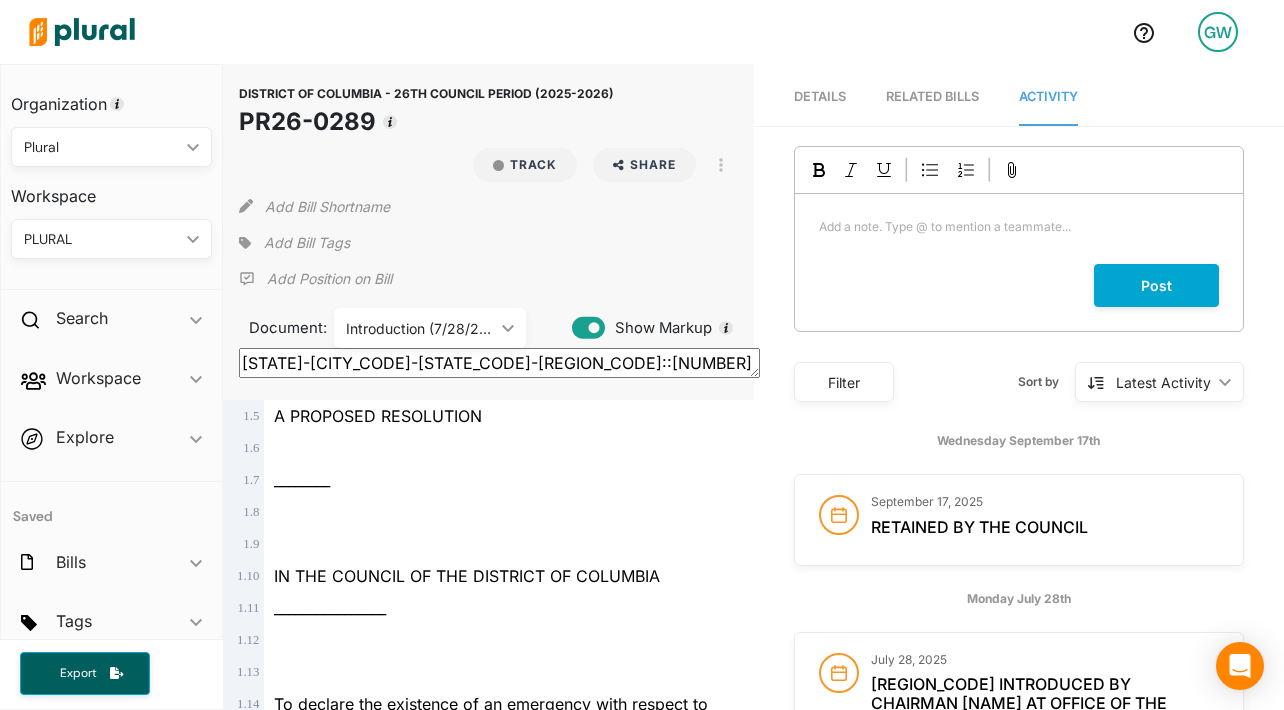 click on "Plural" at bounding box center [101, 147] 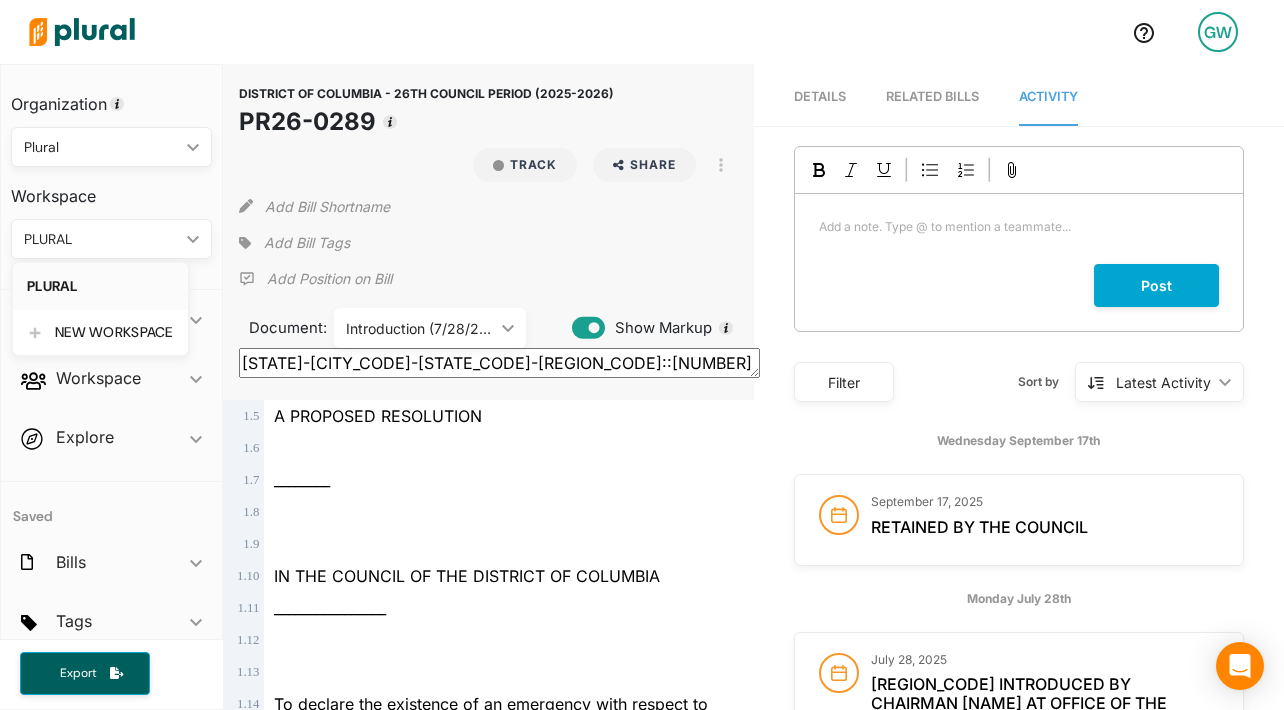 click on "Add Bill Tags" at bounding box center (488, 243) 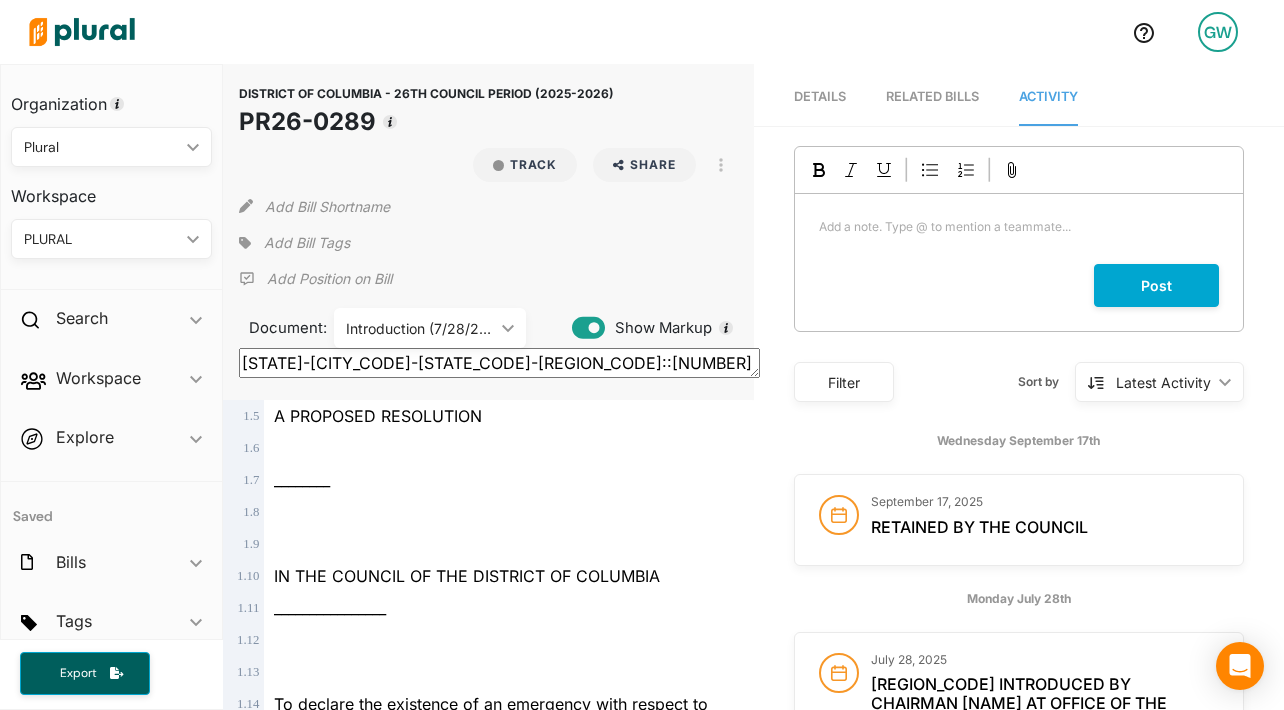 click on "GW" at bounding box center (1218, 32) 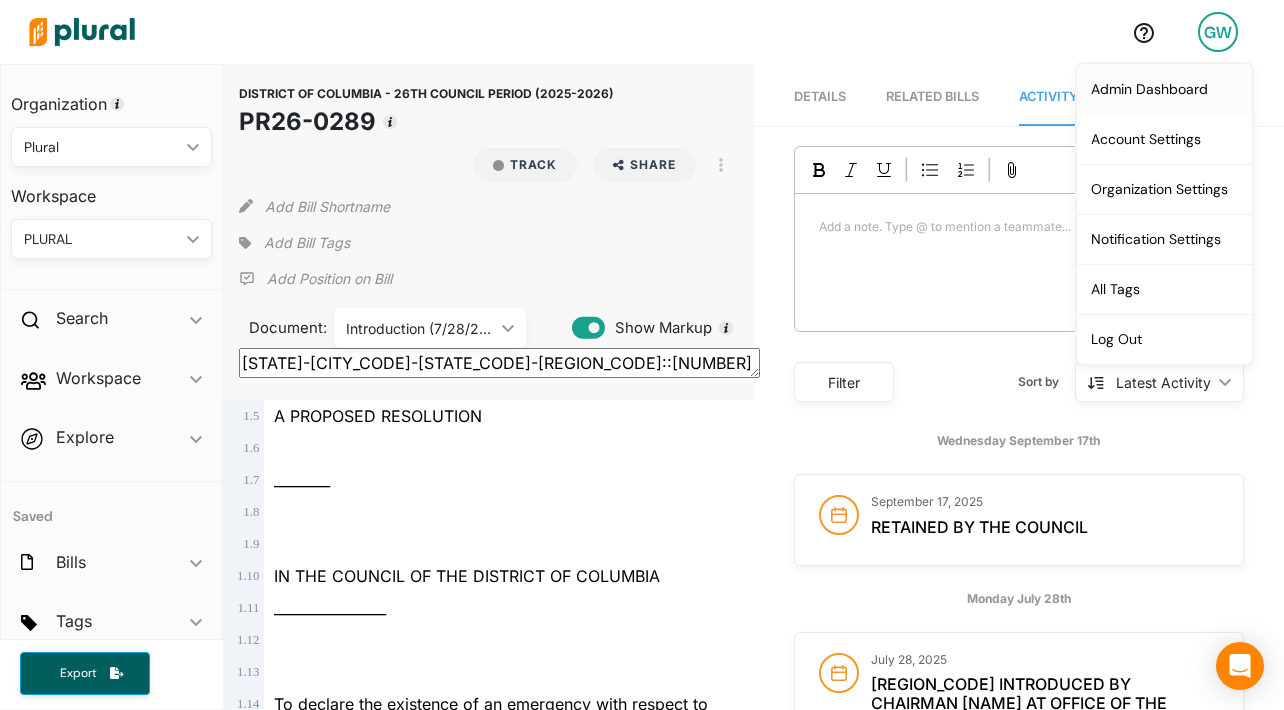 click on "Admin Dashboard" at bounding box center [1164, 89] 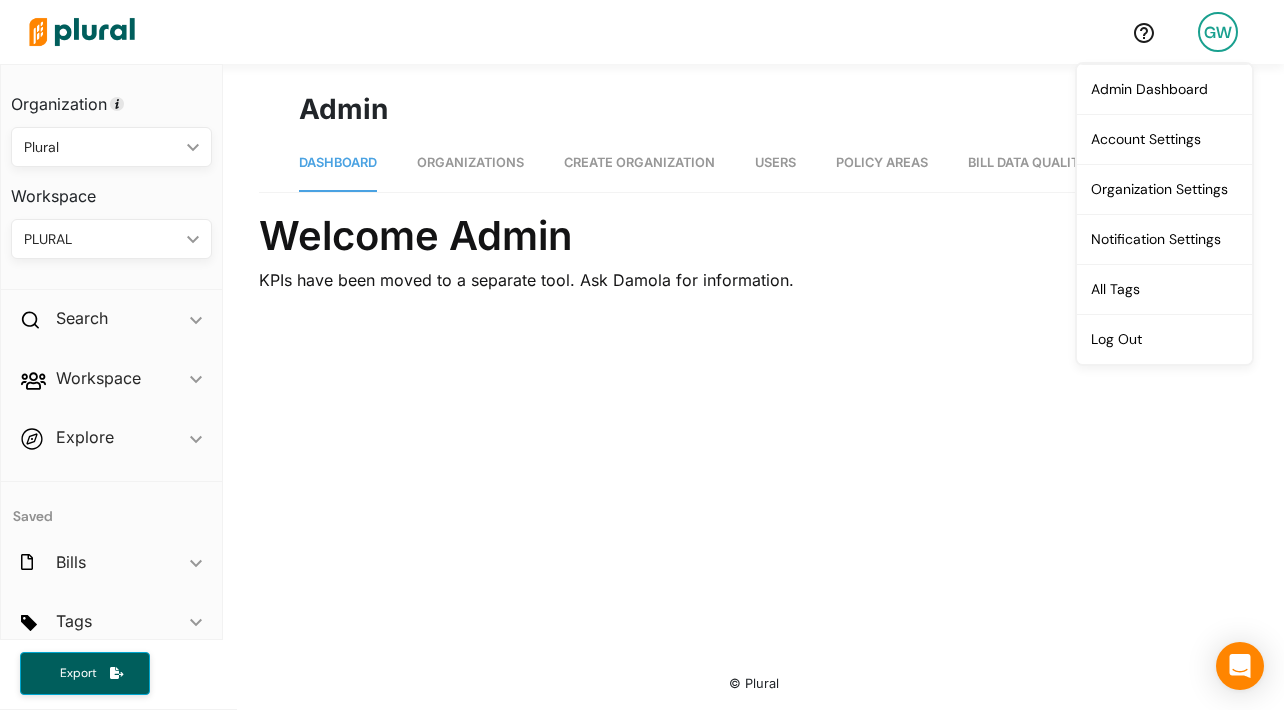 click on "Welcome Admin" at bounding box center (753, 236) 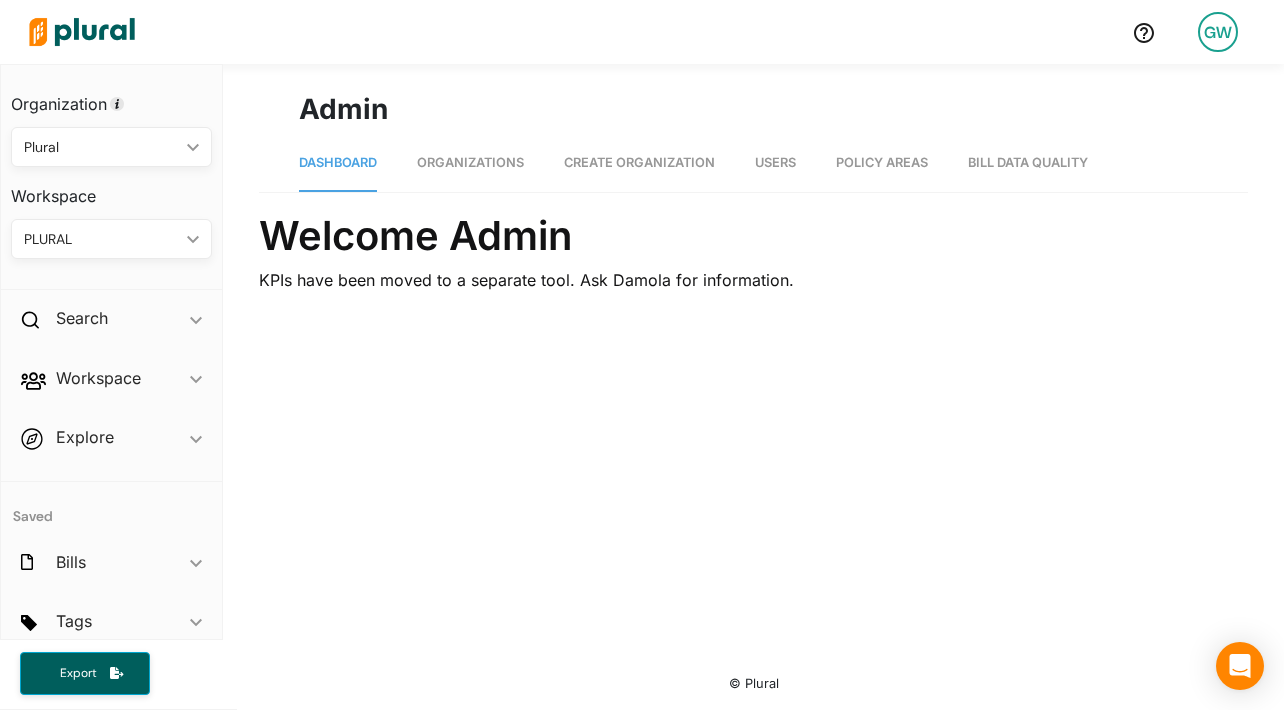 click on "Organizations" at bounding box center [470, 163] 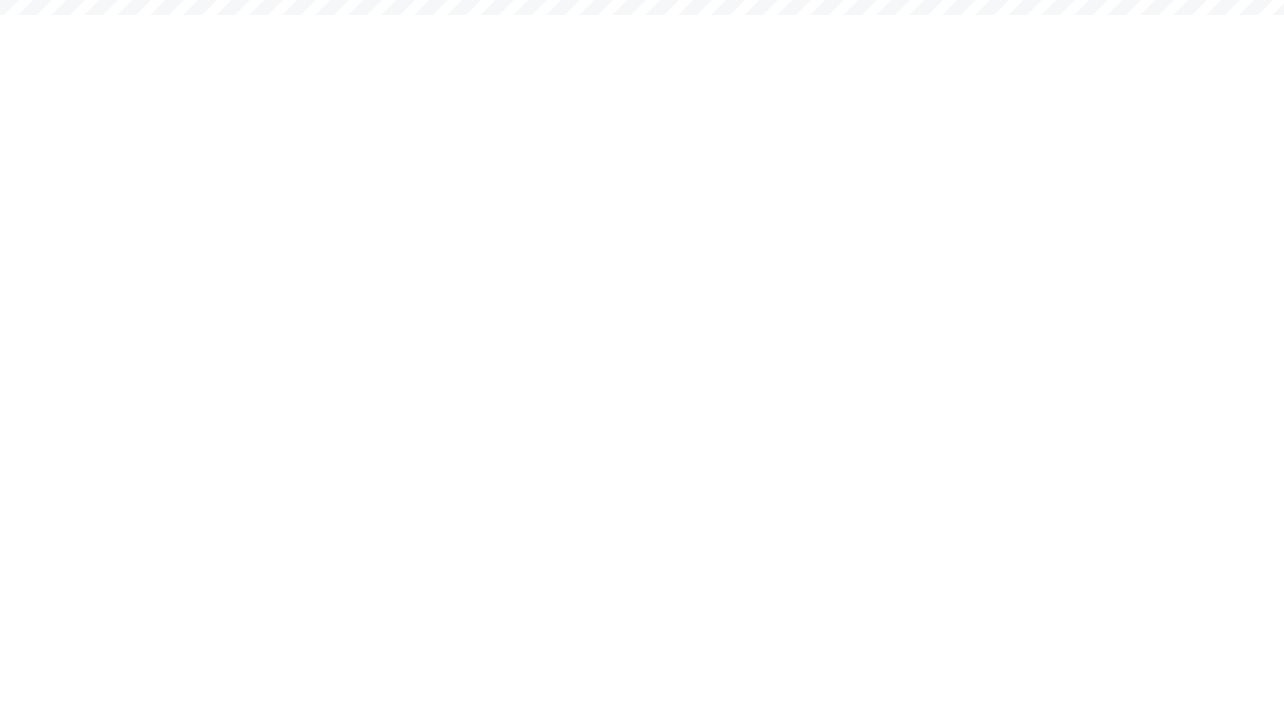 scroll, scrollTop: 0, scrollLeft: 0, axis: both 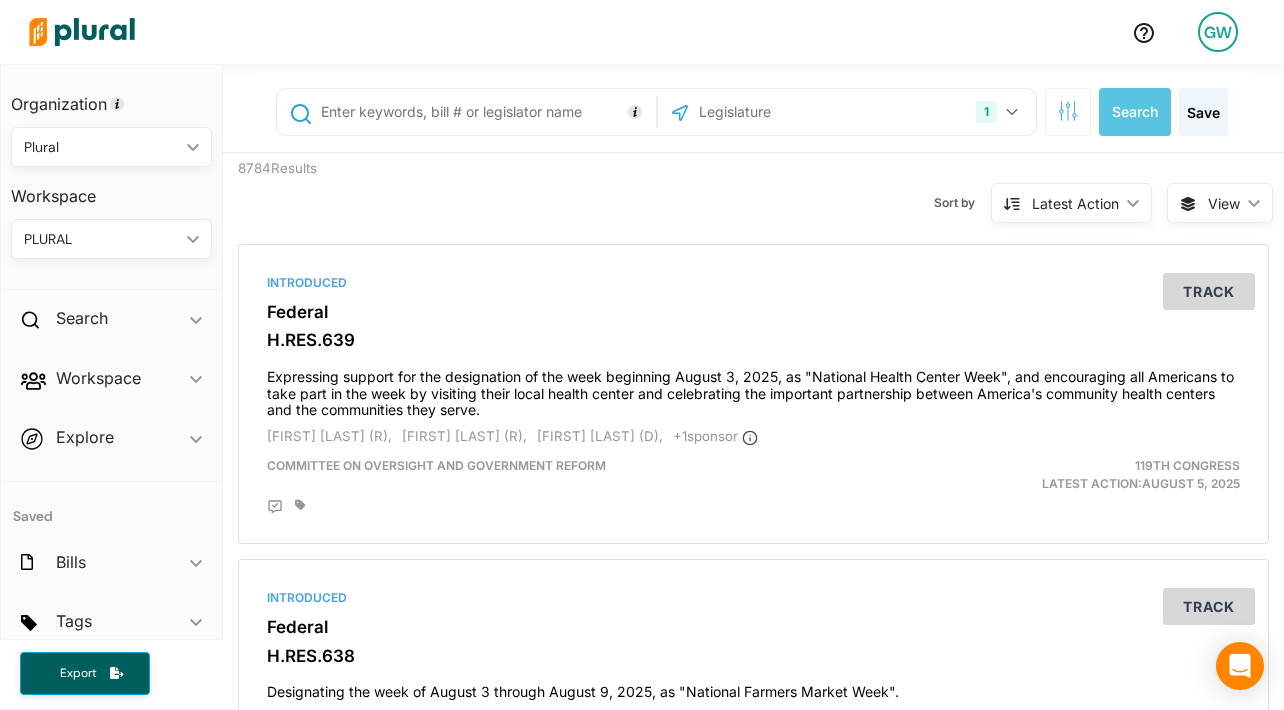 click on "GW" at bounding box center [1218, 32] 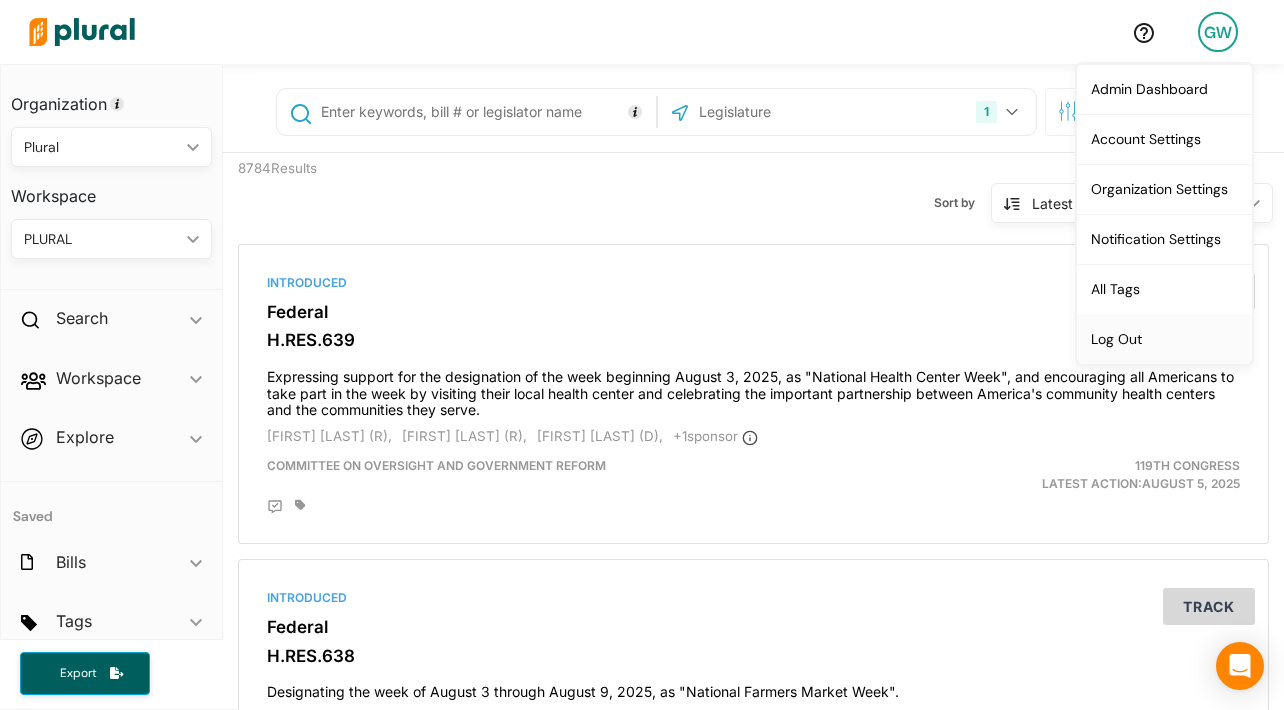 click on "Log Out" at bounding box center (1164, 339) 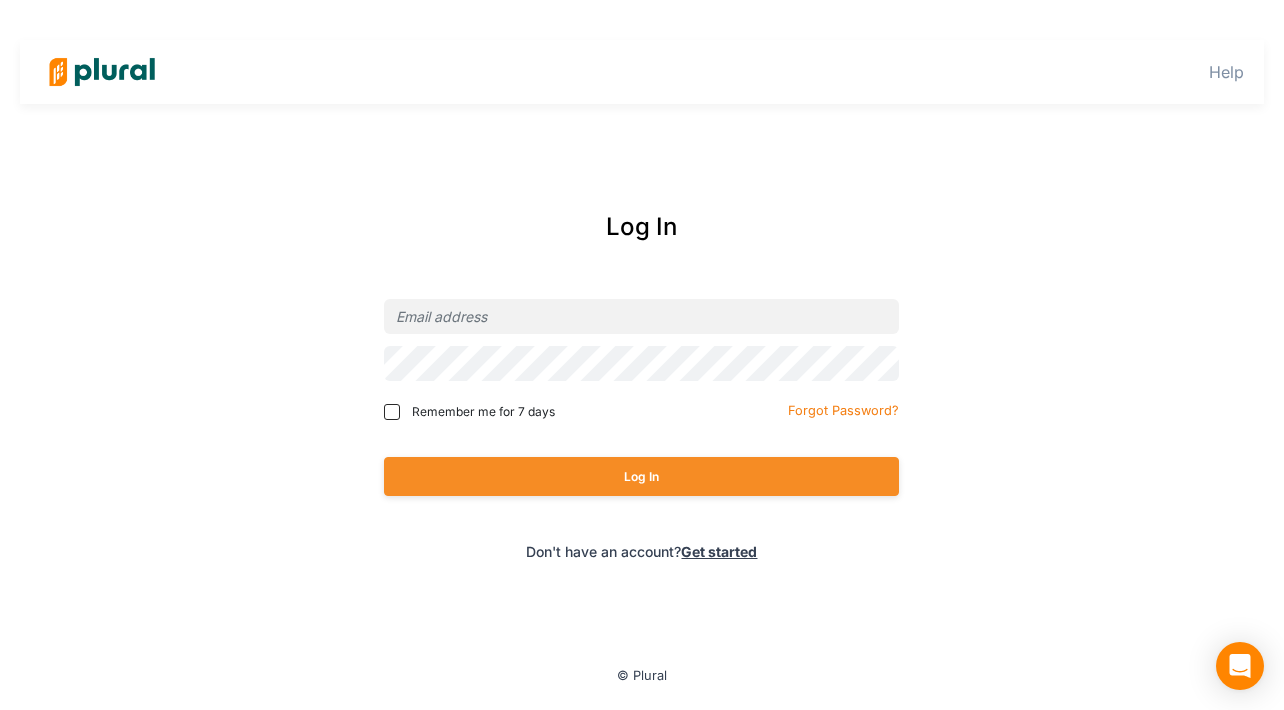 click on "Log In Remember me for 7 days Forgot Password? Log In Don't have an account?  Get started" at bounding box center [642, 385] 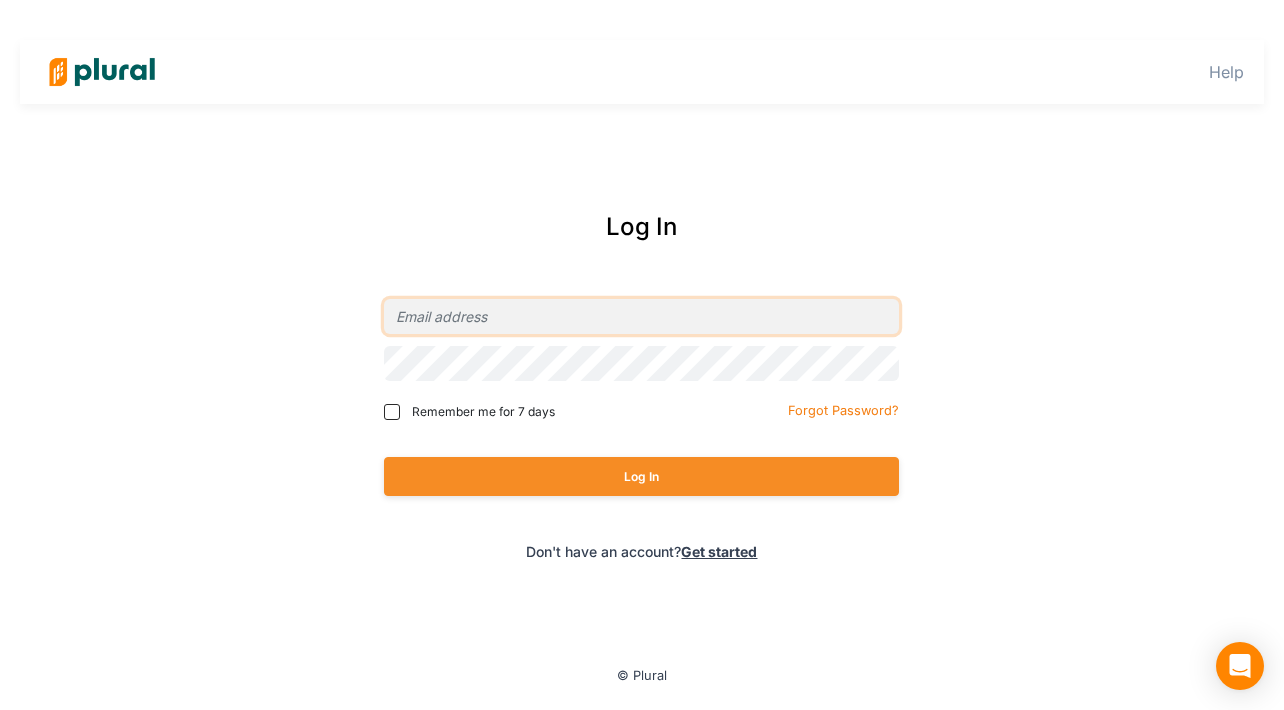 click at bounding box center [641, 316] 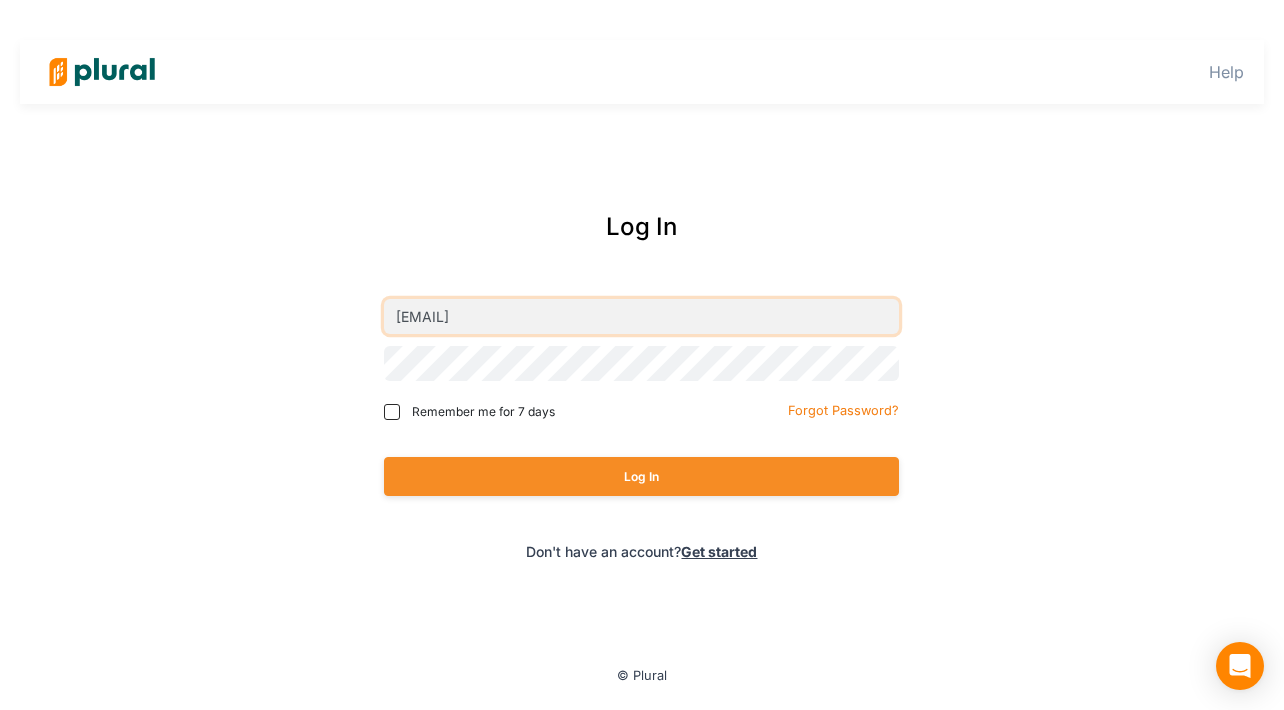 type on "[EMAIL]" 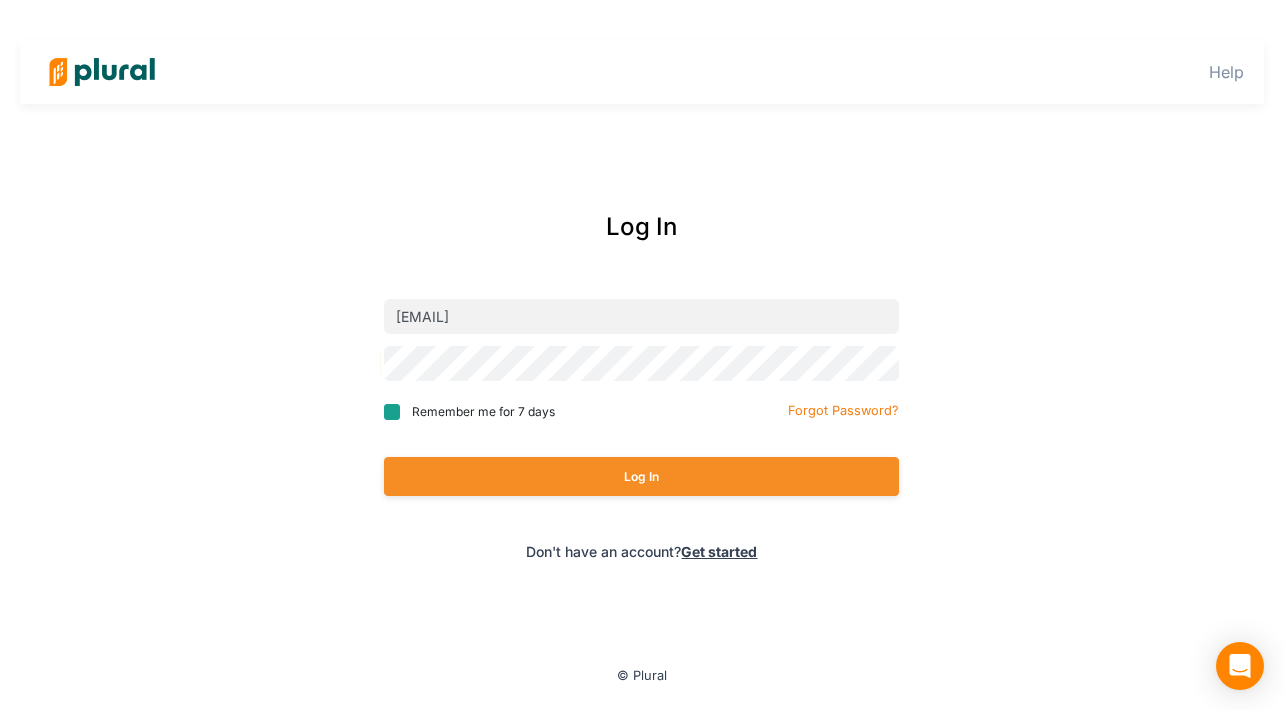 click on "Remember me for 7 days" at bounding box center (392, 412) 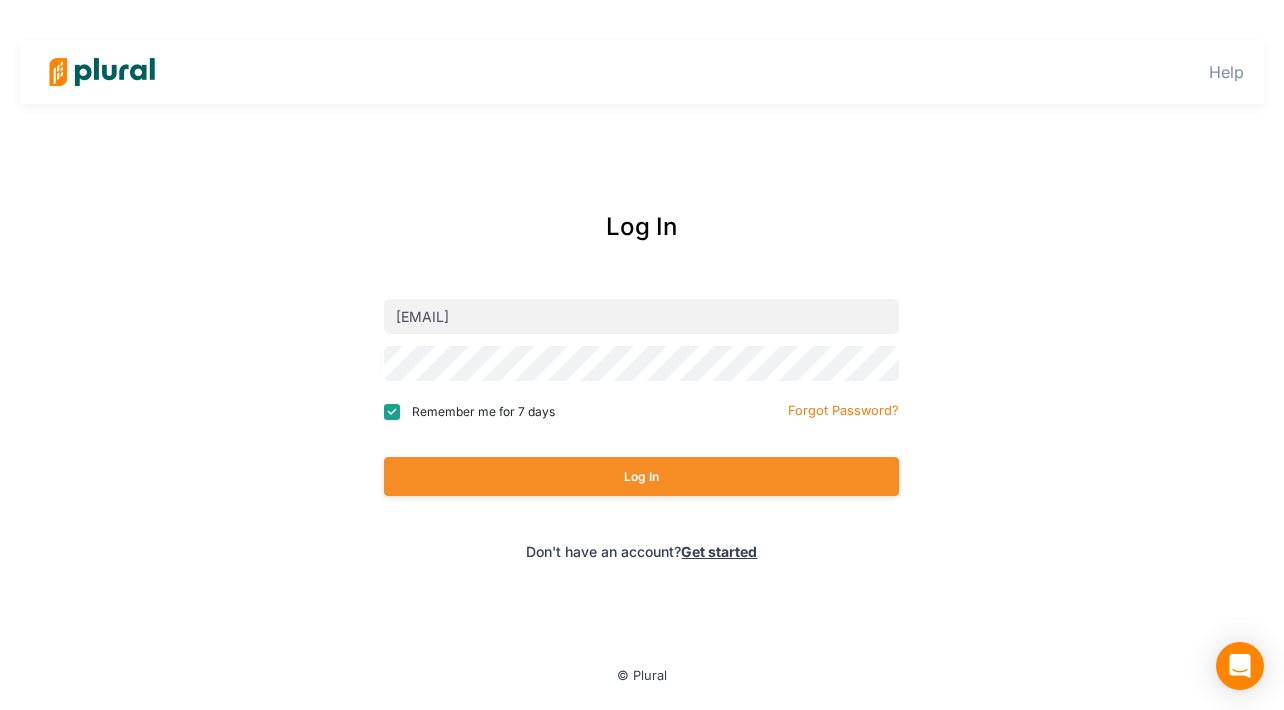 click on "Log In" at bounding box center (641, 476) 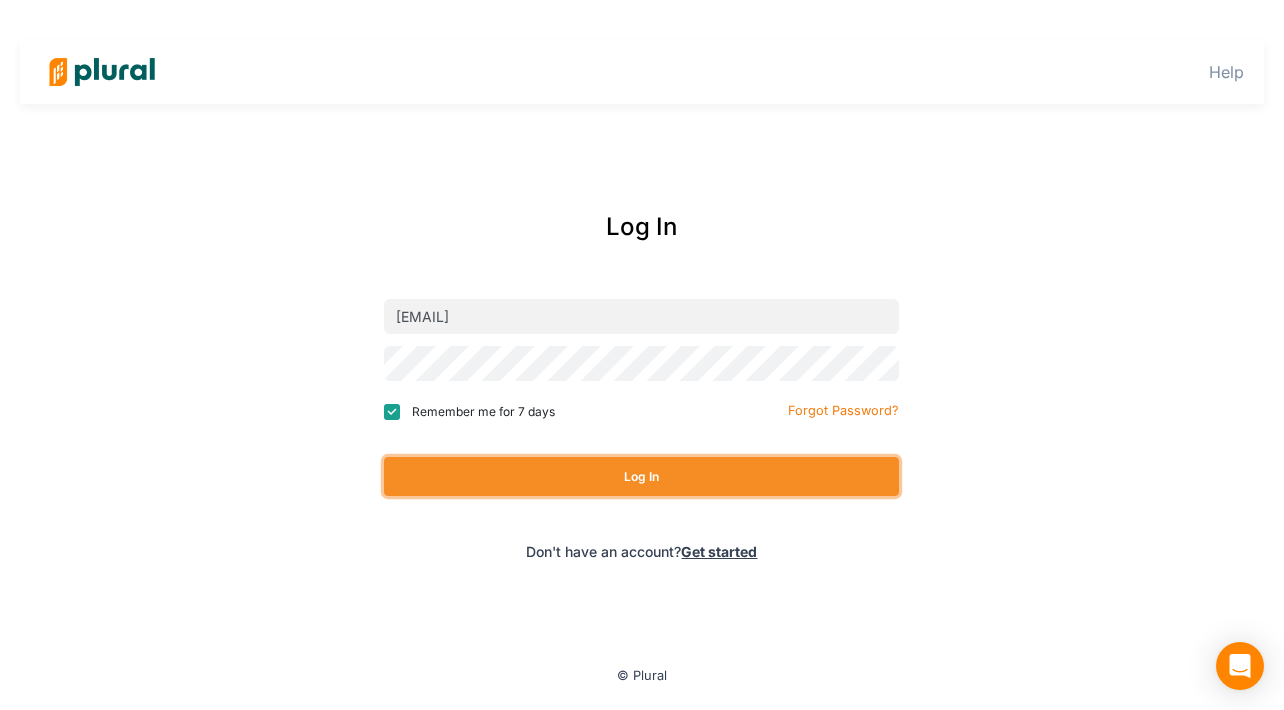 click on "Log In" at bounding box center [641, 476] 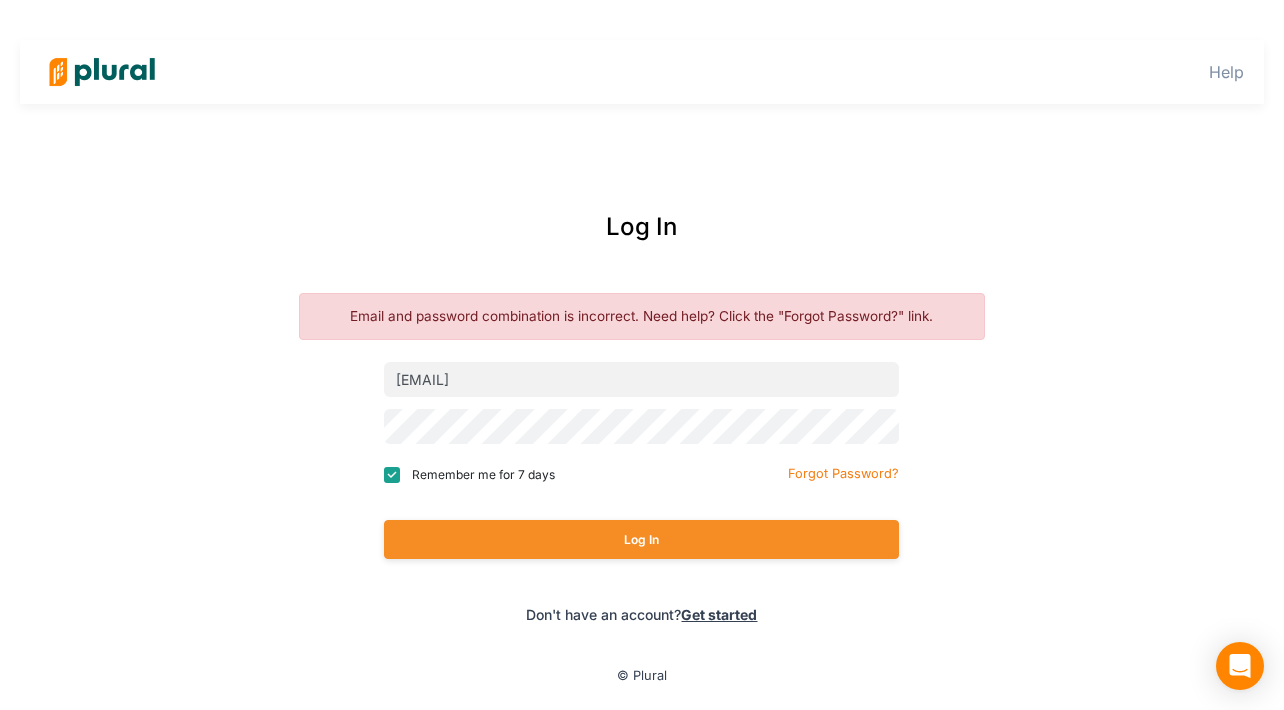 click at bounding box center [641, 426] 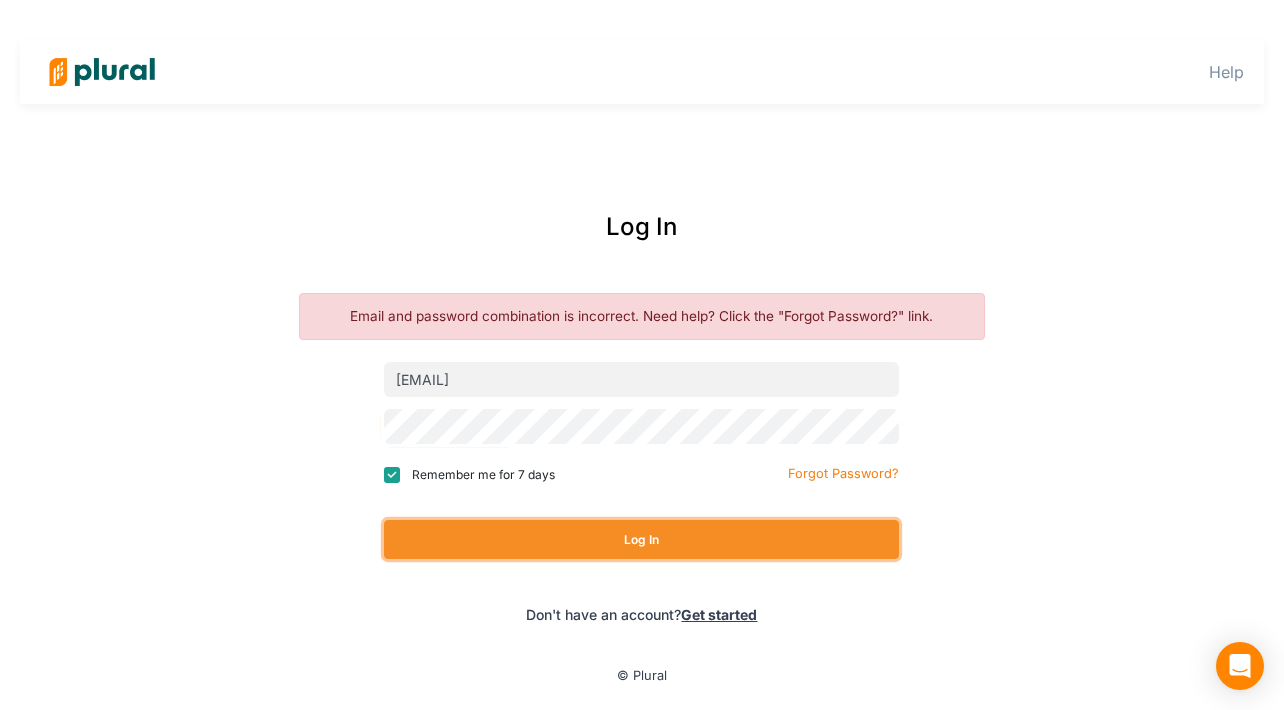 click on "Log In" at bounding box center [641, 539] 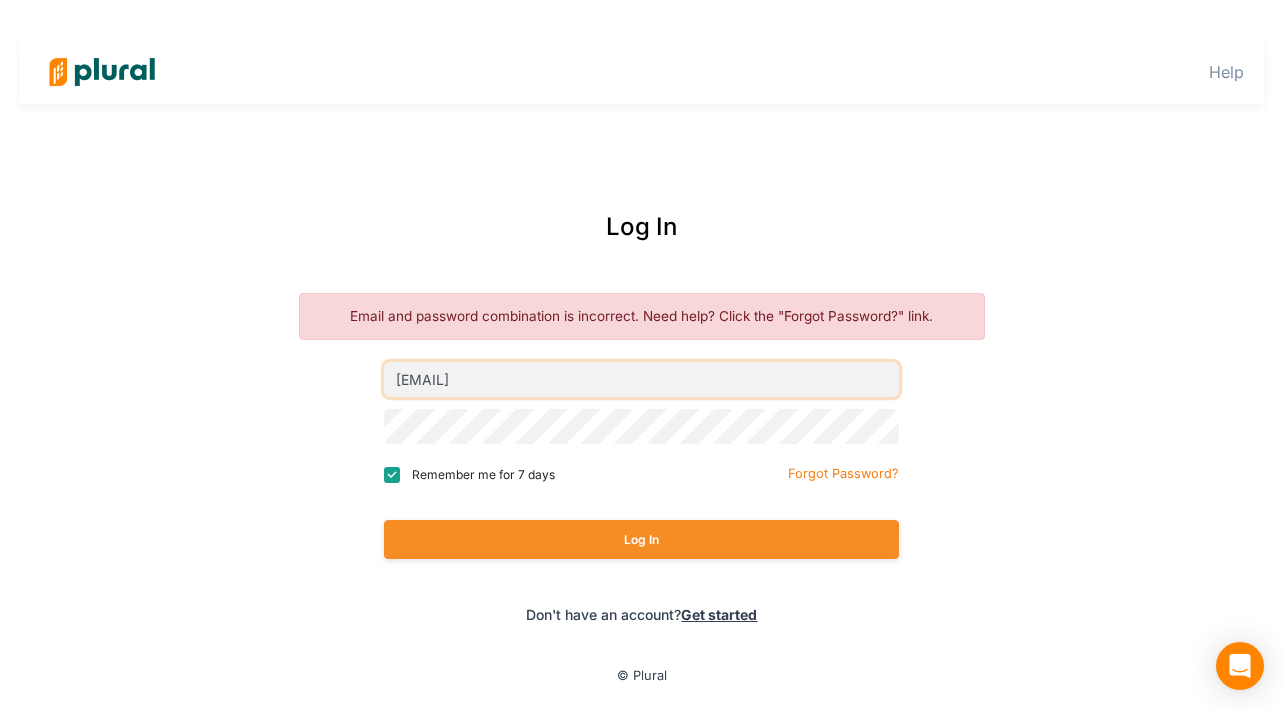 click on "[EMAIL]" at bounding box center (641, 379) 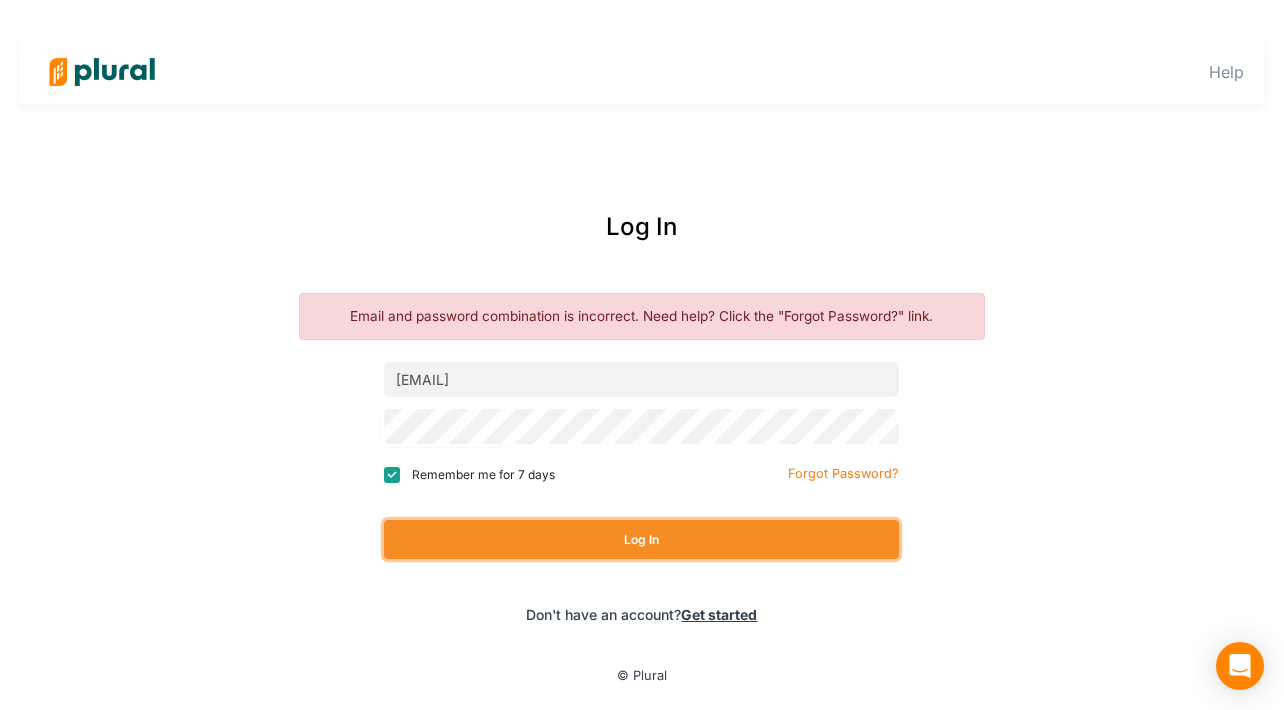 click on "Log In" at bounding box center (641, 539) 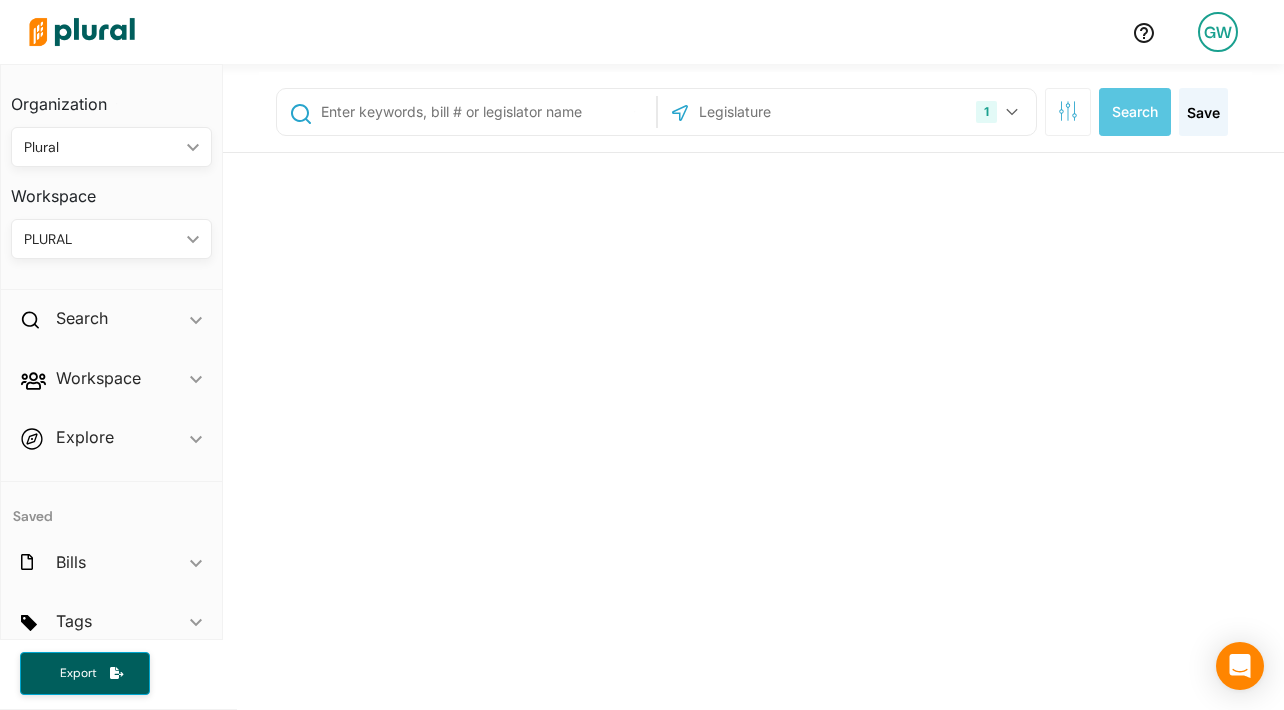 click on "GW" at bounding box center [1218, 32] 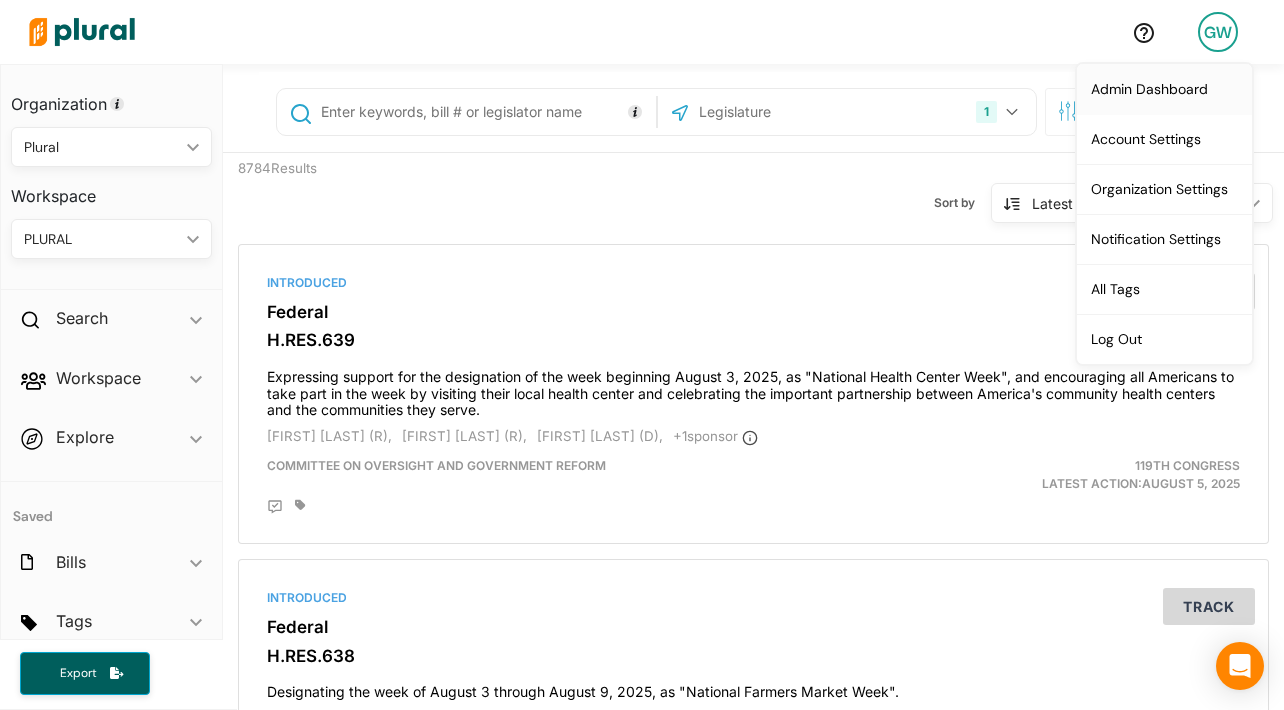 click on "Admin Dashboard" at bounding box center (1164, 89) 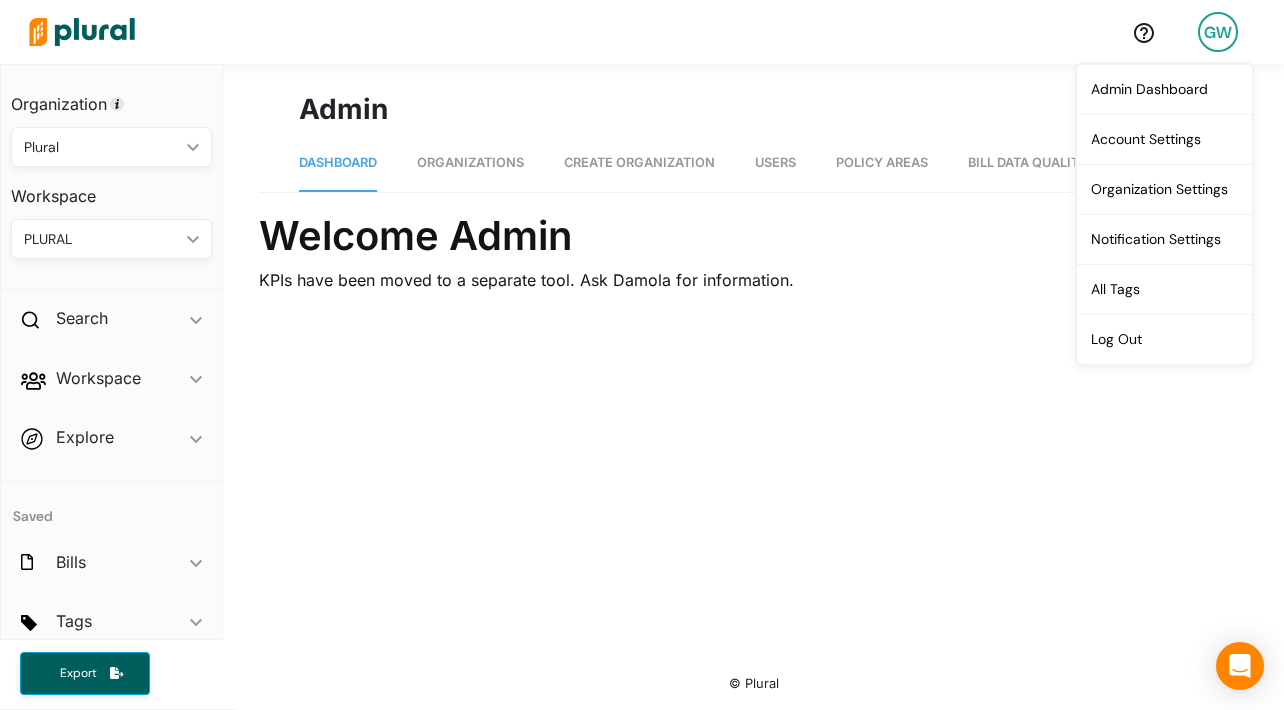 click on "Organizations" at bounding box center [470, 162] 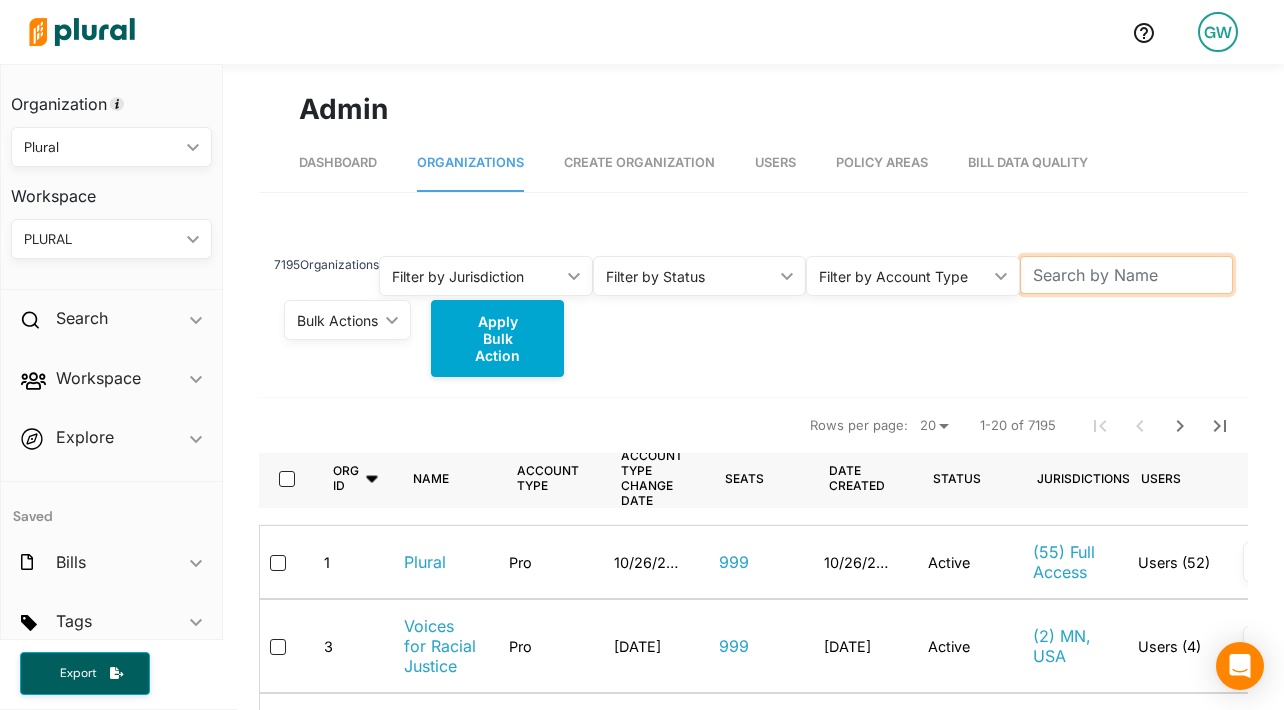click at bounding box center (1126, 275) 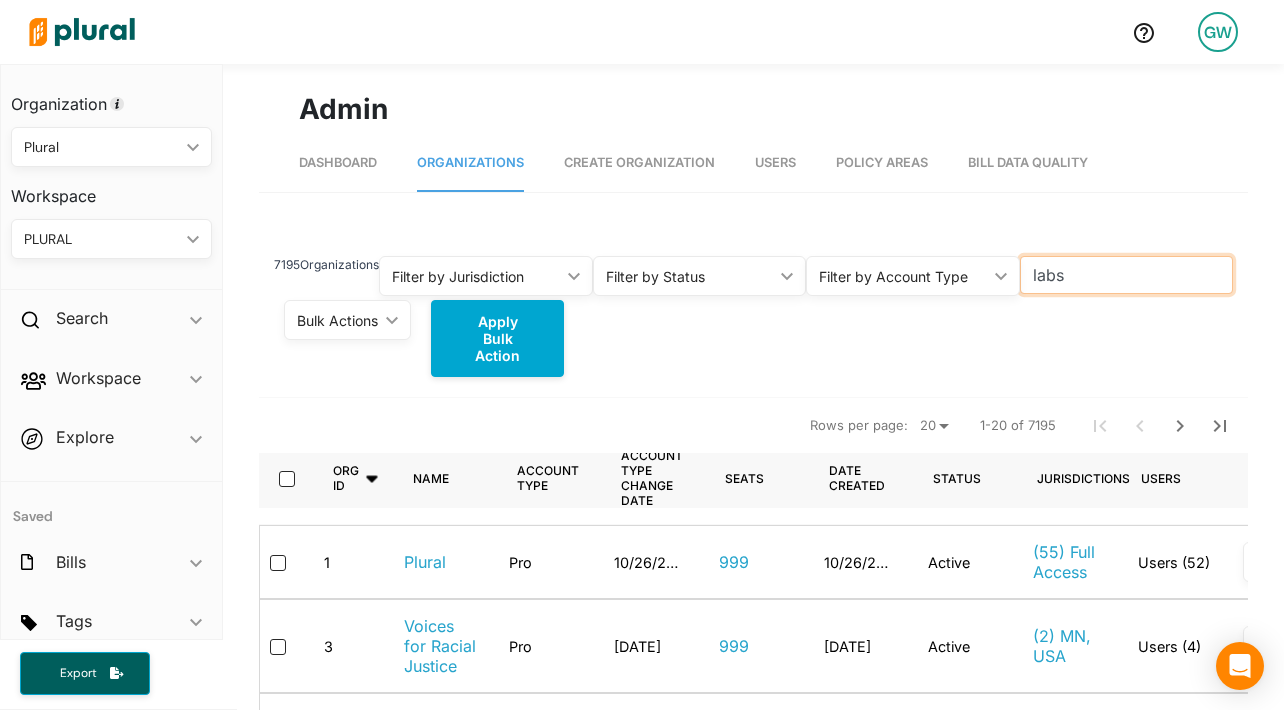 type on "labs" 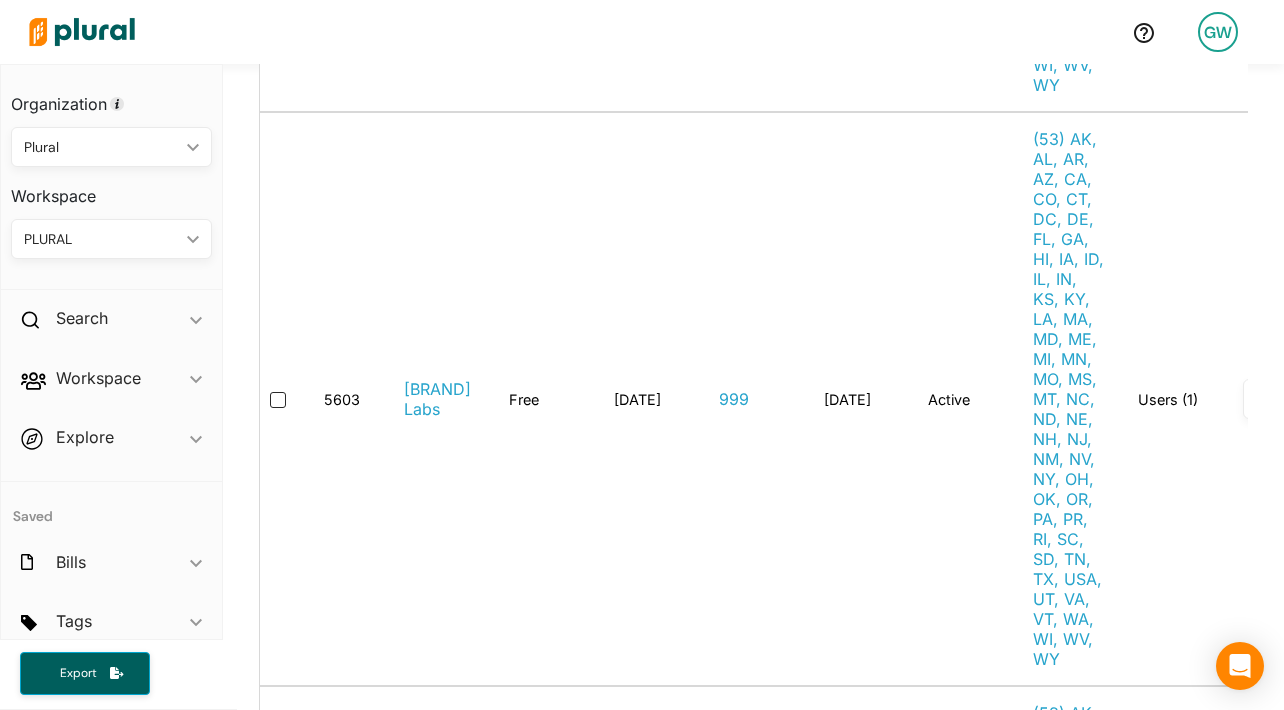 scroll, scrollTop: 2053, scrollLeft: 0, axis: vertical 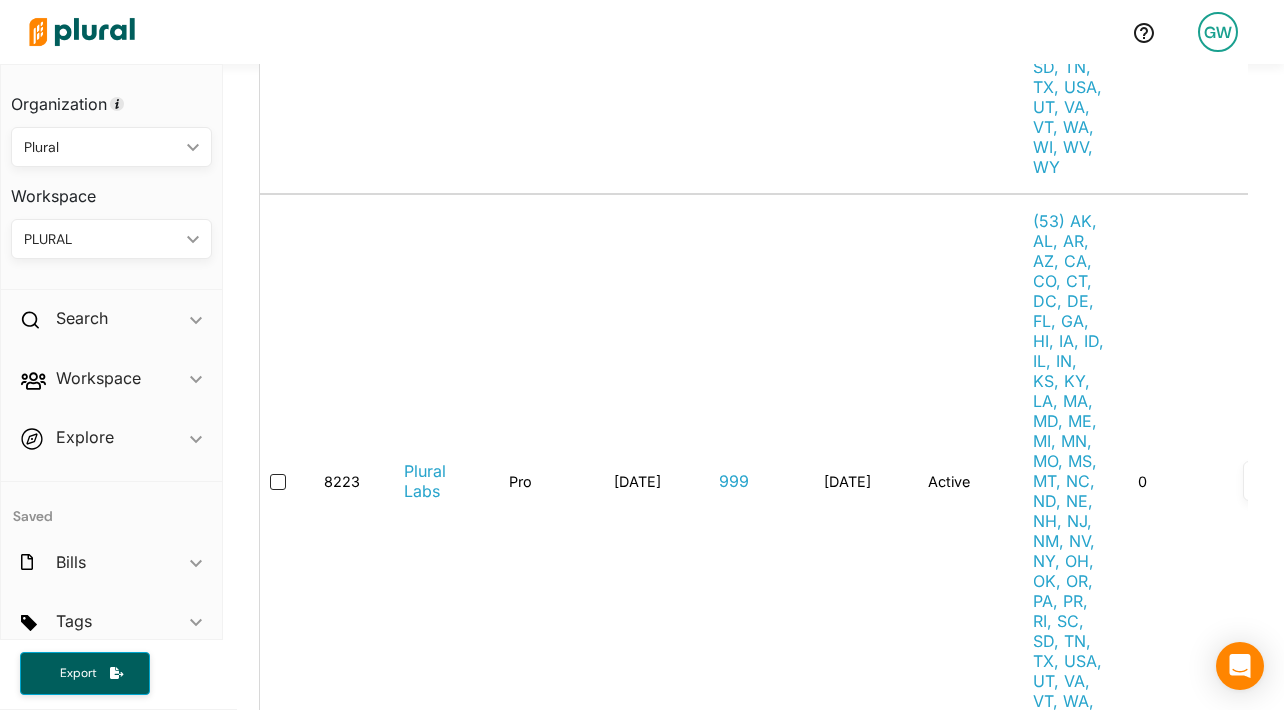 click on "Plural Labs" at bounding box center (440, 481) 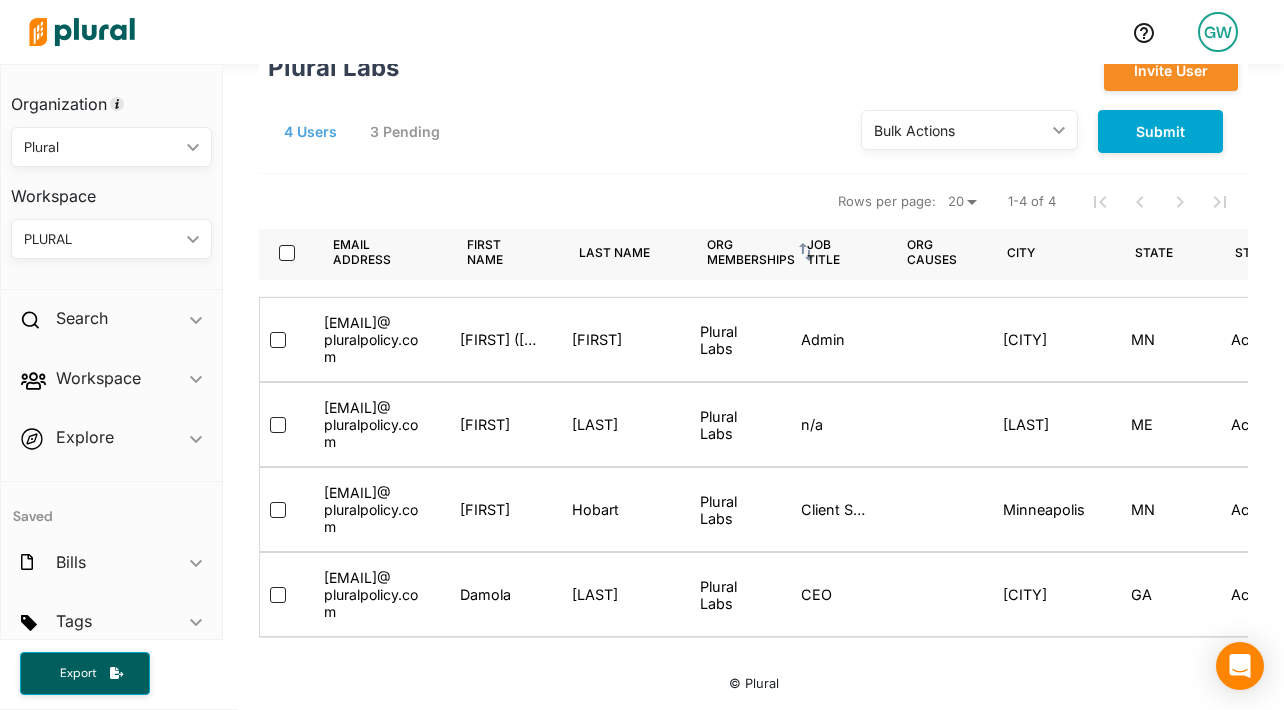 scroll, scrollTop: 133, scrollLeft: 0, axis: vertical 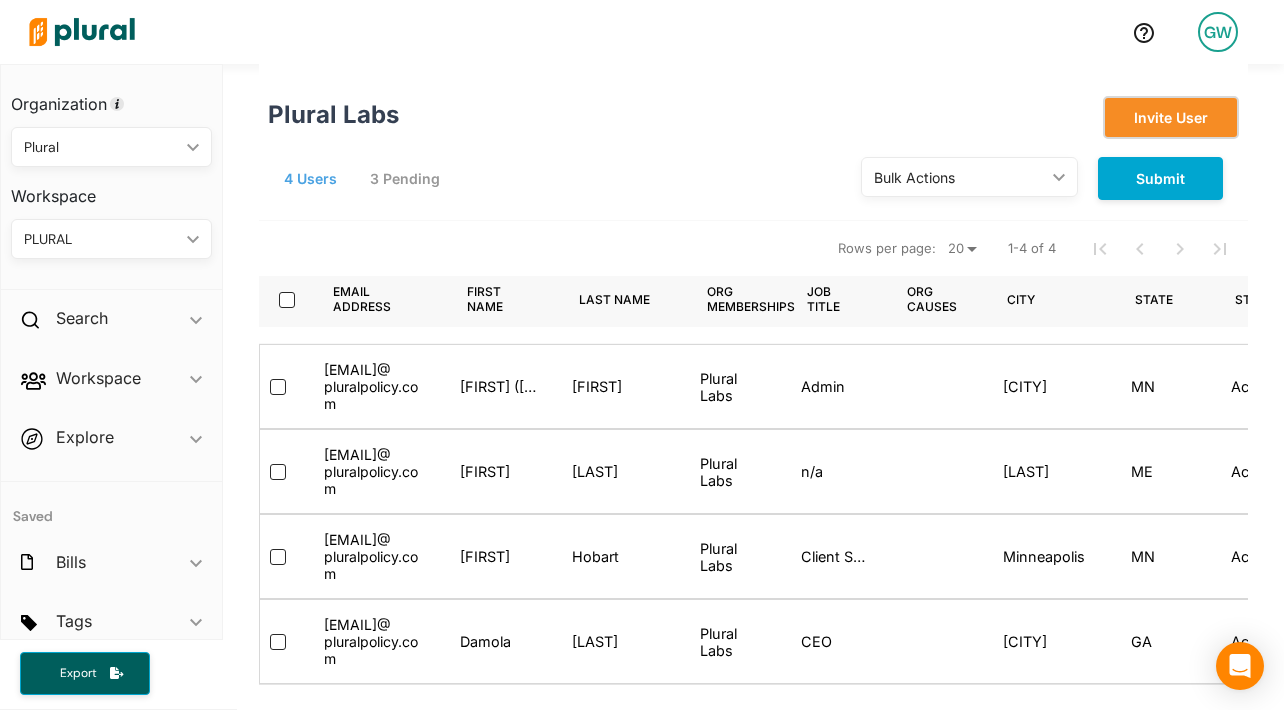 click on "Invite User" at bounding box center [1171, 117] 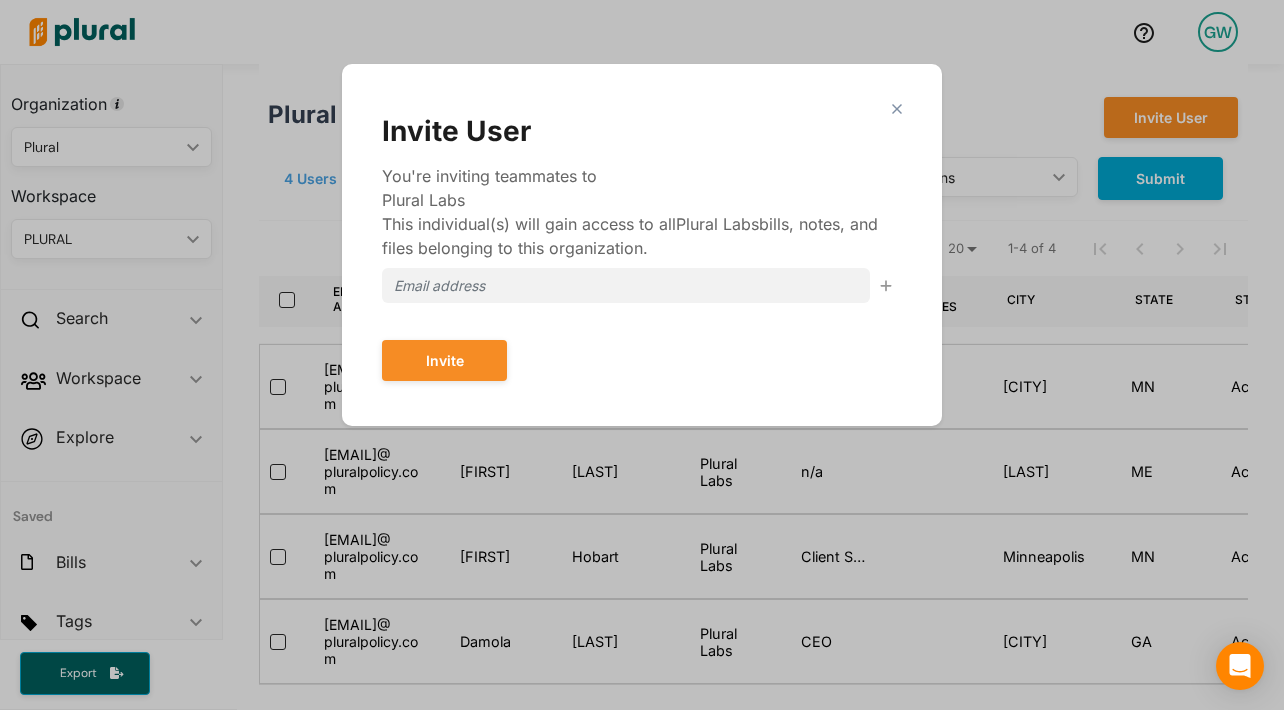 click at bounding box center [626, 285] 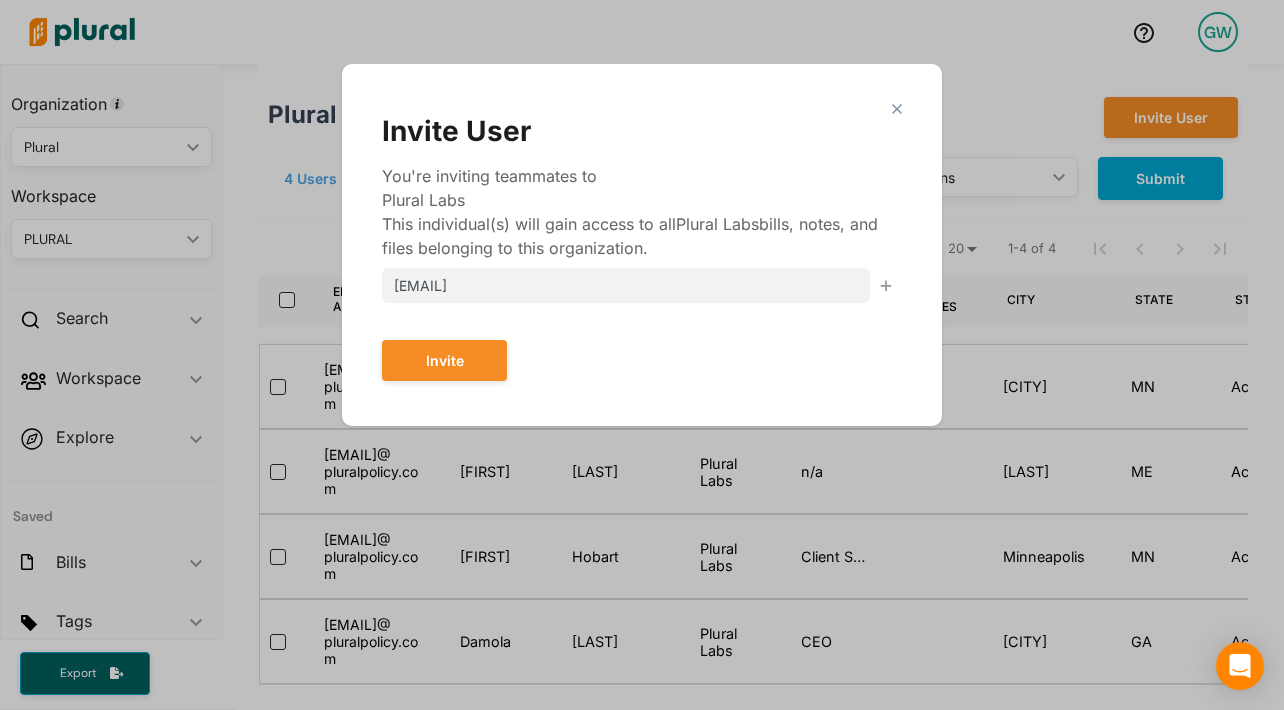 type on "[EMAIL]" 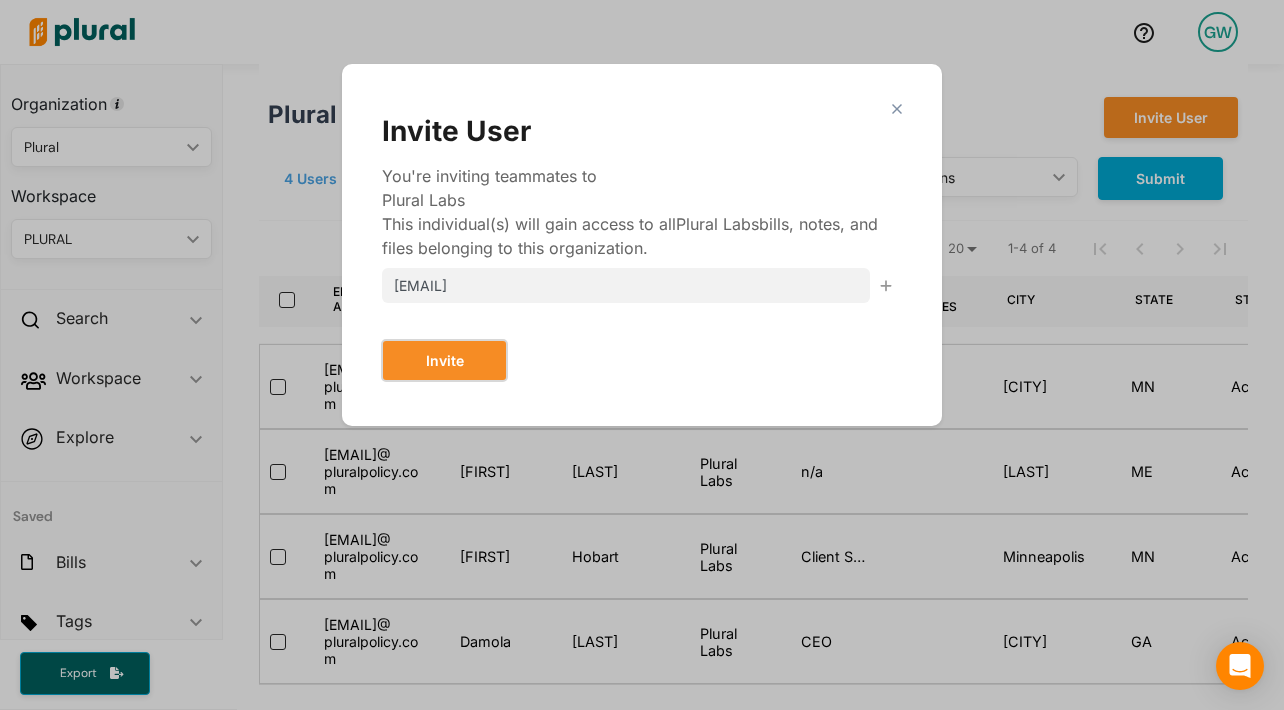 click on "Invite" at bounding box center [444, 360] 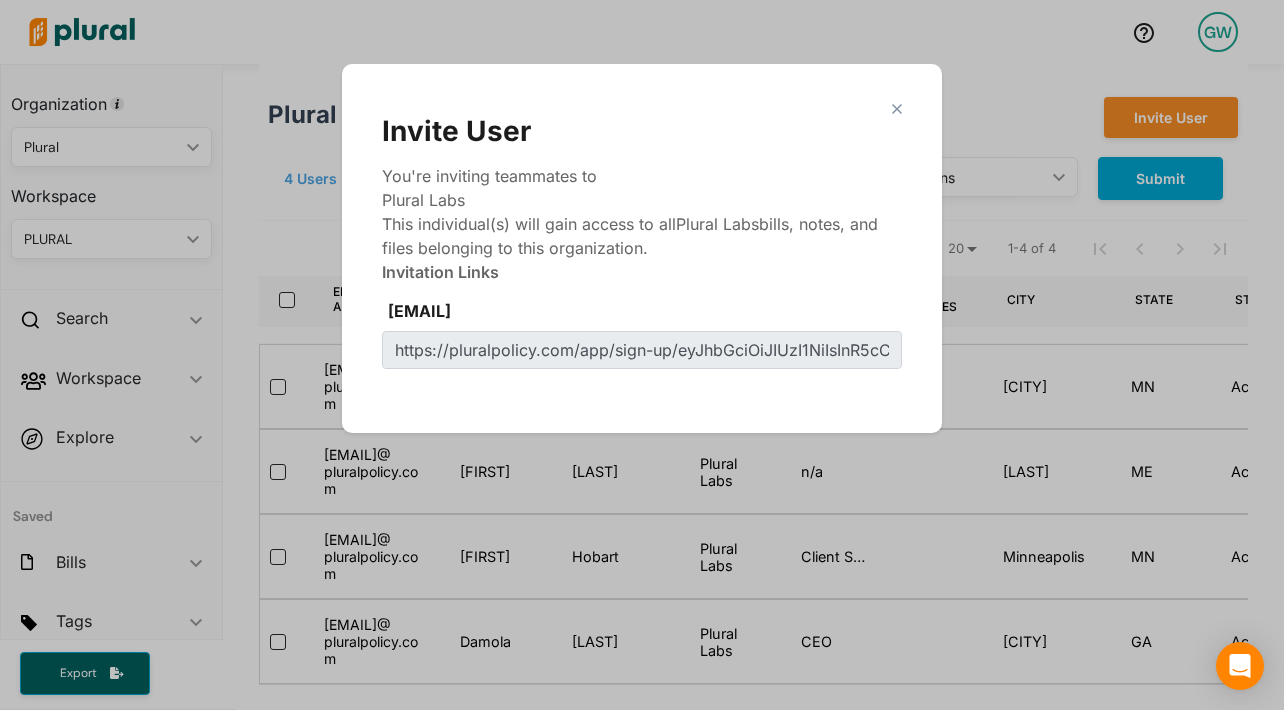 click 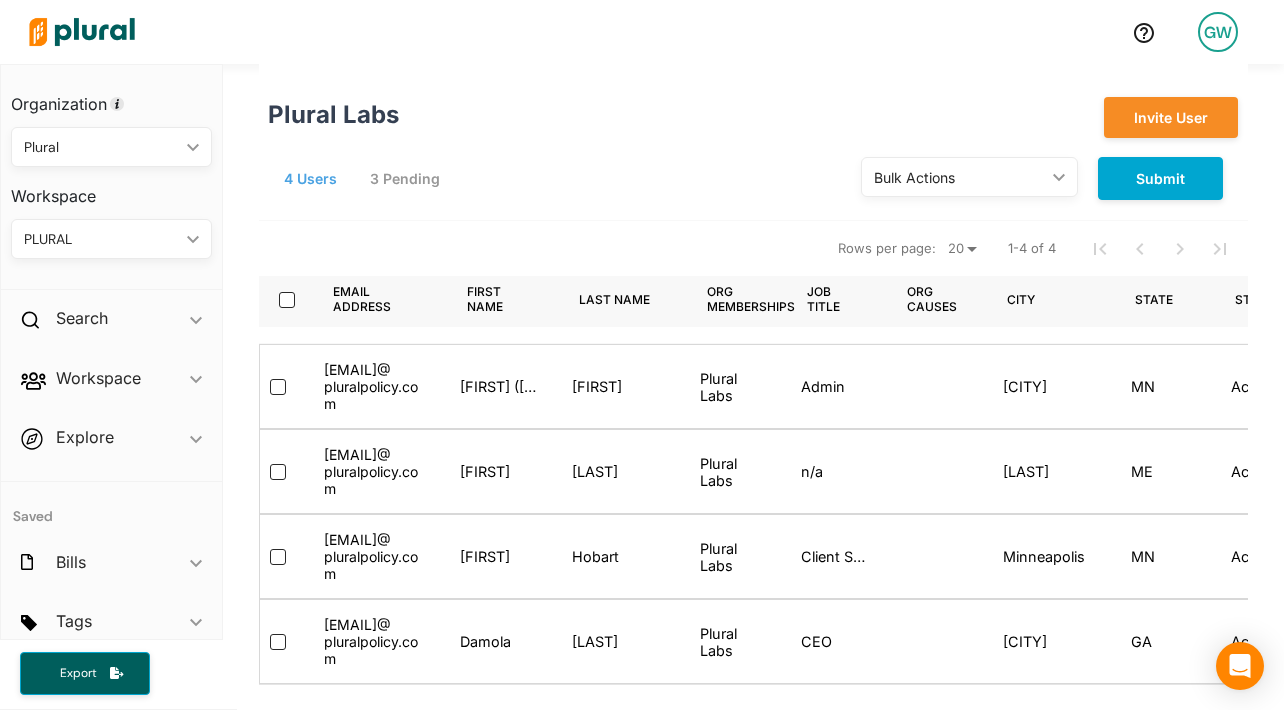 click on "GW" at bounding box center (1218, 32) 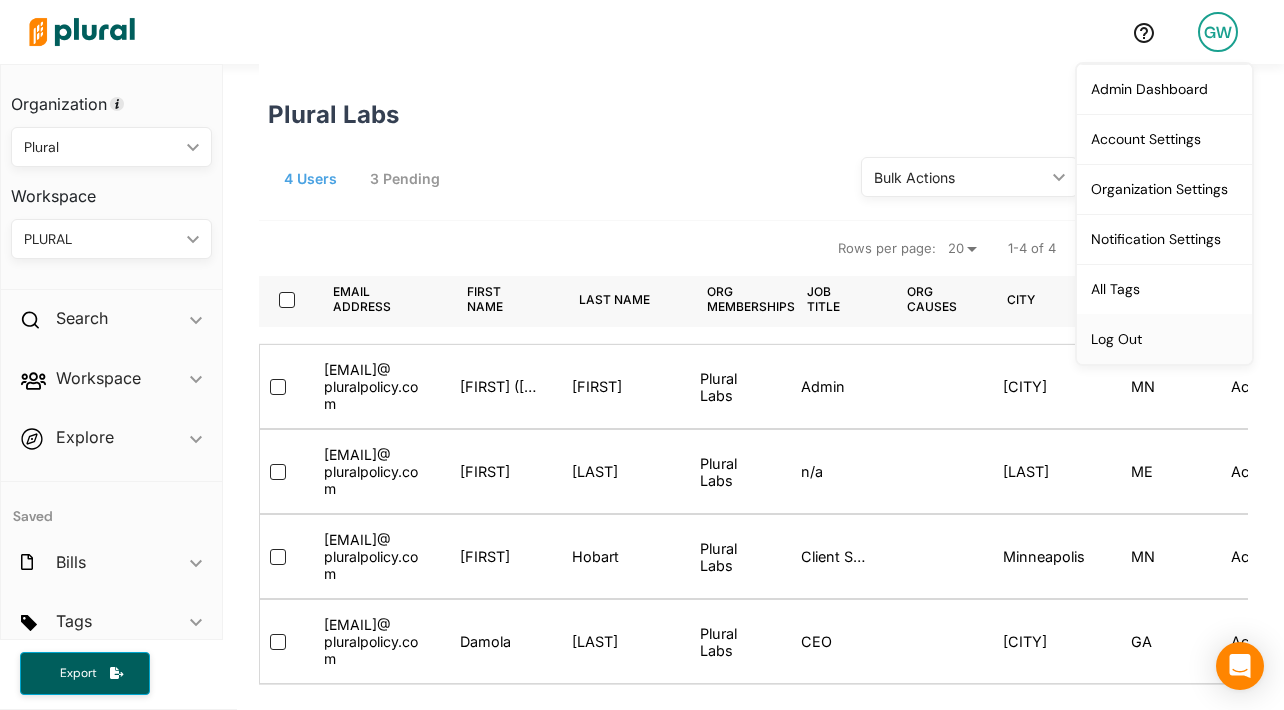 click on "Log Out" at bounding box center (1164, 339) 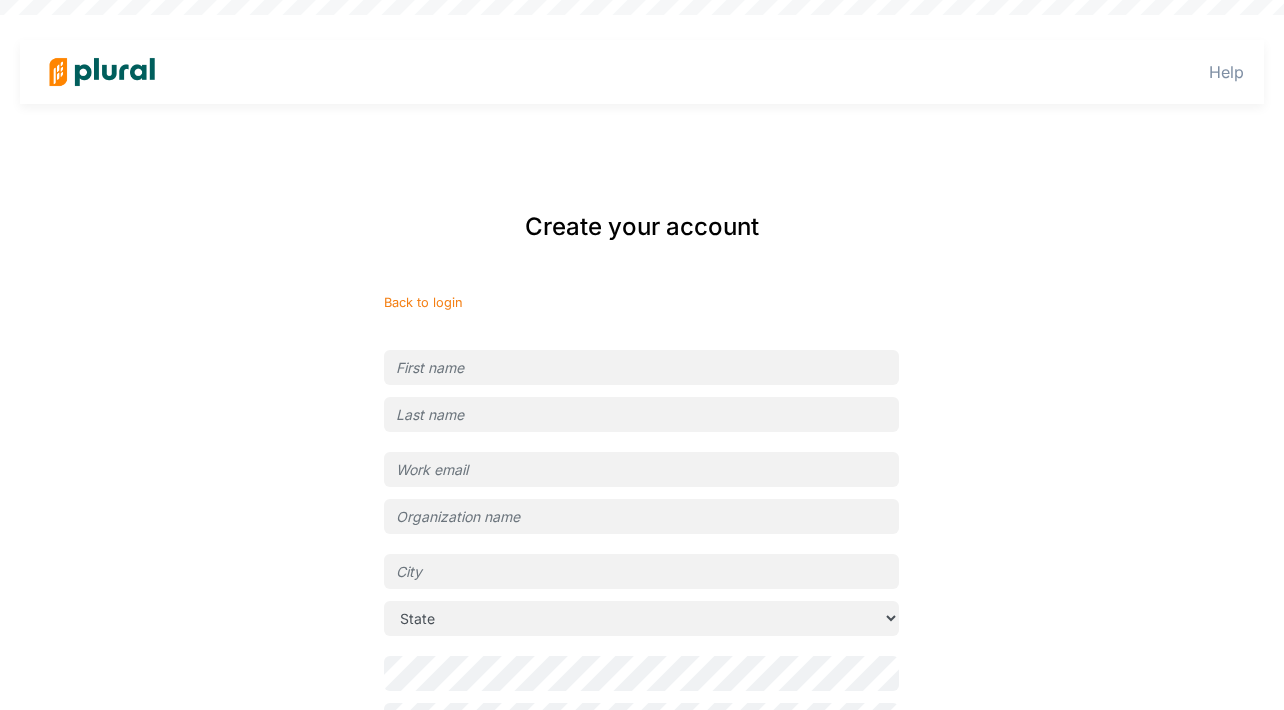 scroll, scrollTop: 0, scrollLeft: 0, axis: both 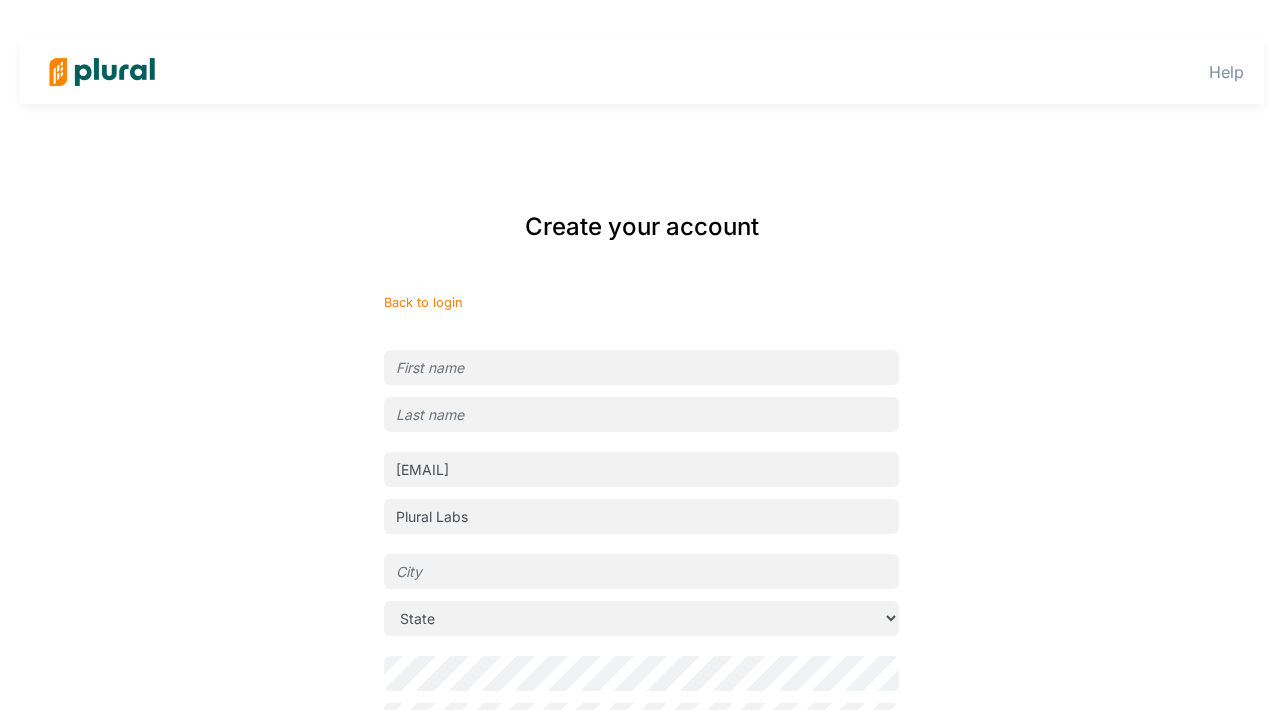 click at bounding box center (641, 367) 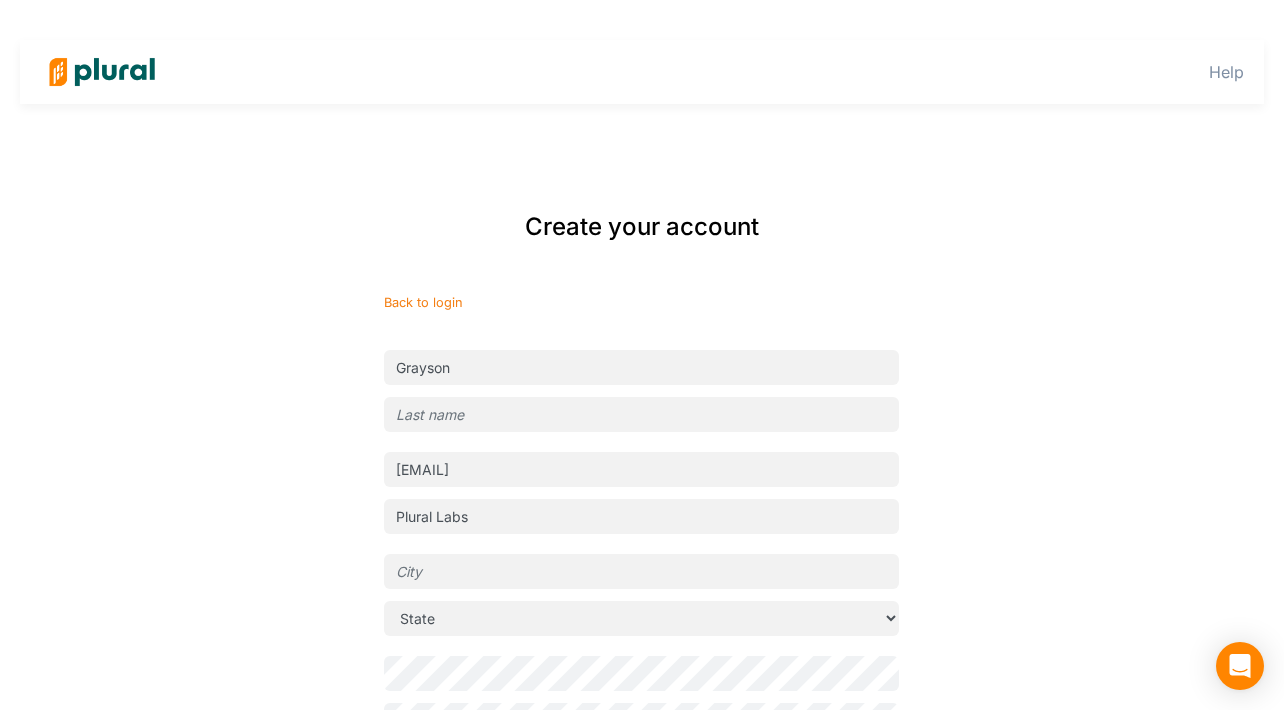 type on "Grayson" 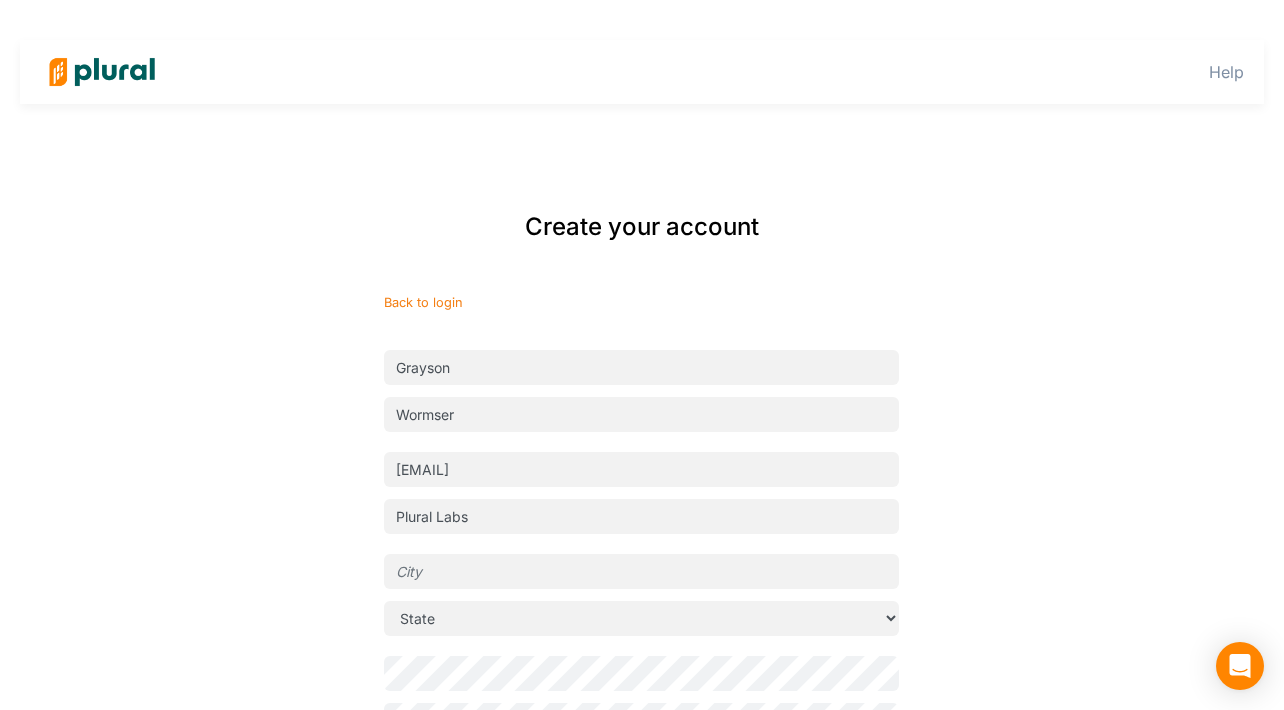 type on "Wormser" 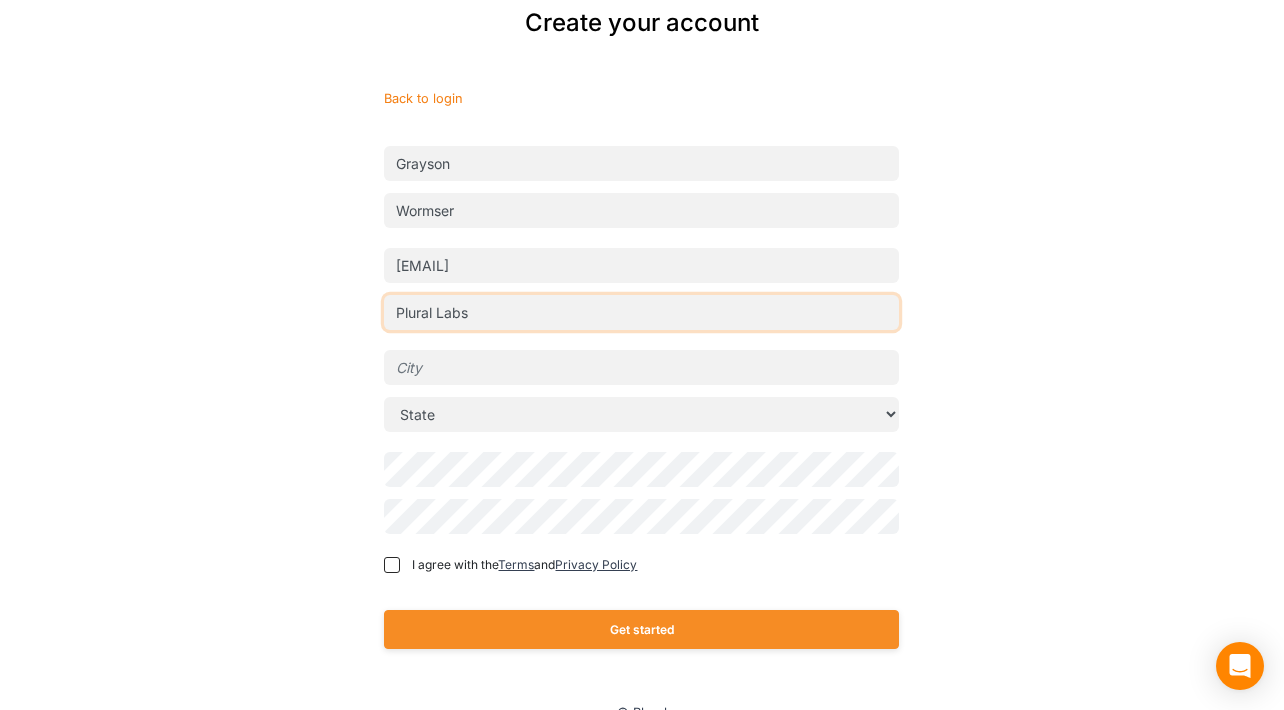 click on "Plural Labs" at bounding box center [641, 312] 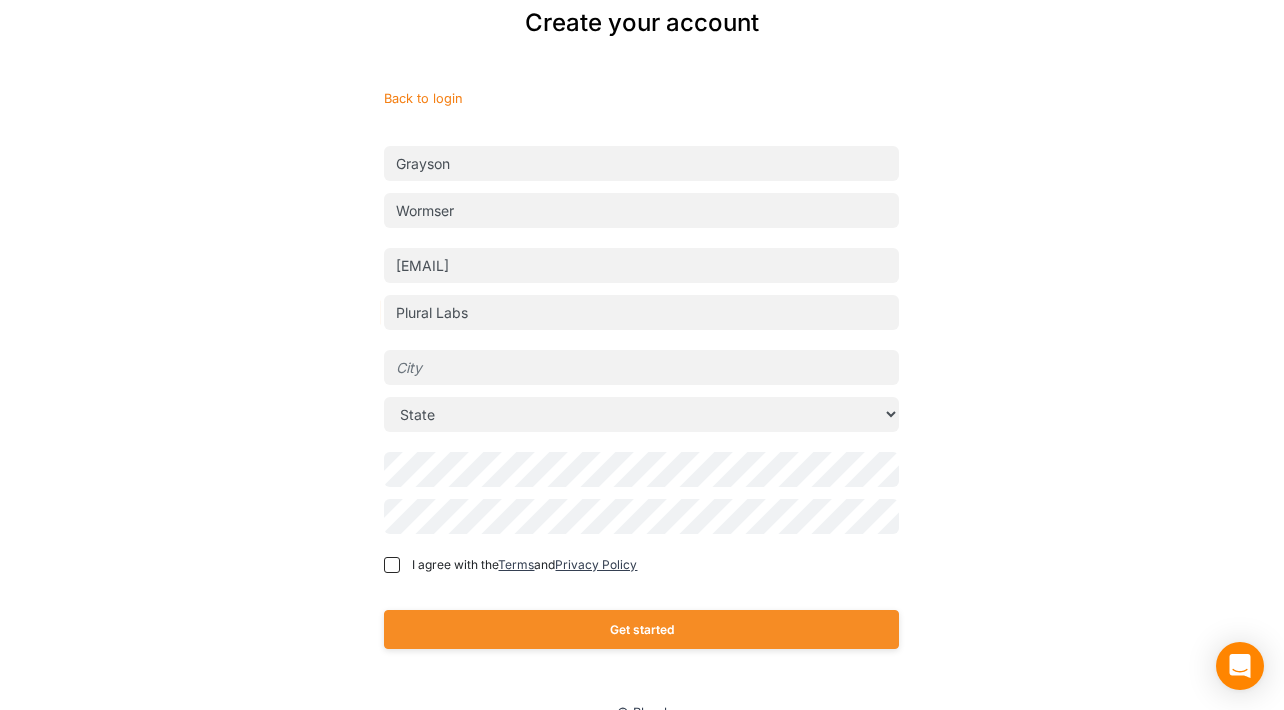 click at bounding box center [641, 367] 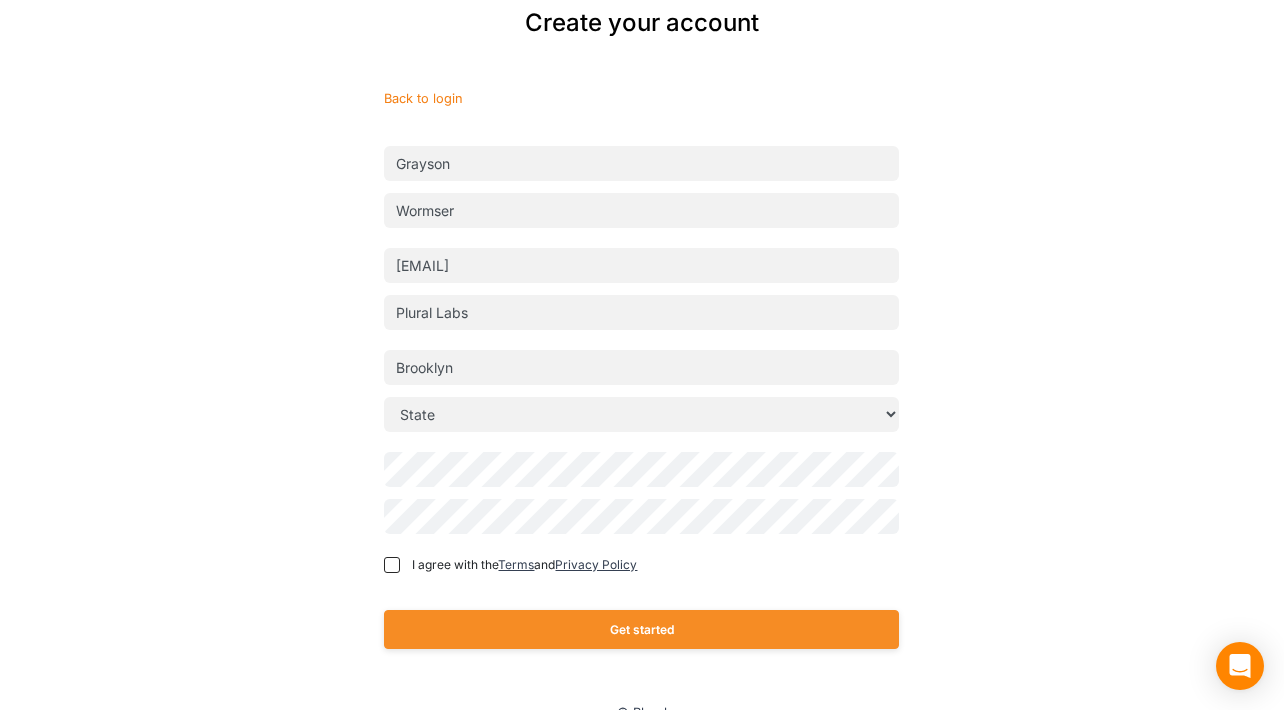 type on "Brooklyn" 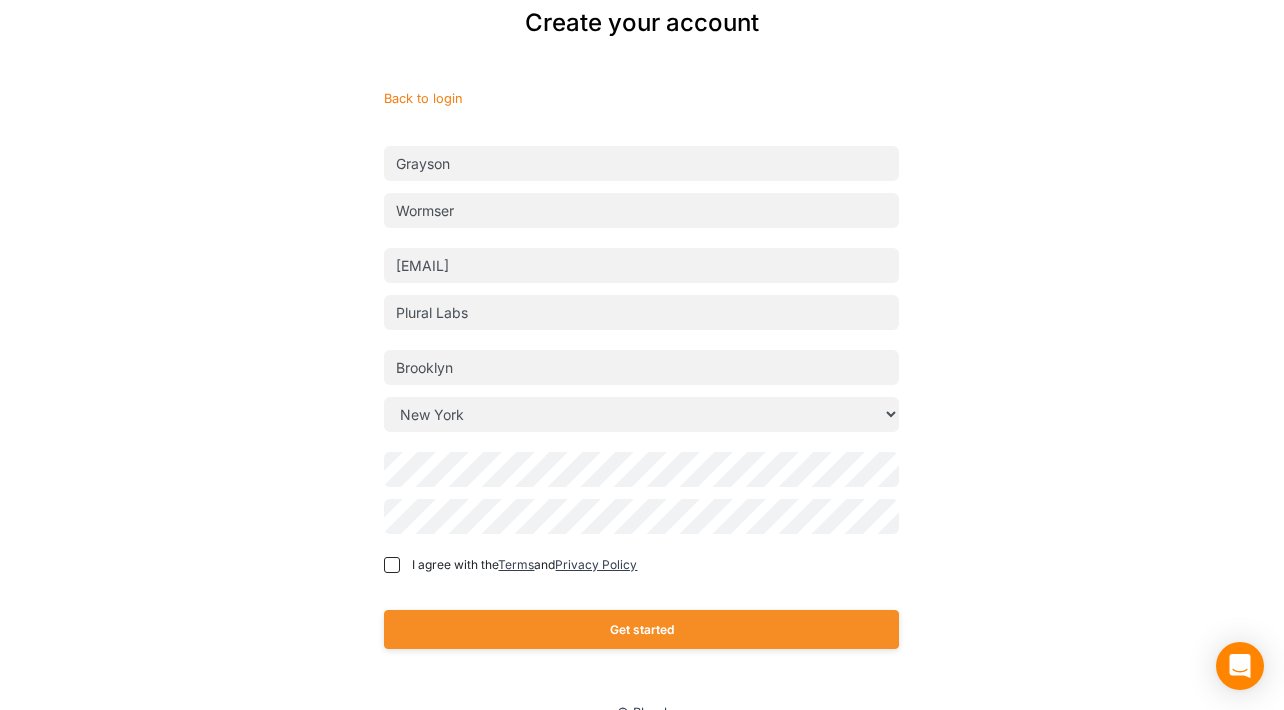 drag, startPoint x: 434, startPoint y: 422, endPoint x: 282, endPoint y: 547, distance: 196.79684 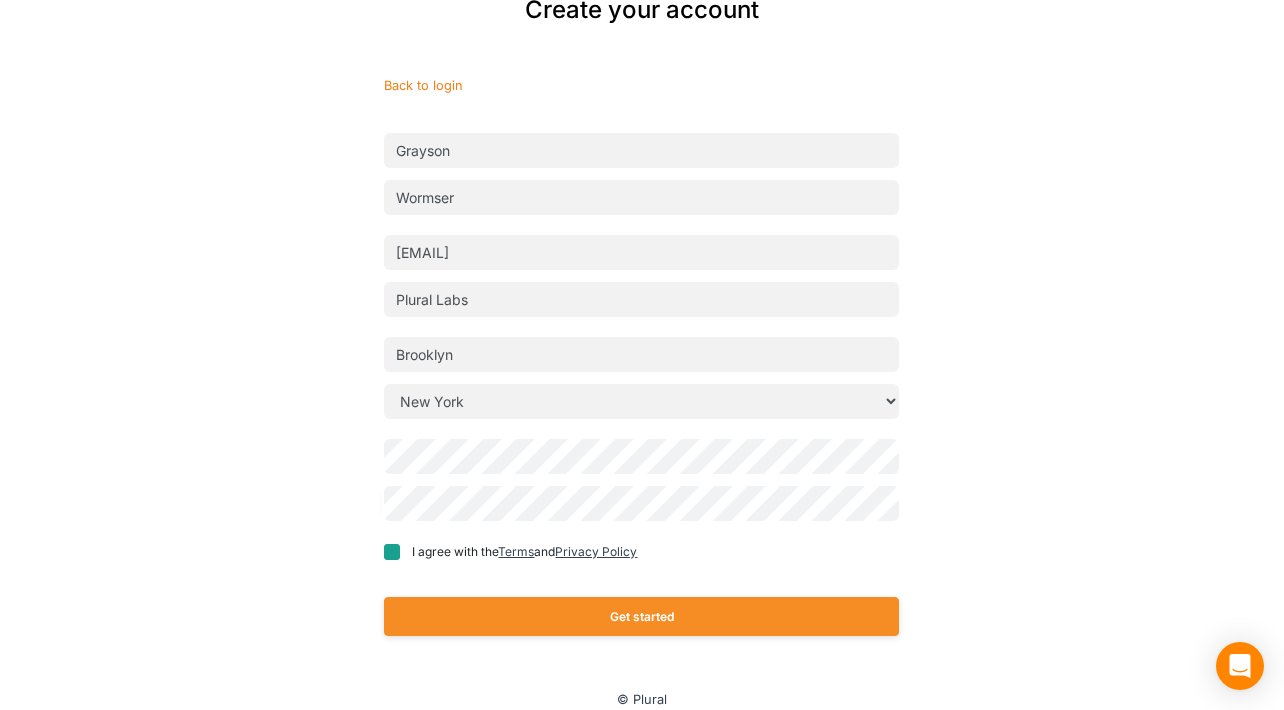click on "I agree with the  Terms  and  Privacy Policy" at bounding box center (392, 552) 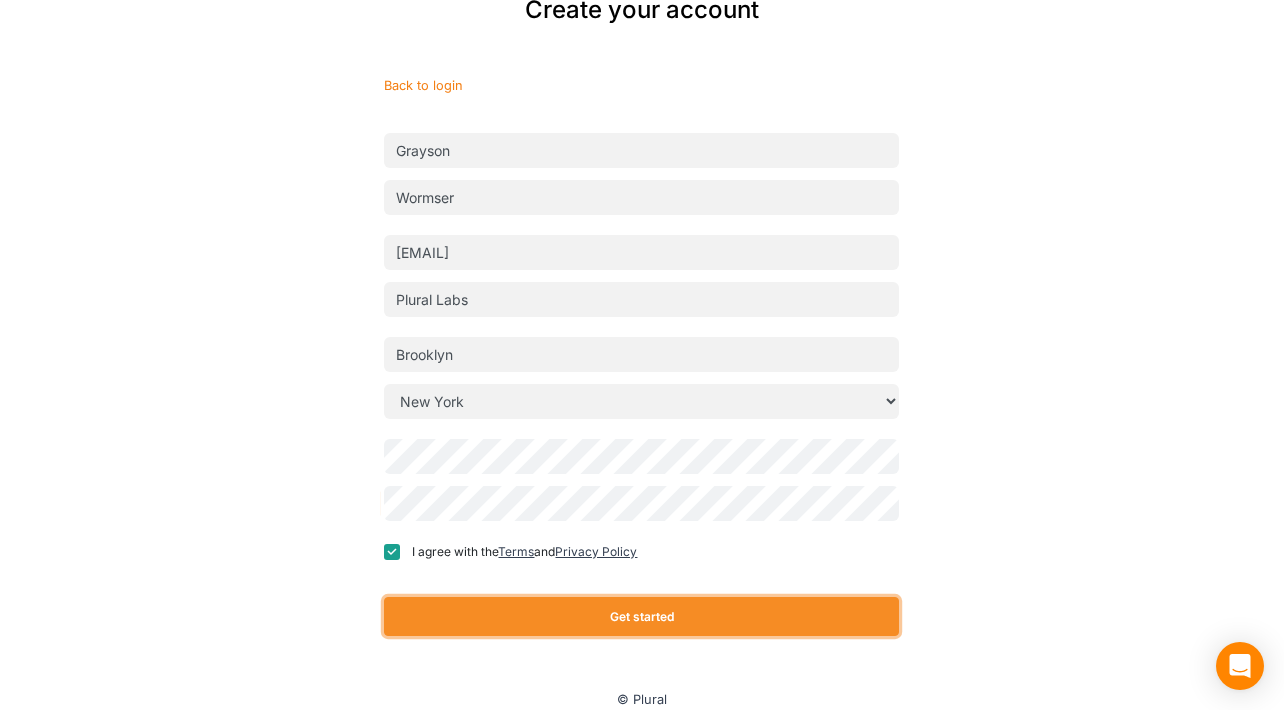 click on "Get started" at bounding box center (641, 616) 